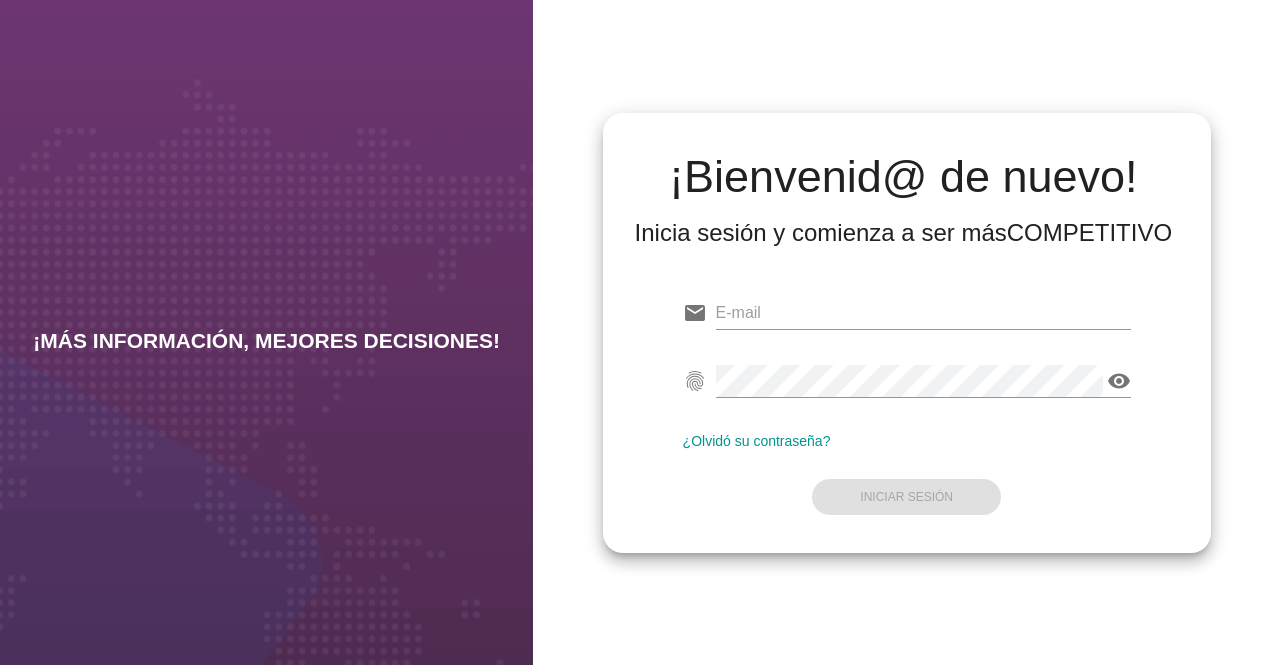 scroll, scrollTop: 0, scrollLeft: 0, axis: both 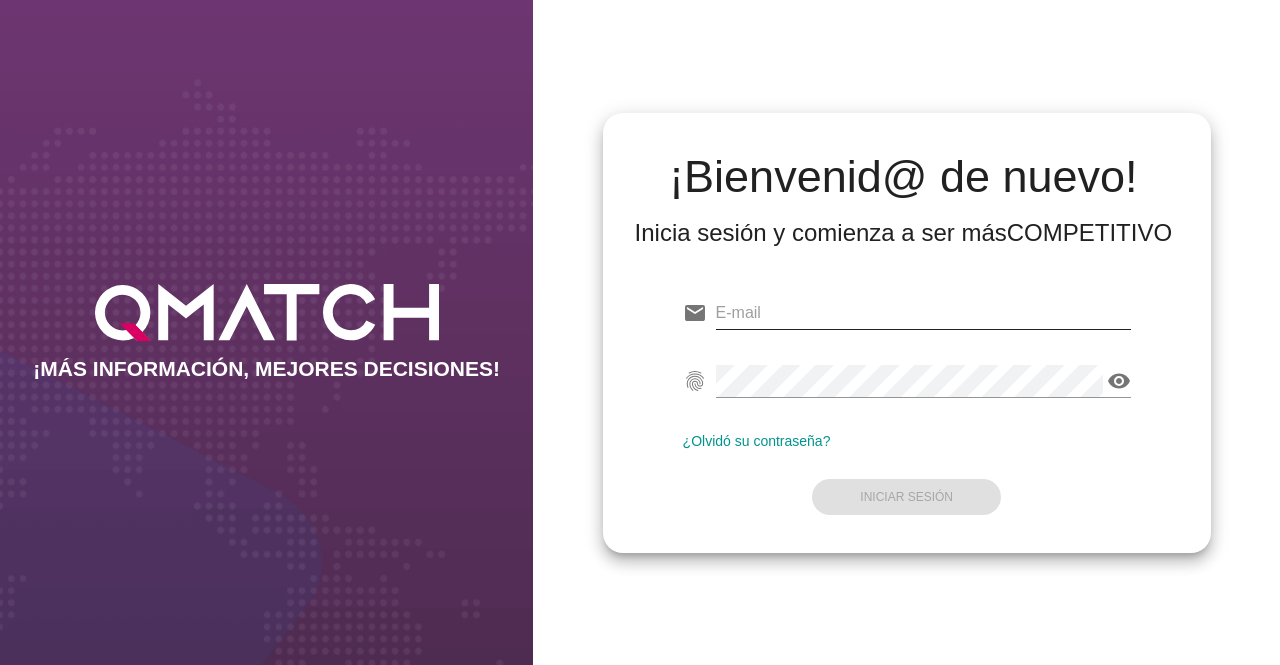 click at bounding box center [923, 313] 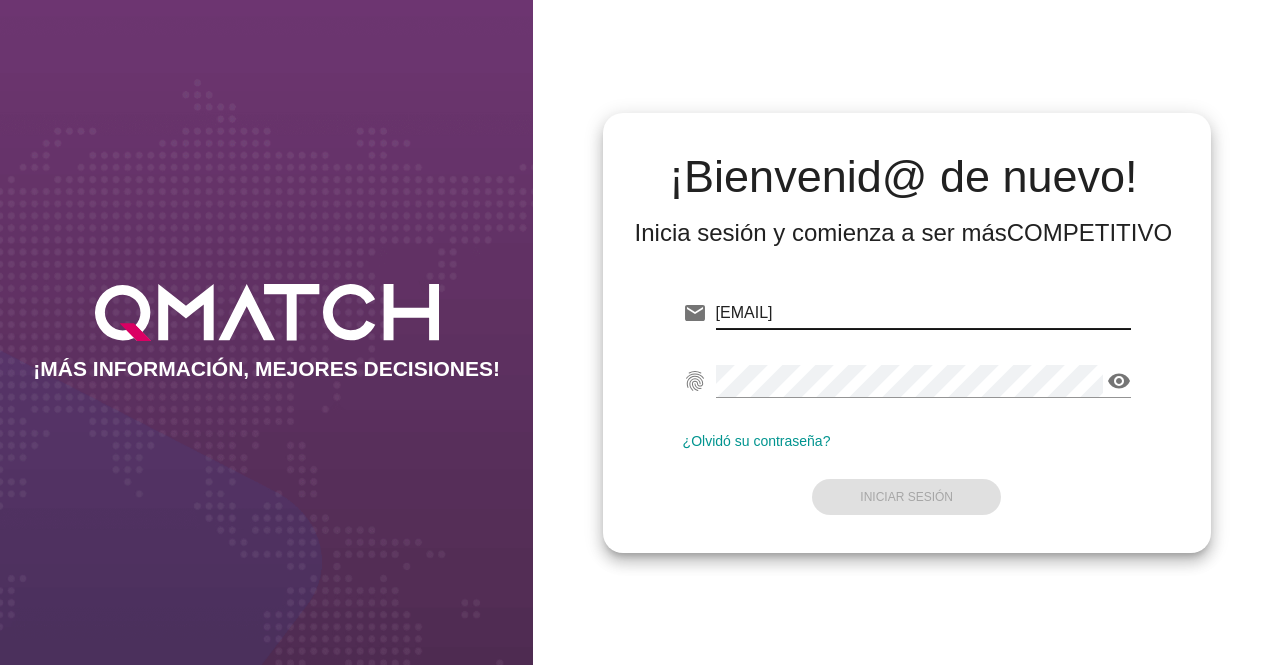 click at bounding box center [923, 411] 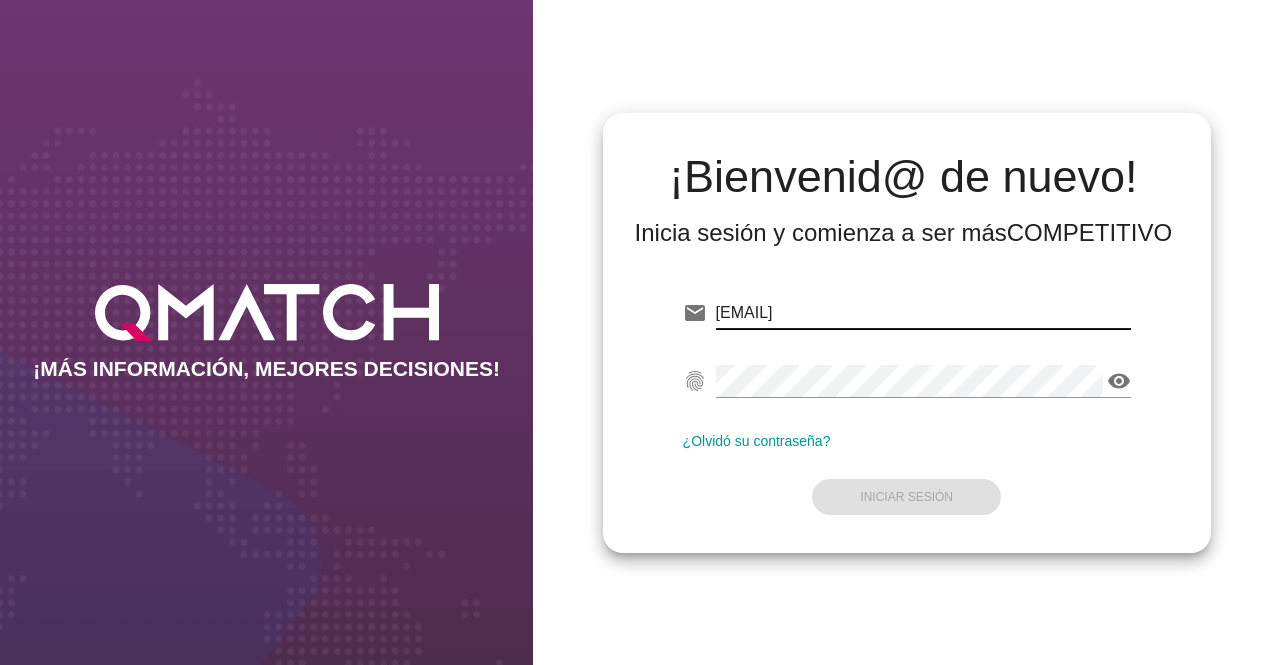 type on "[EMAIL]" 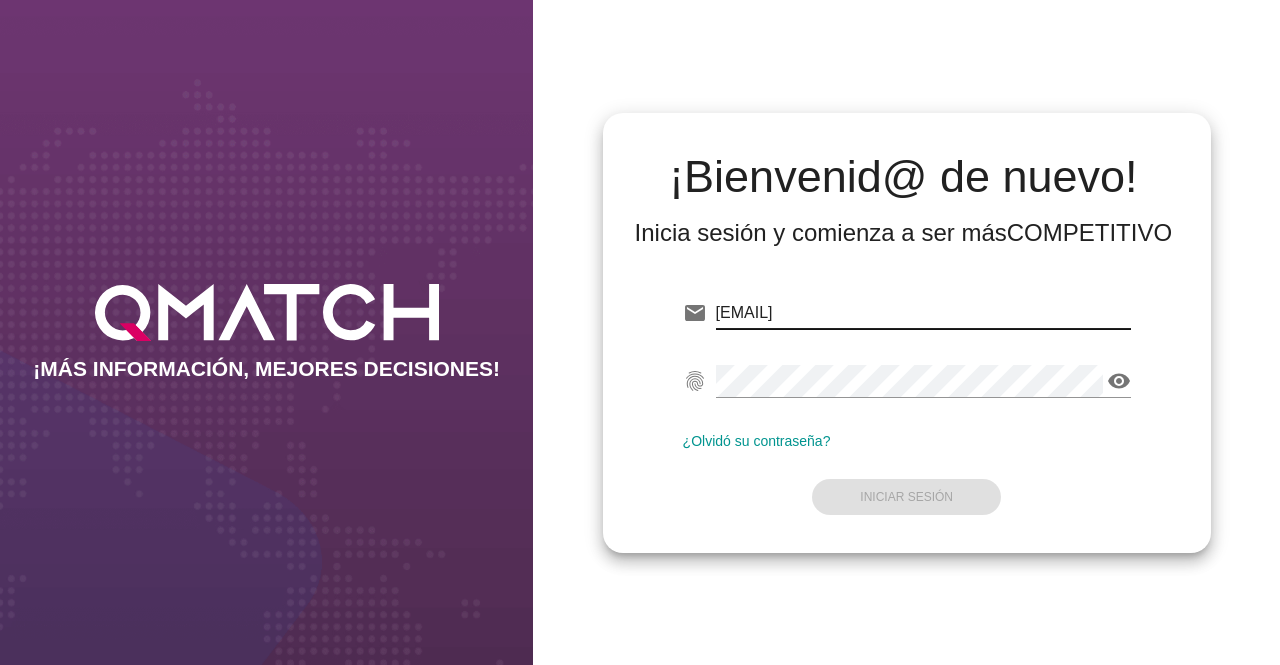 click on "visibility" at bounding box center [923, 391] 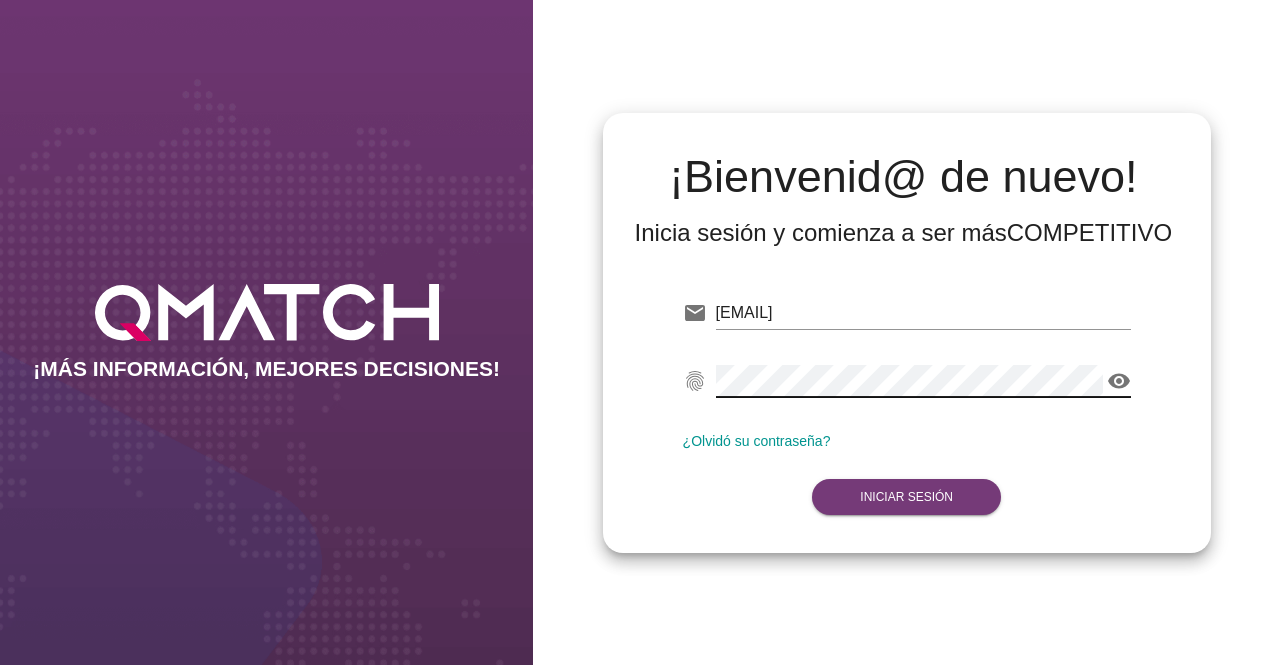 click on "Iniciar Sesión" at bounding box center [906, 497] 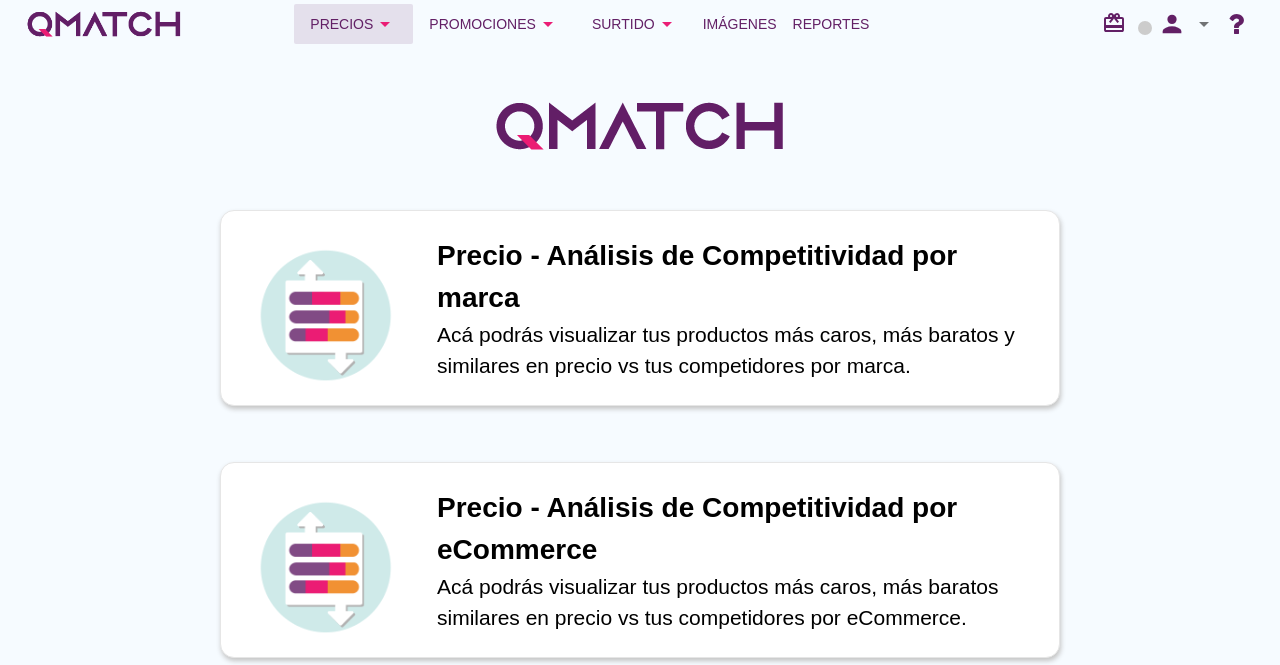 click on "arrow_drop_down" at bounding box center [385, 24] 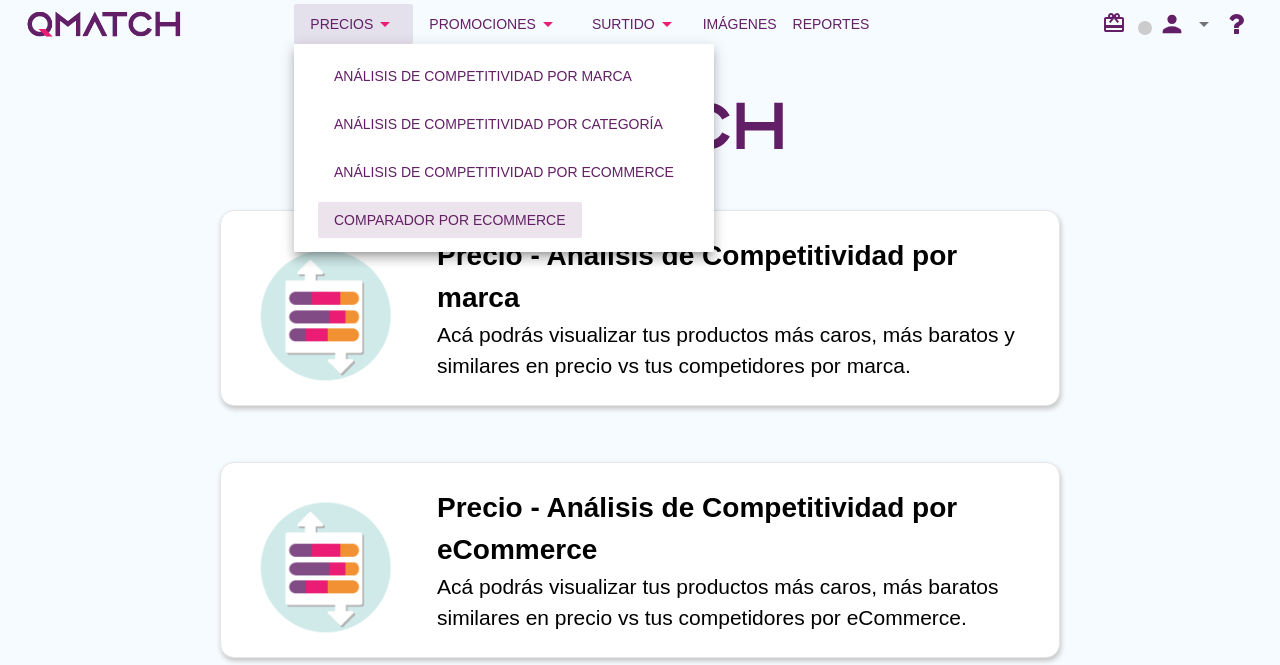 type 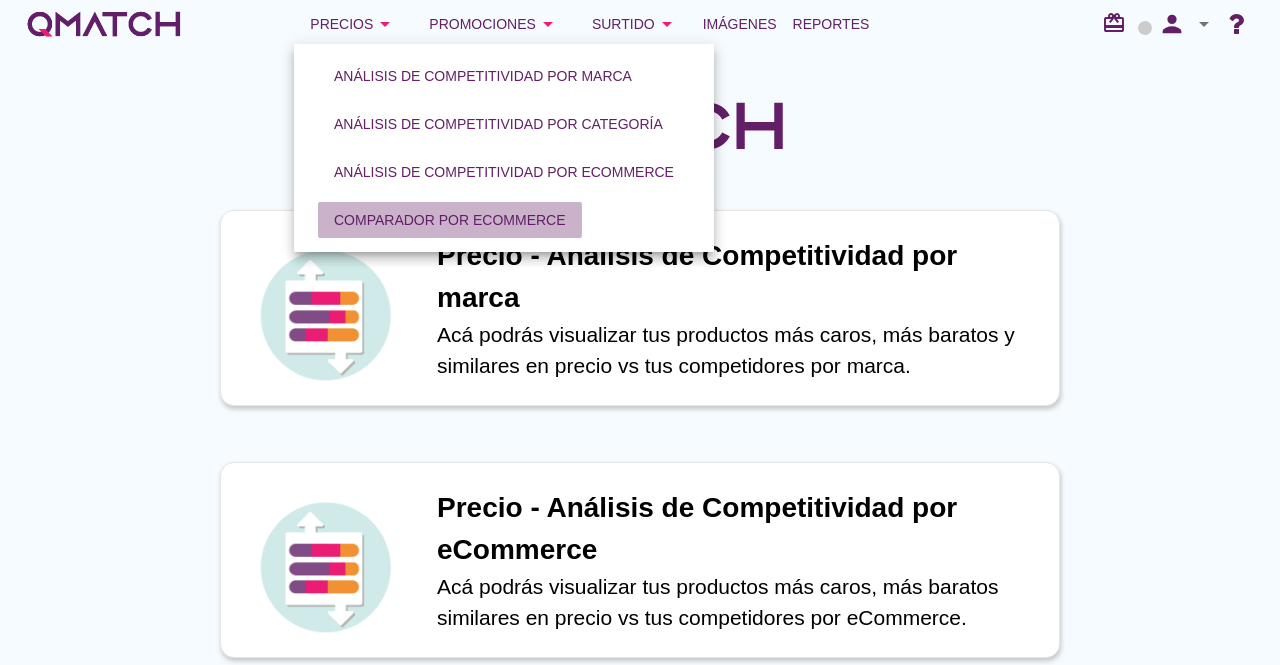 click on "Comparador por eCommerce" at bounding box center (450, 220) 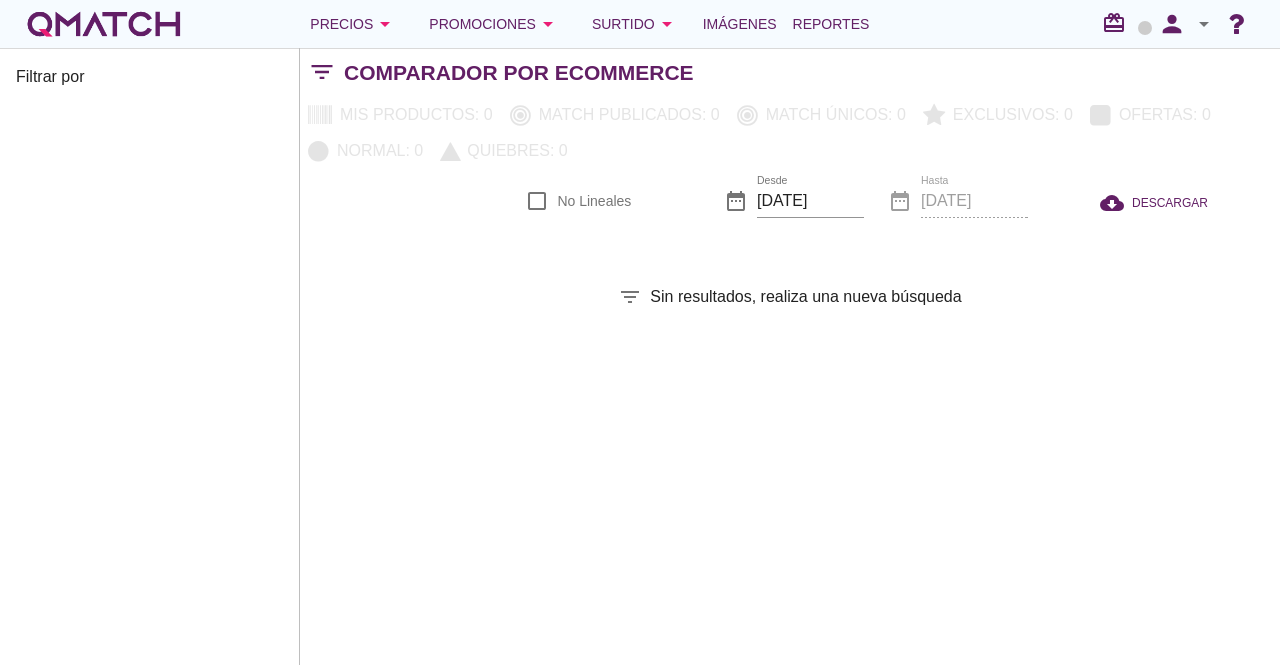 checkbox on "false" 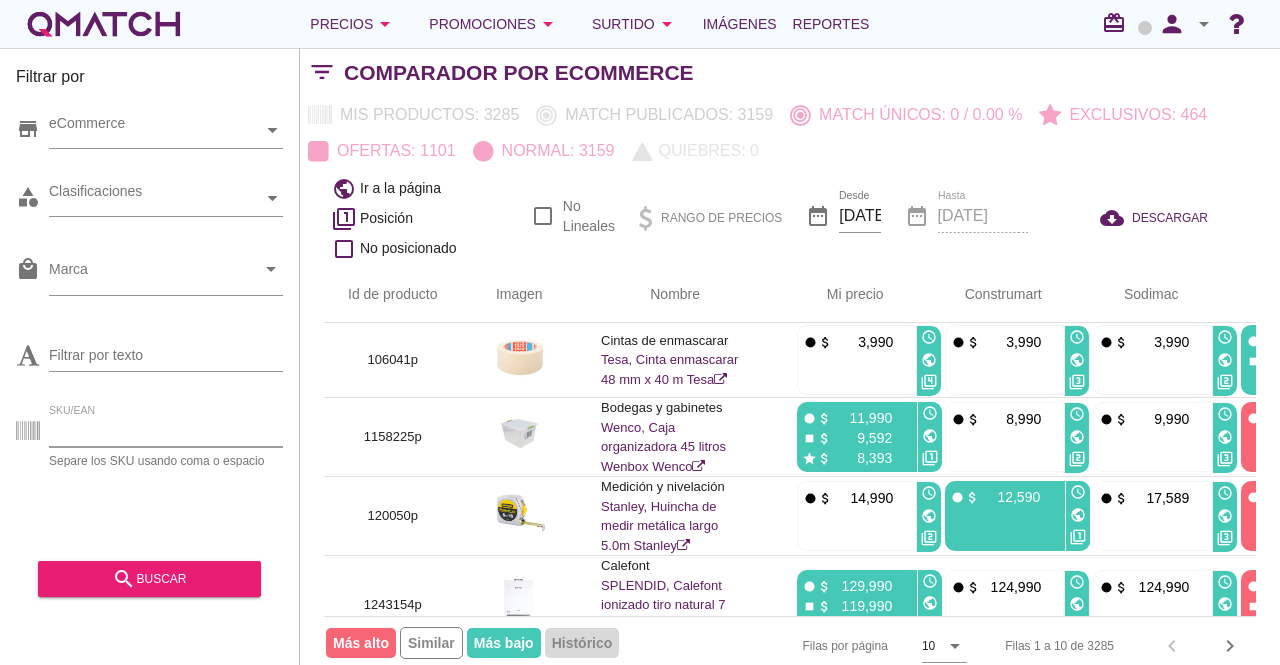 click on "SKU/EAN" at bounding box center (166, 431) 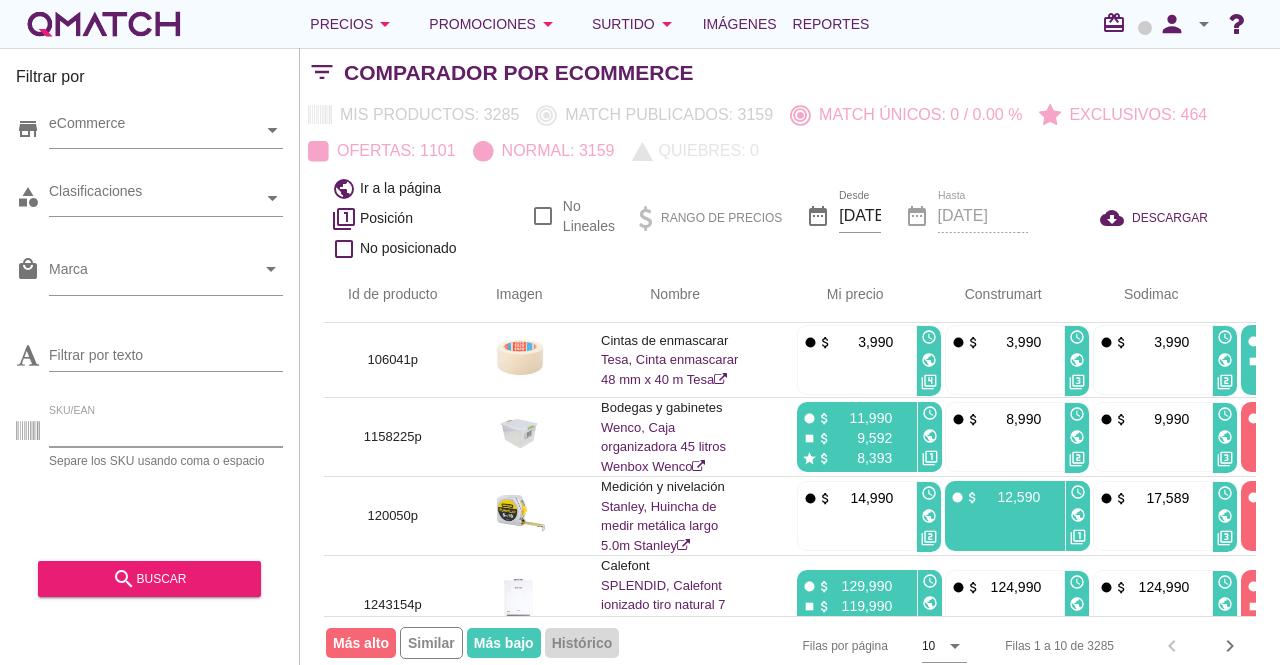 paste on "1319707" 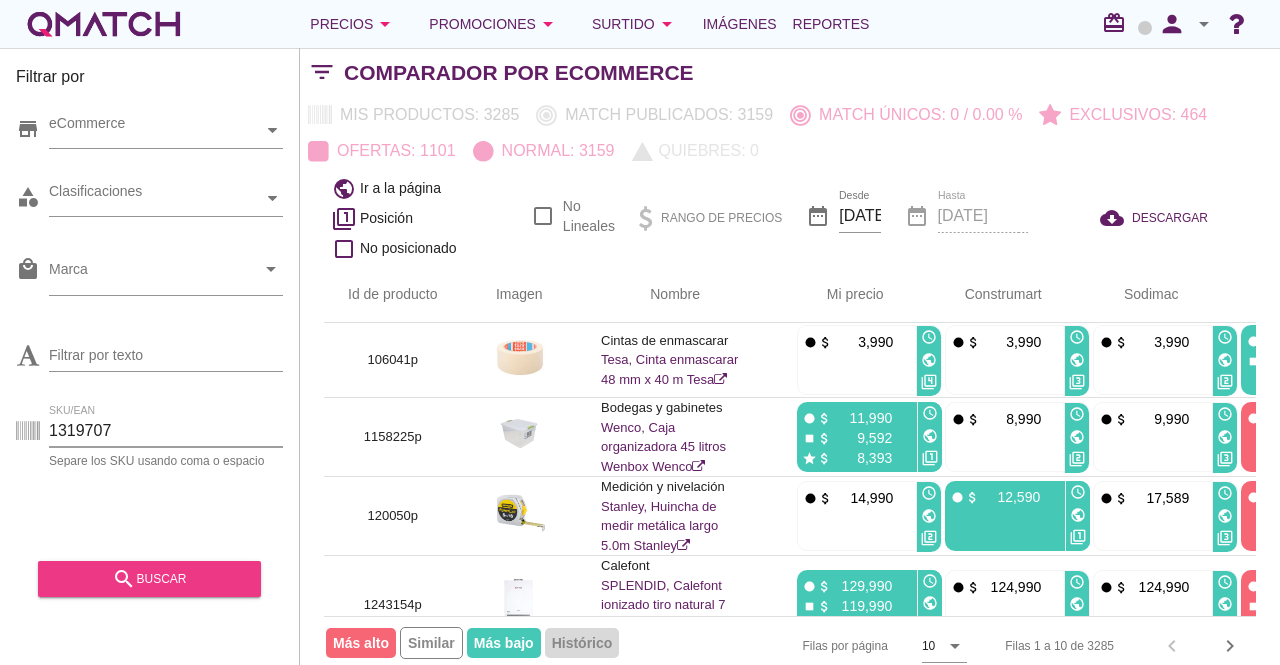 type on "1319707" 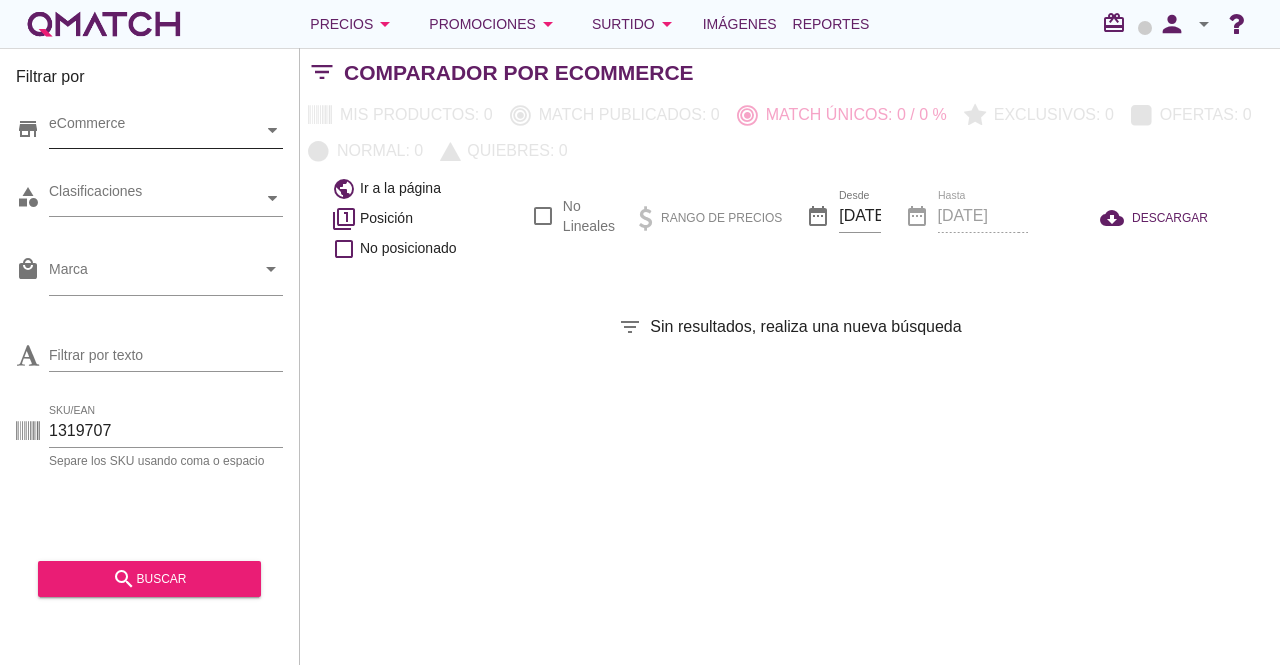 click on "eCommerce" at bounding box center (156, 130) 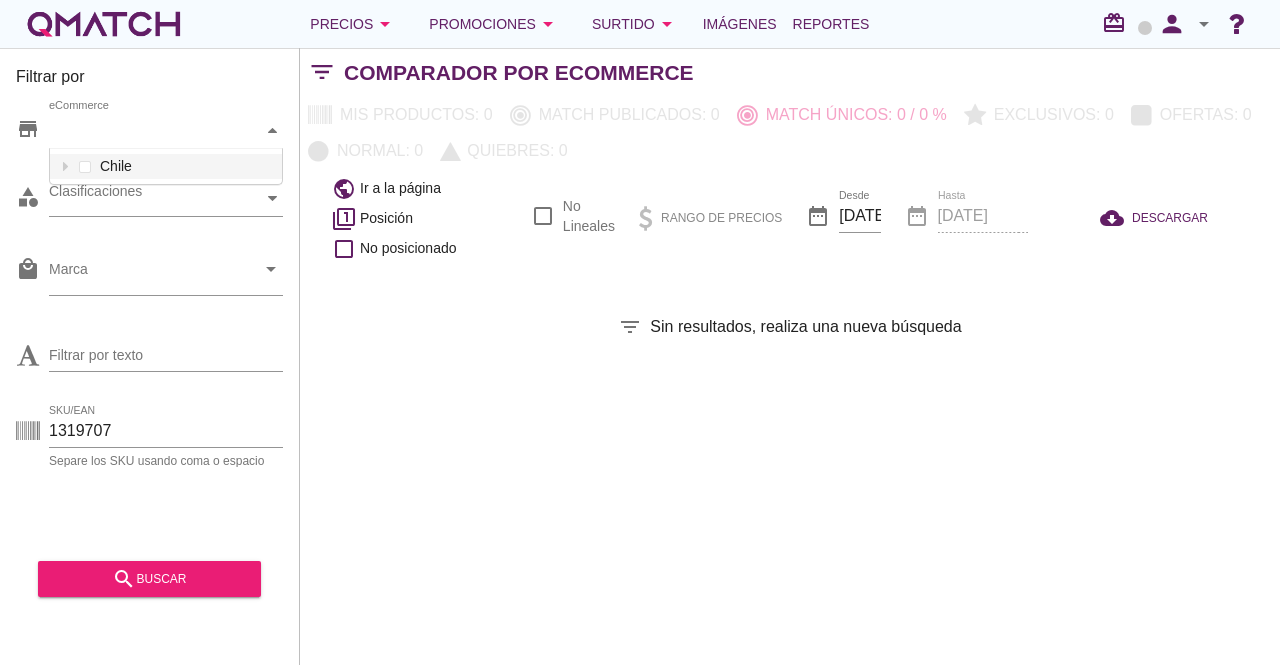 scroll, scrollTop: 38, scrollLeft: 234, axis: both 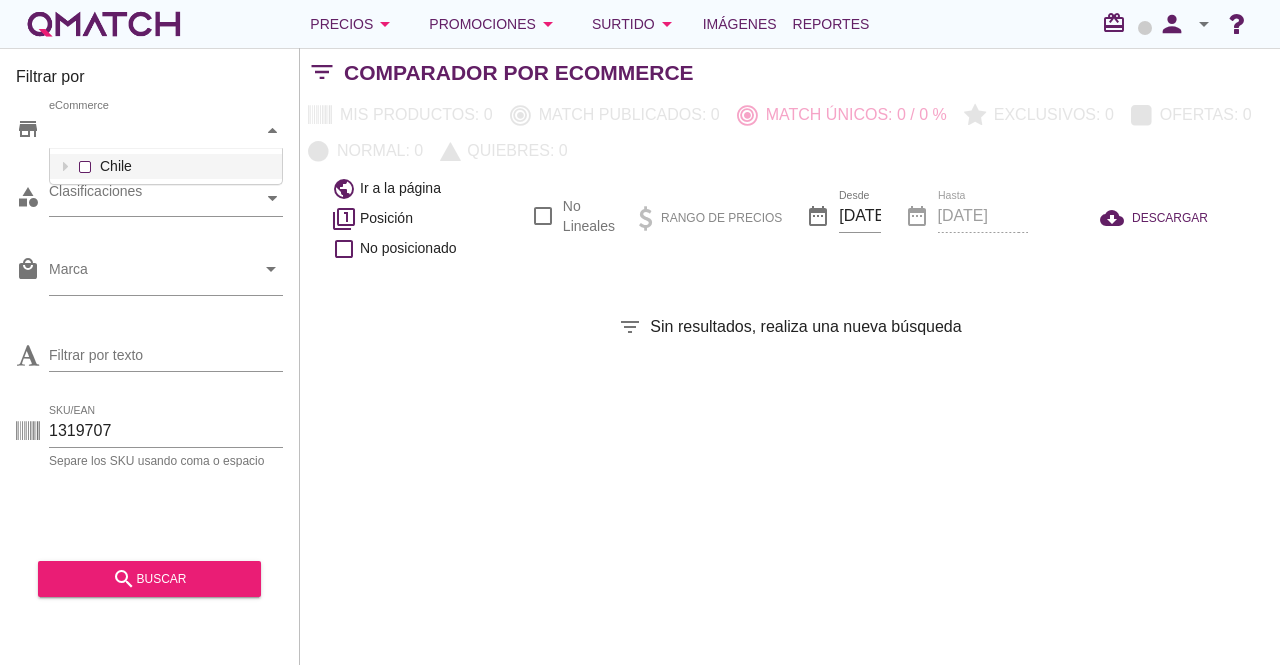 click on "eCommerce Chile" at bounding box center (166, 131) 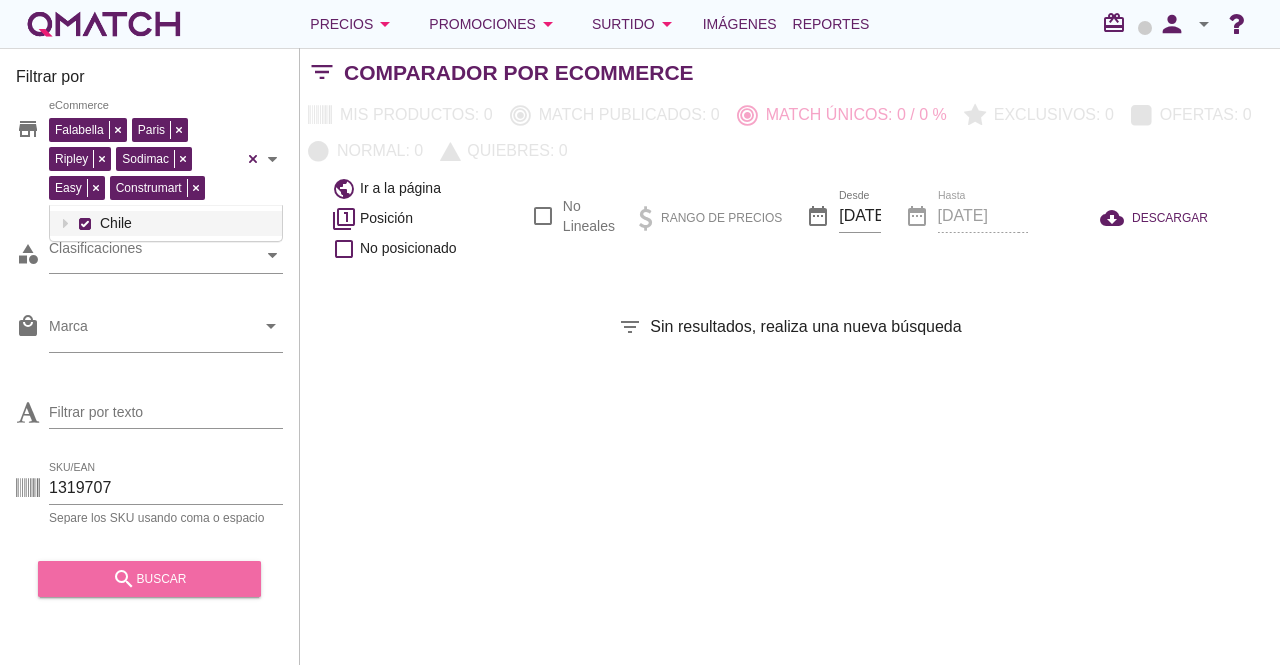 click on "search
buscar" at bounding box center [149, 579] 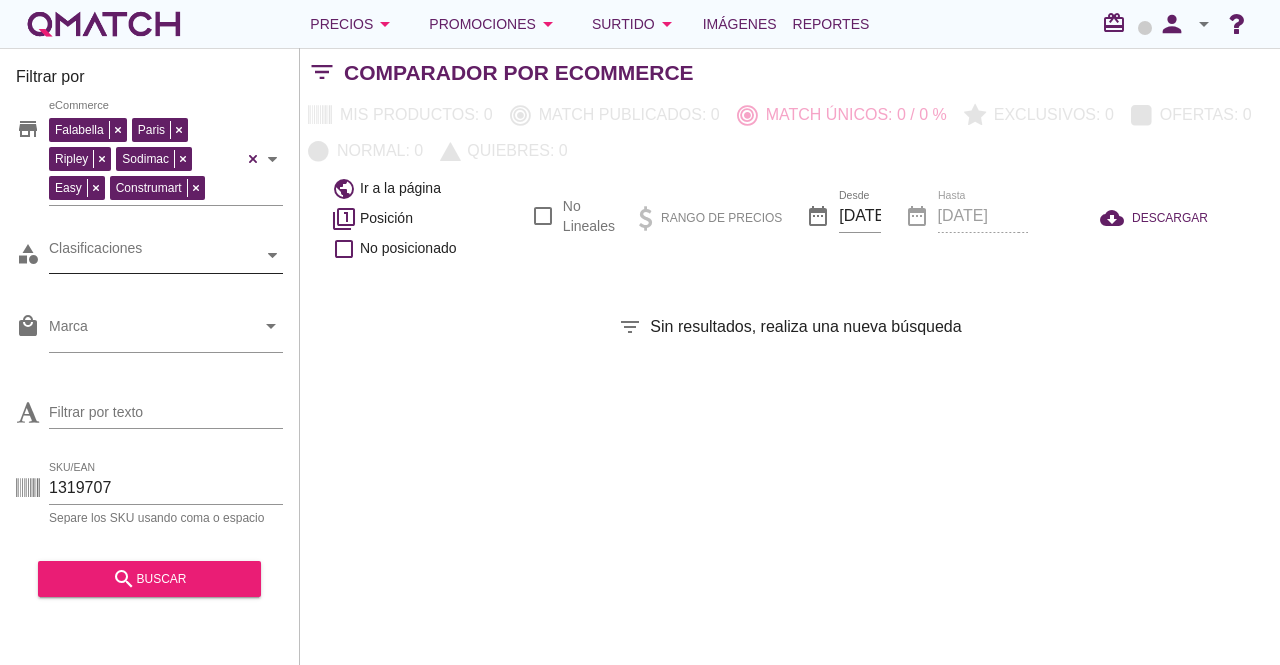 click on "Clasificaciones" at bounding box center (156, 255) 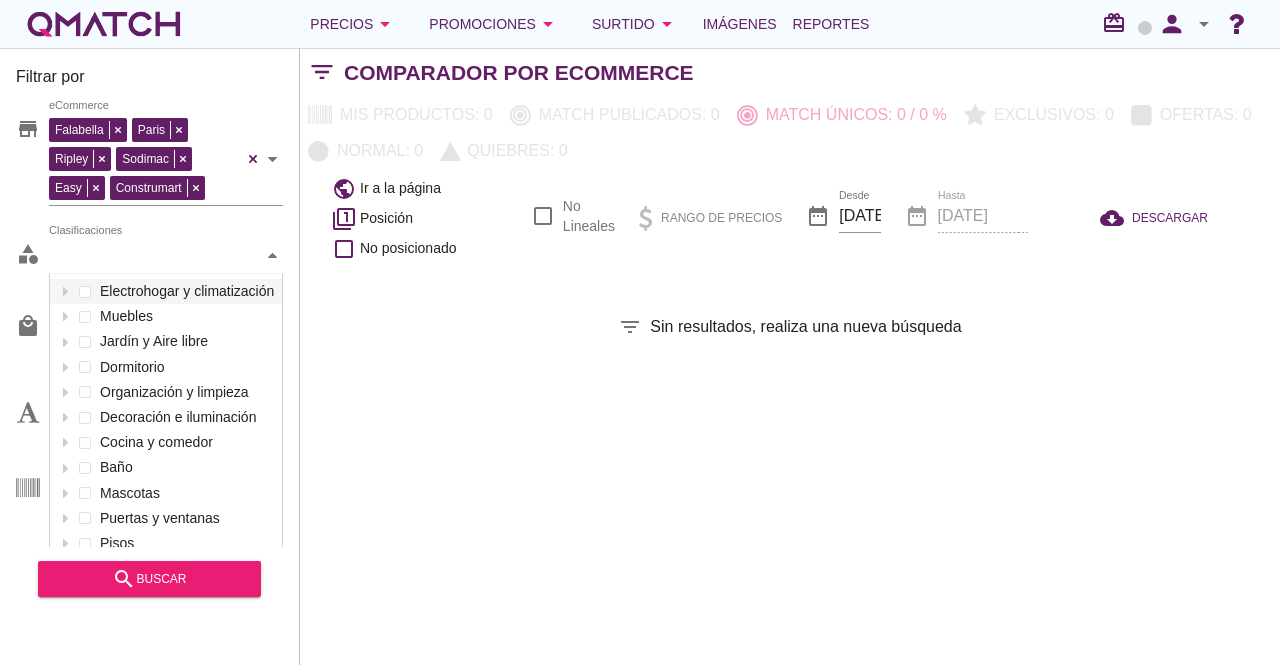 scroll, scrollTop: 301, scrollLeft: 234, axis: both 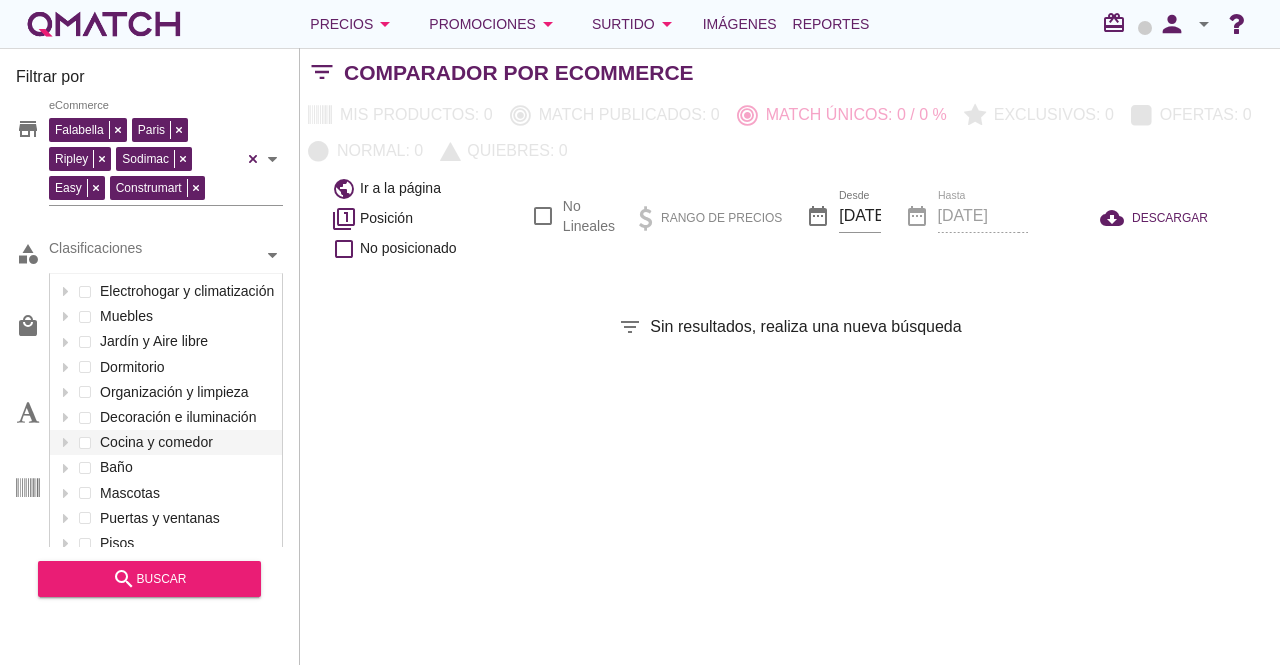 click on "Filtrar por store Falabella Paris Ripley Sodimac Easy Construmart eCommerce category Clasificaciones Electrohogar y climatización Muebles Jardín y Aire libre Dormitorio Organización y limpieza Decoración e iluminación Cocina y comedor Baño Mascotas Puertas y ventanas Pisos Pinturas Herramientas Electricidad y seguridad Salud y Hogar local_mall Marca arrow_drop_down Filtrar por texto SKU/EAN [SKU] Separe los SKU usando coma o espacio
search
buscar
filter_list
Comparador por eCommerce
Mis productos: 0
Match publicados: 0
Match únicos: 0 / 0 %
Exclusivos: 0
Ofertas: 0
Normal: 0
Quiebres: 0
public Ir a la página filter_1 Posición check_box_outline_blank No posicionado check_box_outline_blank No Lineales Rango de precios date_range Desde 2025-08-08 date_range Hasta 2025-08-08 cloud_download DESCARGAR filter_list Sin resultados, realiza una nueva búsqueda Id de producto Imagen Nombre Sin información" at bounding box center (790, 356) 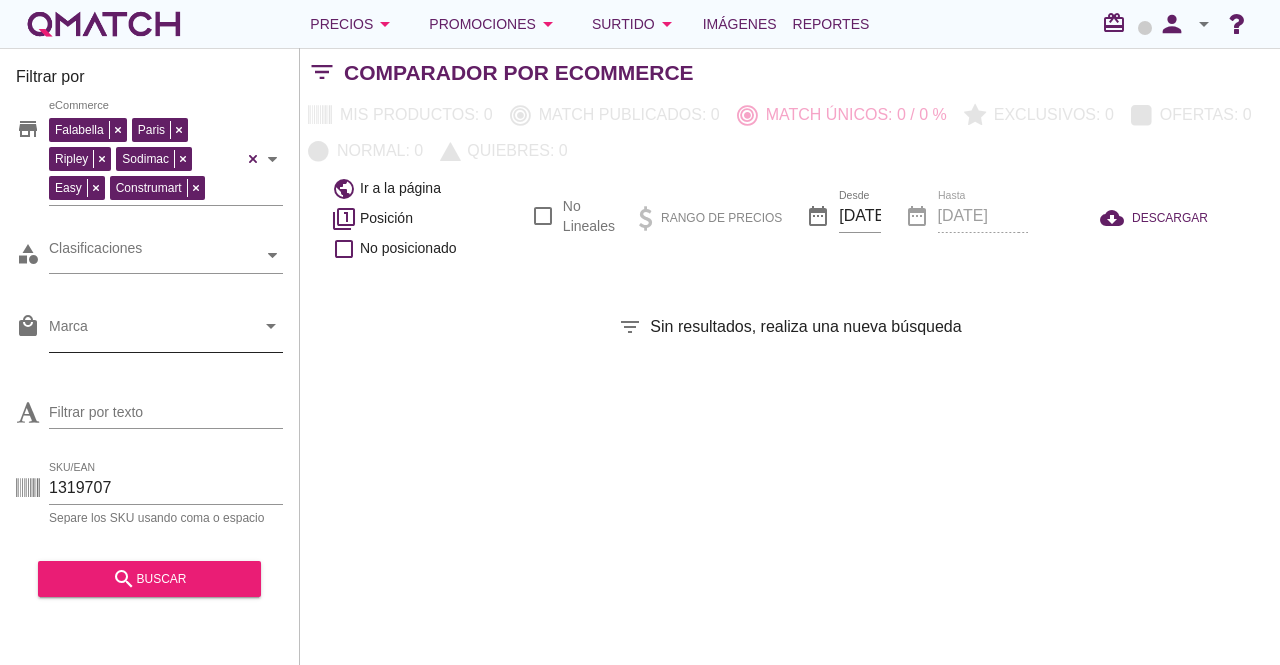 click on "Marca" at bounding box center [152, 331] 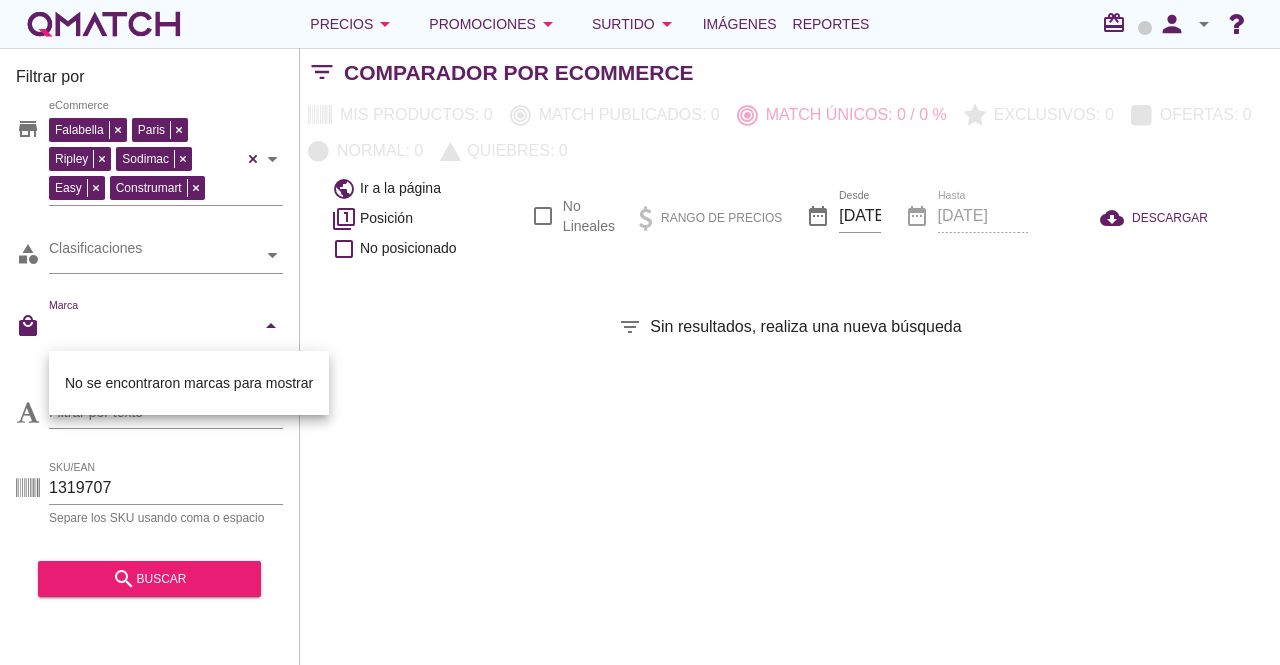 click on "Filtrar por store Falabella Paris Ripley Sodimac Easy Construmart eCommerce Chile category Clasificaciones local_mall Marca arrow_drop_down Filtrar por texto SKU/EAN 1319707 Separe los SKU usando coma o espacio
search
buscar
filter_list
Comparador por eCommerce
Mis productos: 0
Match publicados: 0
Match únicos: 0 / 0 %
Exclusivos: 0
Ofertas: 0
Normal: 0
Quiebres: 0
public Ir a la página filter_1 Posición check_box_outline_blank No posicionado check_box_outline_blank No Lineales Rango de precios date_range Desde [DATE] date_range Hasta [DATE] cloud_download DESCARGAR filter_list Sin resultados, realiza una nueva búsqueda Id de producto Imagen Nombre Sin información Filas por página 10 arrow_drop_down – chevron_left chevron_right
Más alto
Similar
Más bajo
Histórico" at bounding box center (790, 356) 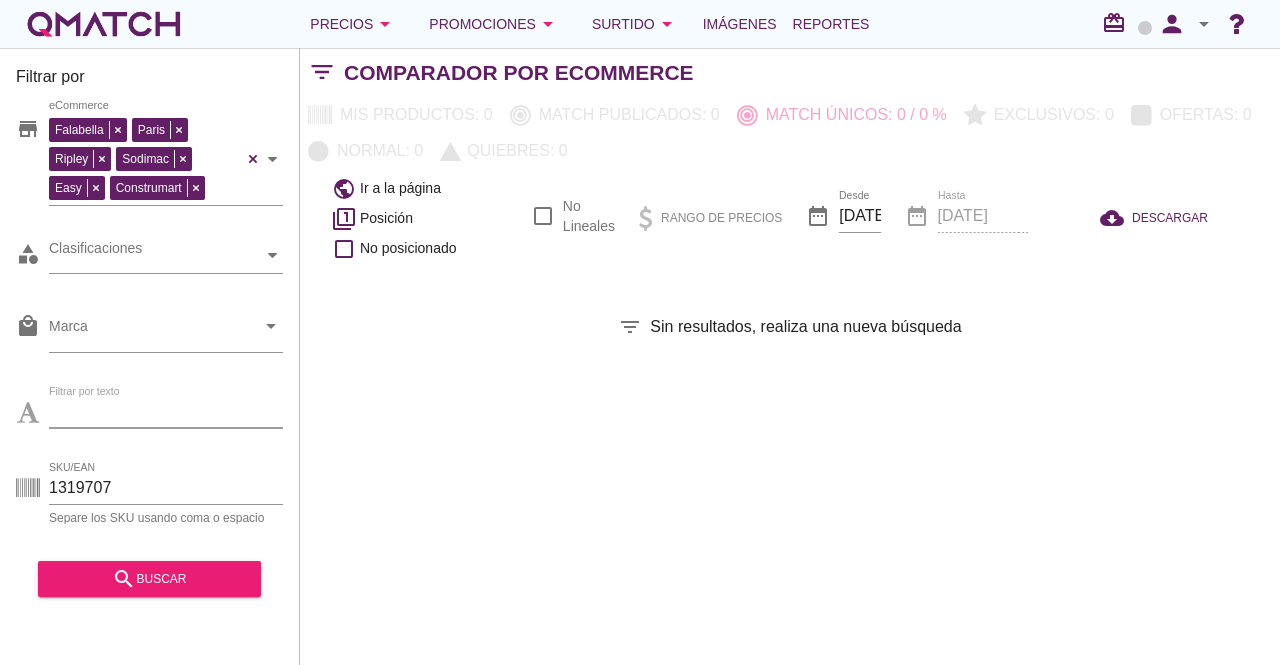click on "Filtrar por texto" at bounding box center [166, 412] 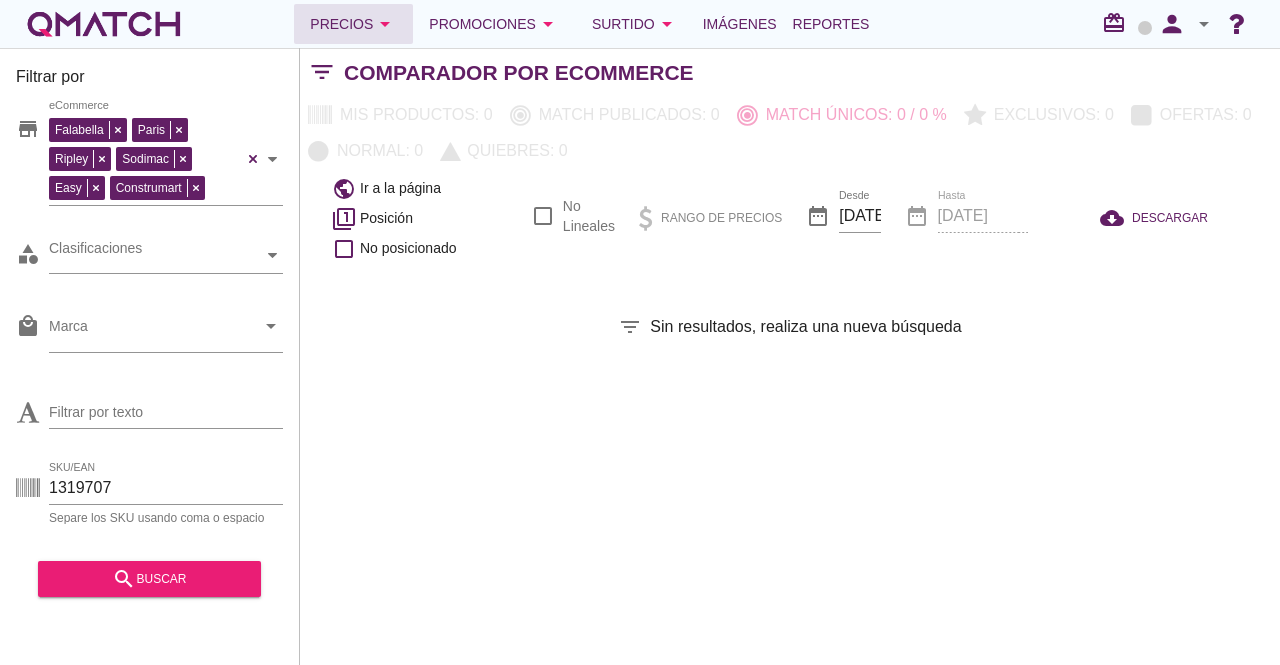 click on "Precios
arrow_drop_down" at bounding box center [353, 24] 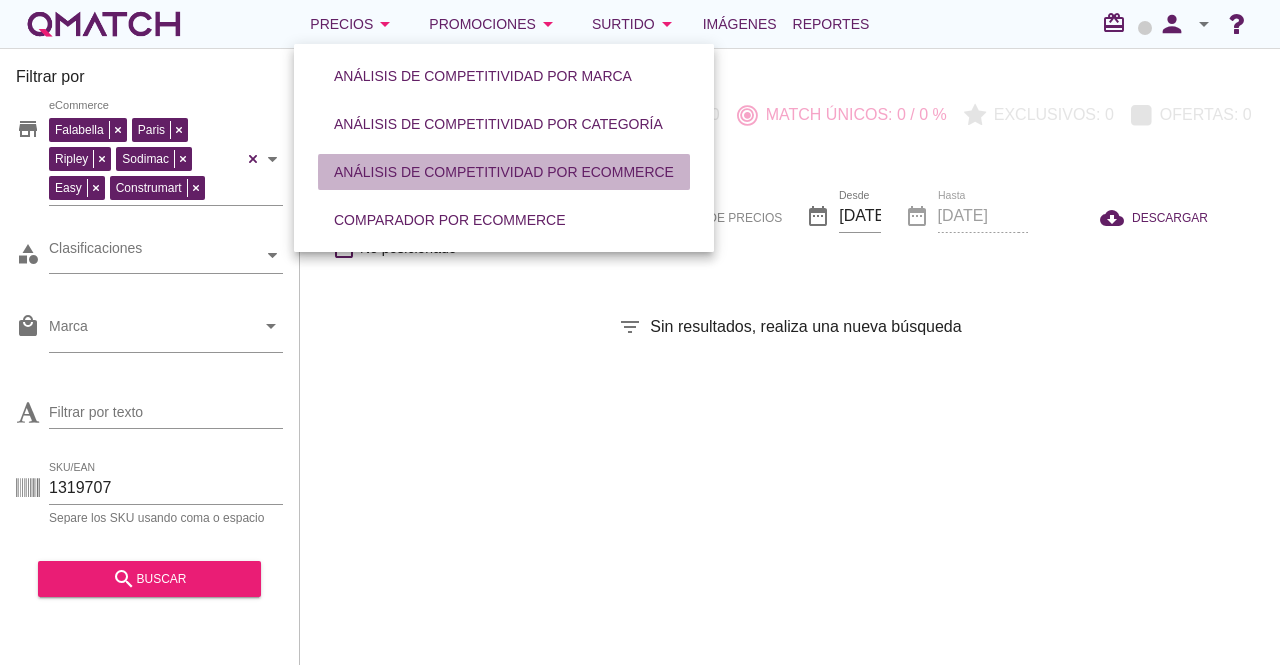 click on "Análisis de competitividad por eCommerce" at bounding box center [504, 172] 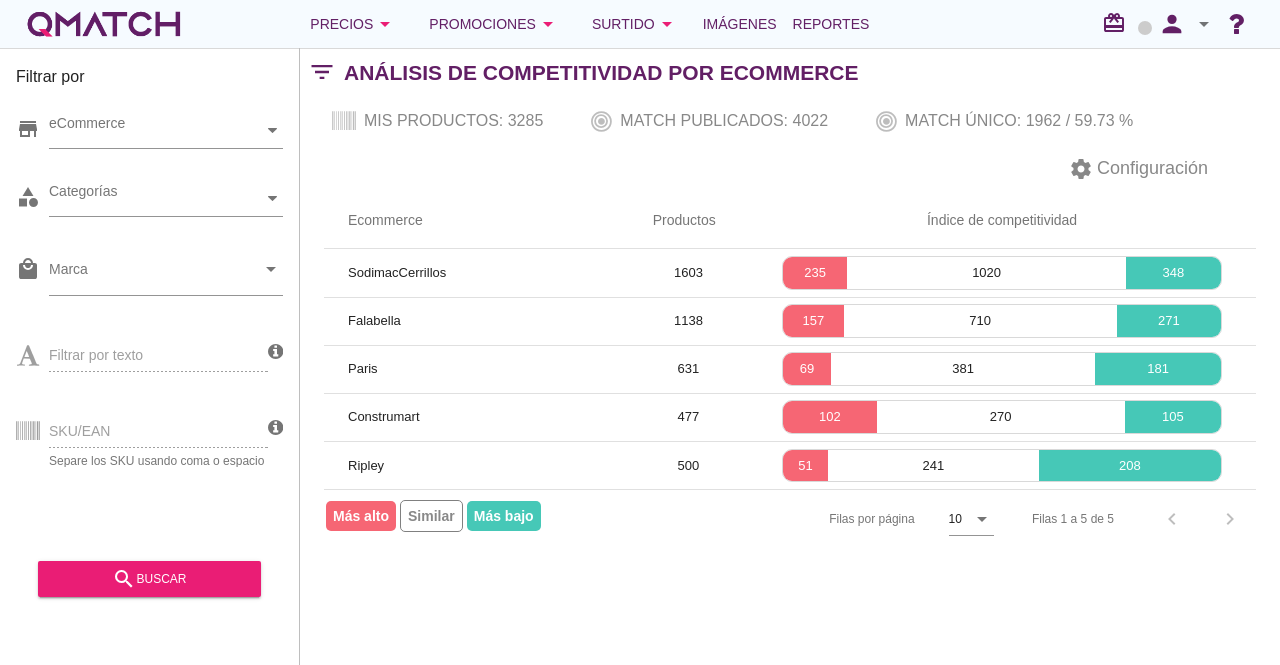 click on "SKU/EAN Separe los SKU usando coma o espacio" at bounding box center (142, 429) 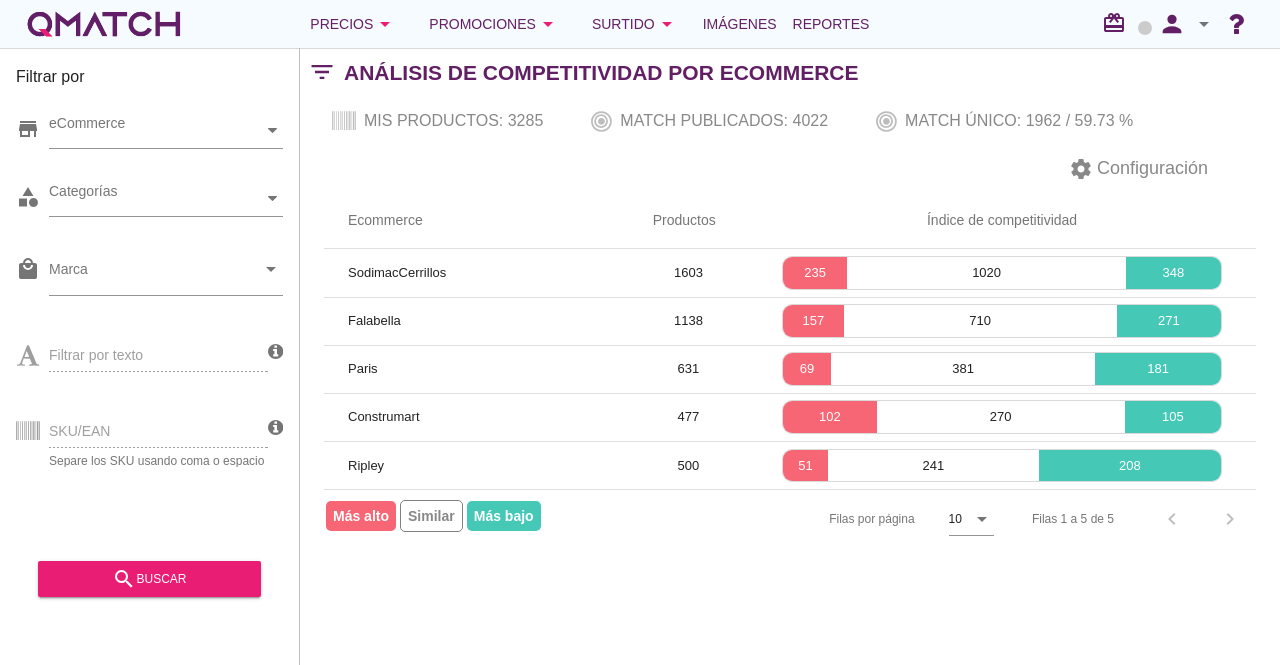 click on "SKU/EAN Separe los SKU usando coma o espacio" at bounding box center [142, 429] 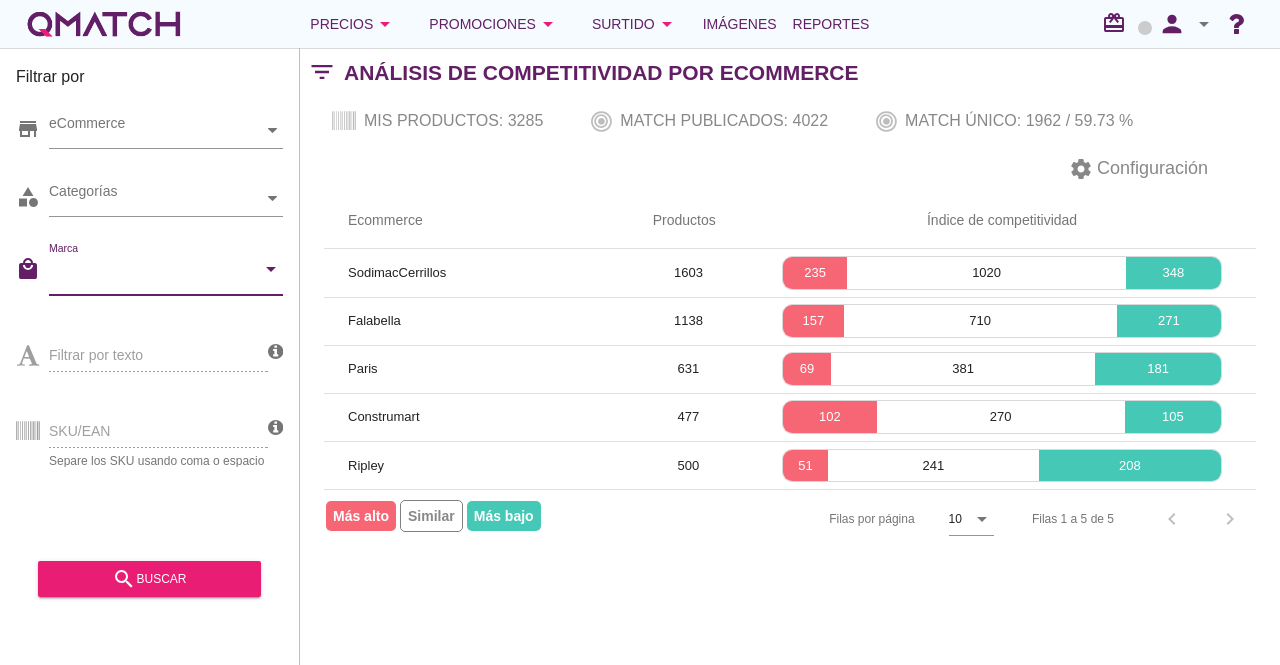 click on "Marca" at bounding box center (152, 274) 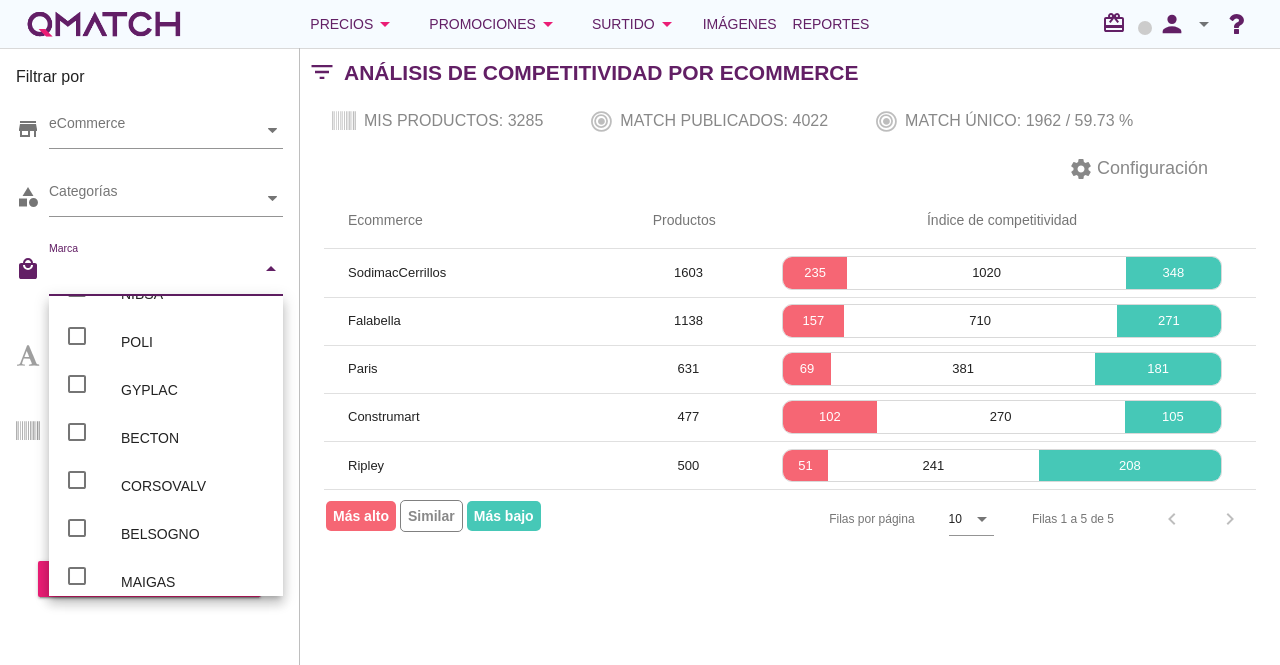 scroll, scrollTop: 0, scrollLeft: 0, axis: both 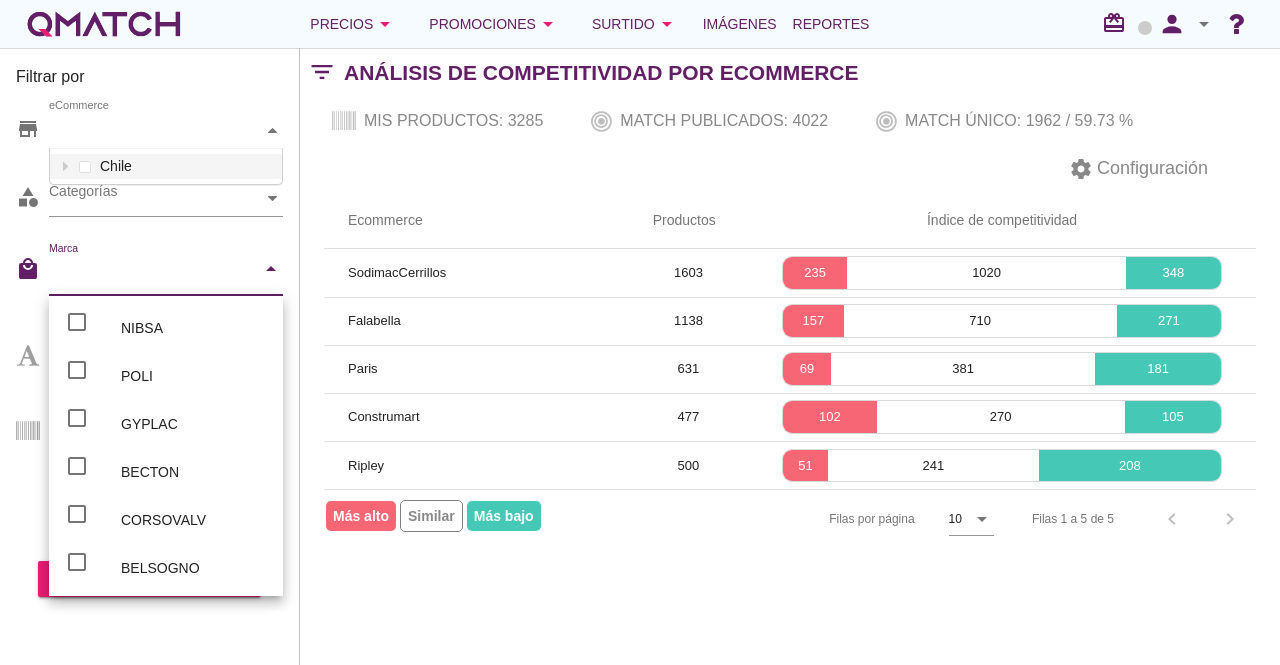click on "eCommerce" at bounding box center [156, 130] 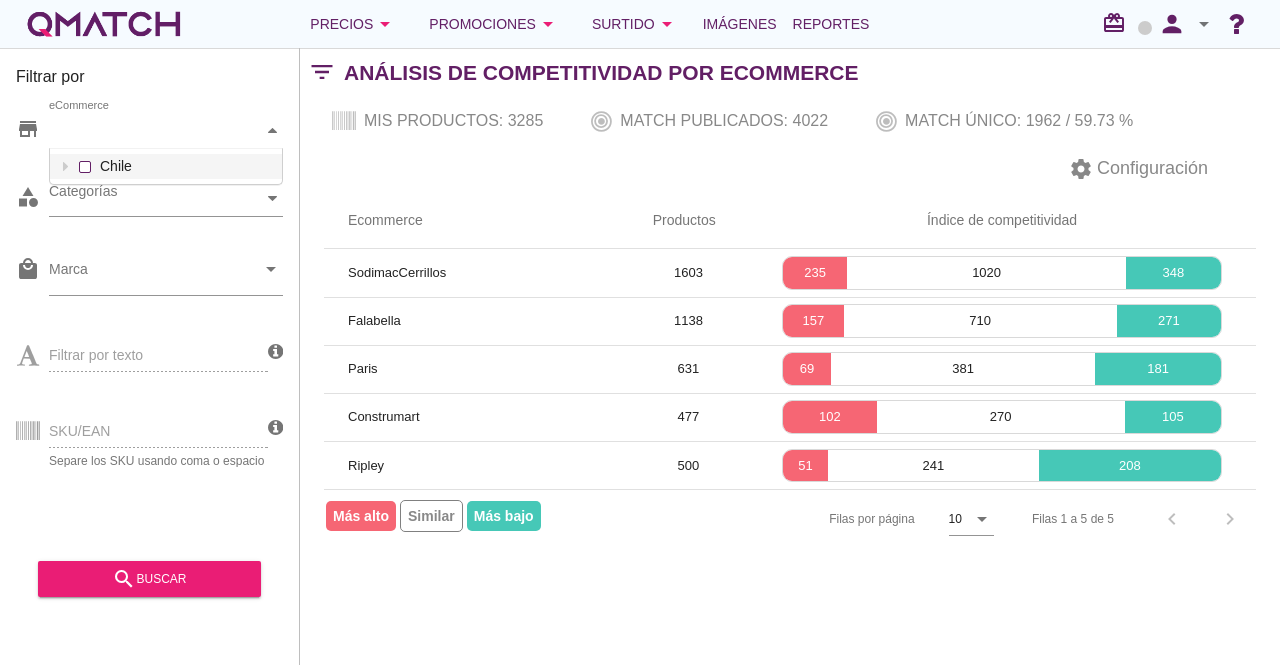 click on "eCommerce Chile" at bounding box center [166, 131] 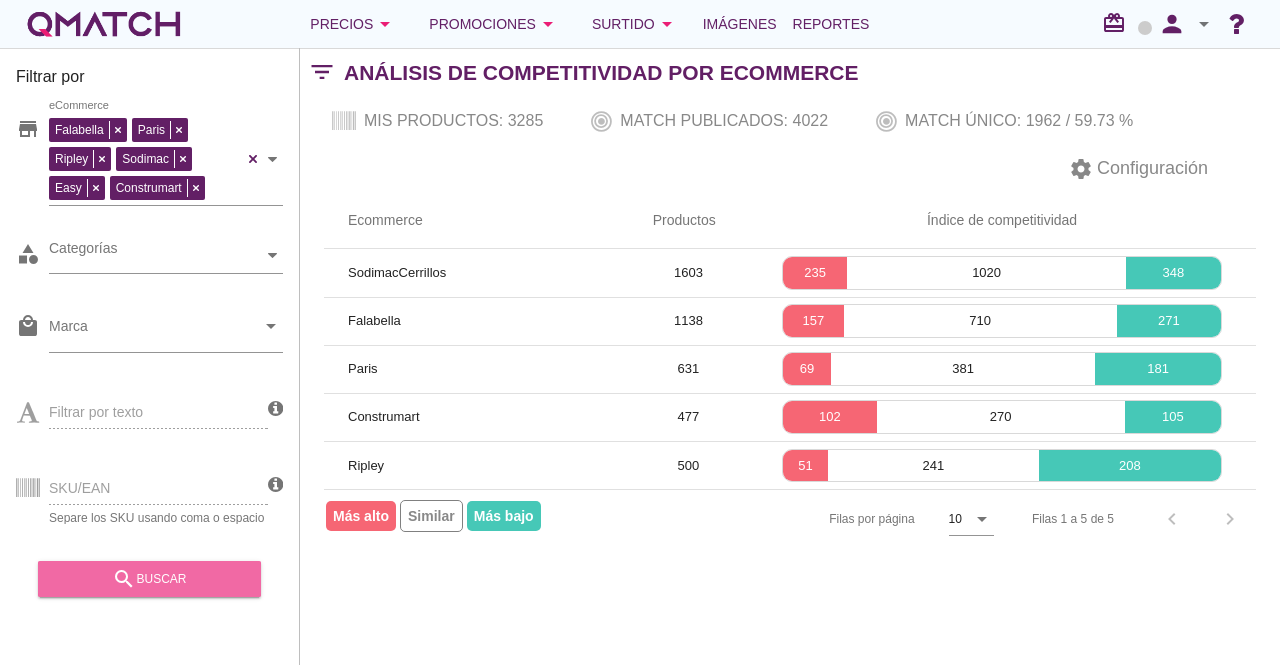 click on "search" at bounding box center [124, 579] 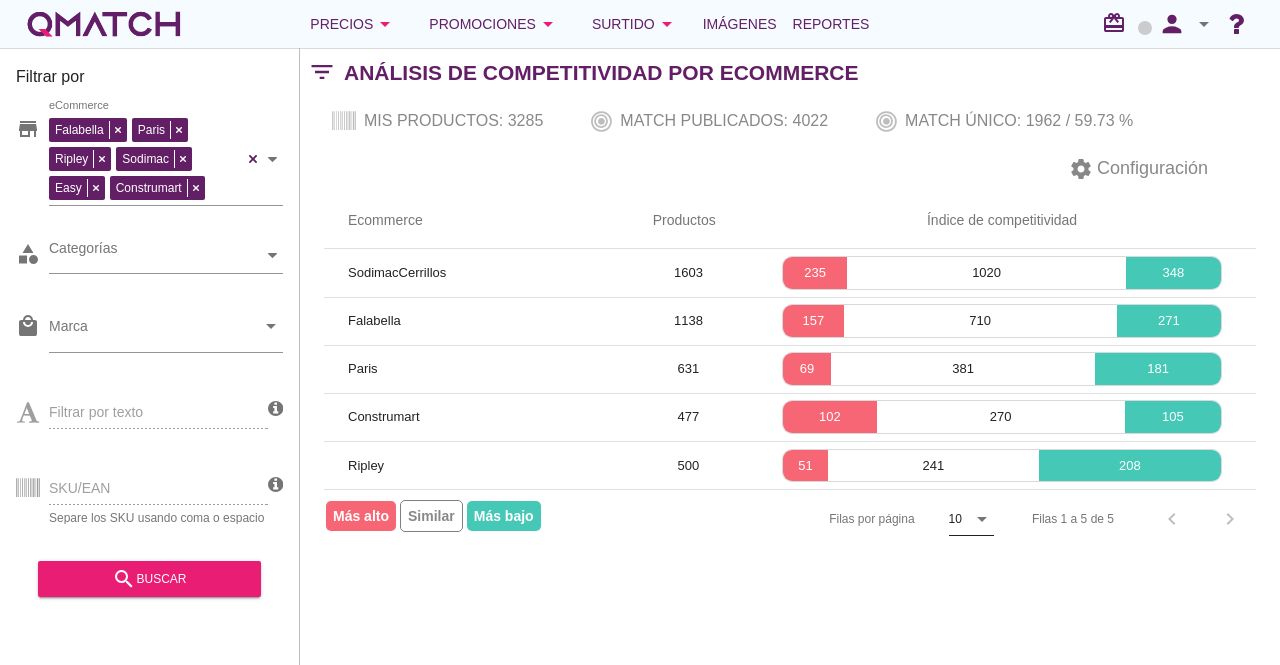 click on "10" at bounding box center (955, 519) 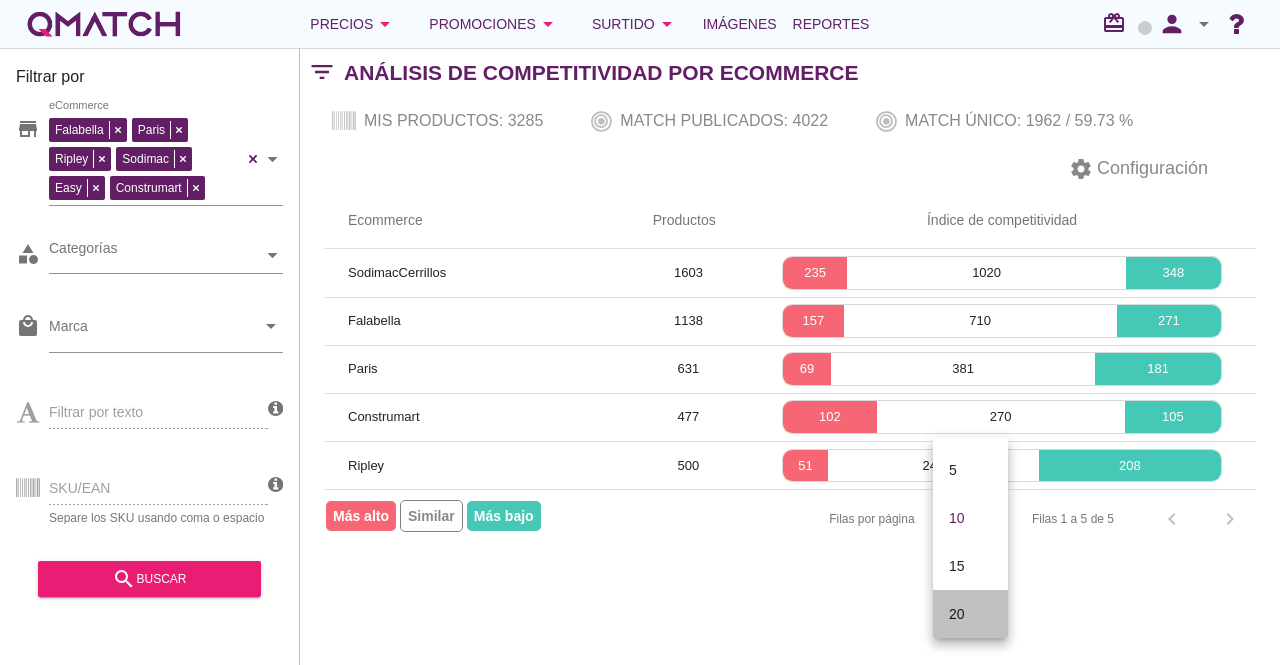 click on "20" at bounding box center (970, 614) 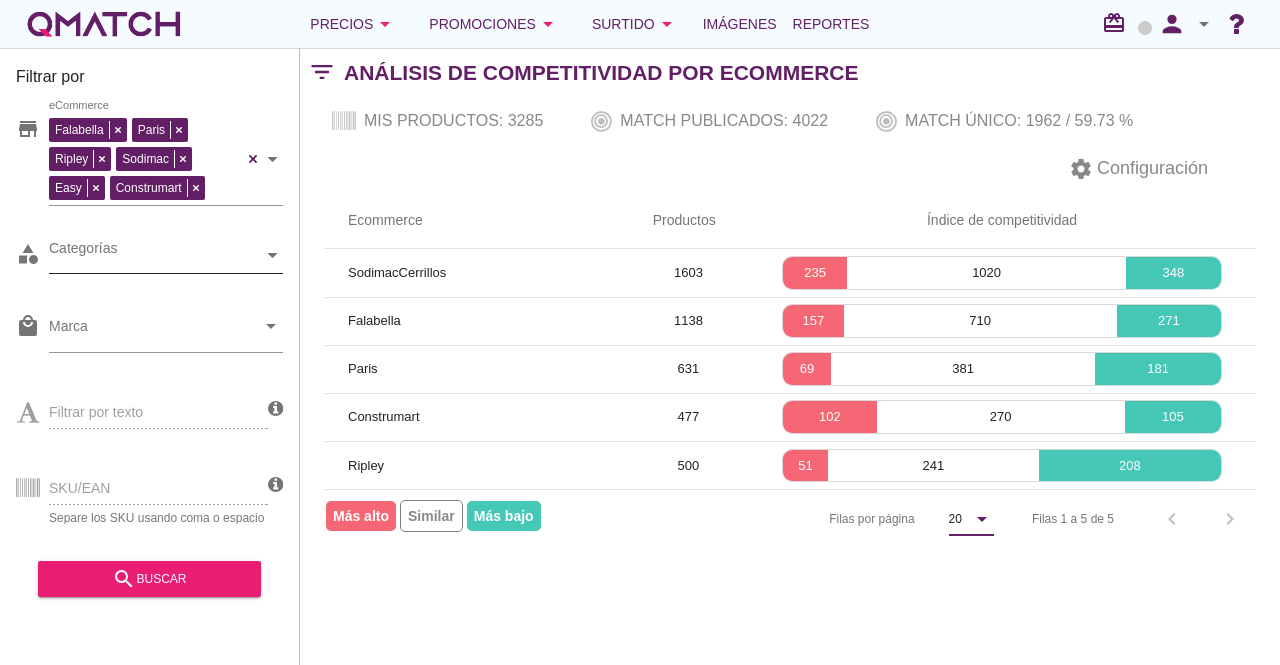 click on "Categorías" at bounding box center (156, 255) 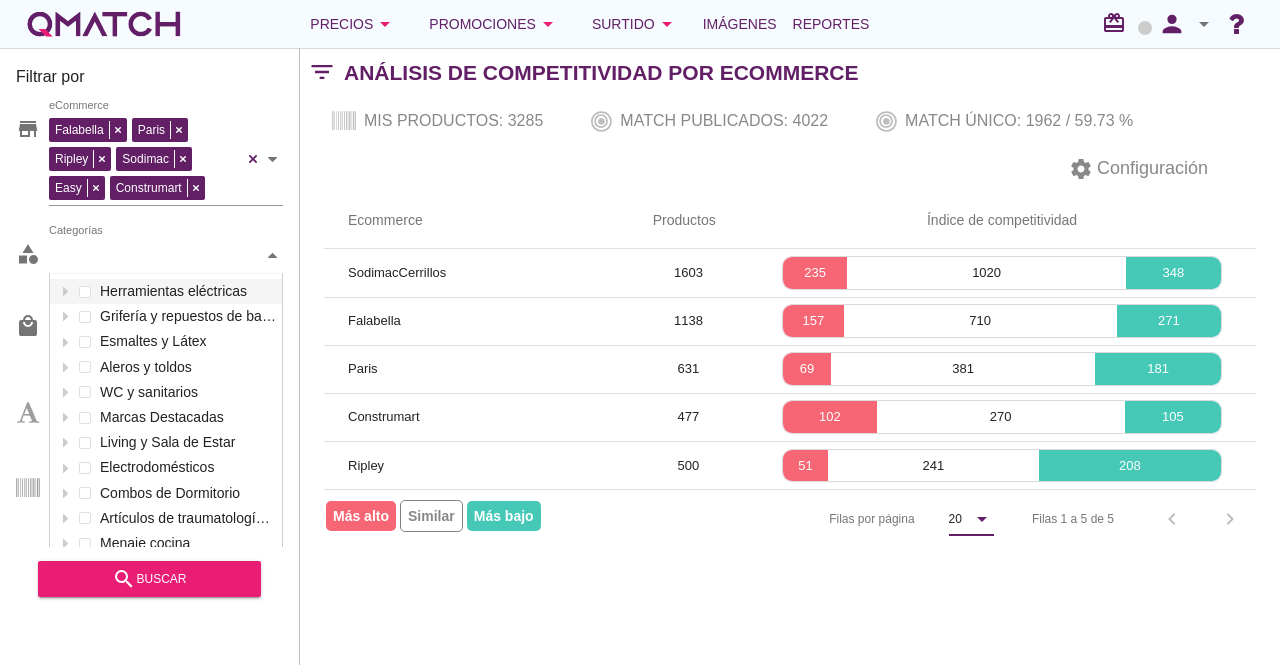 scroll, scrollTop: 301, scrollLeft: 234, axis: both 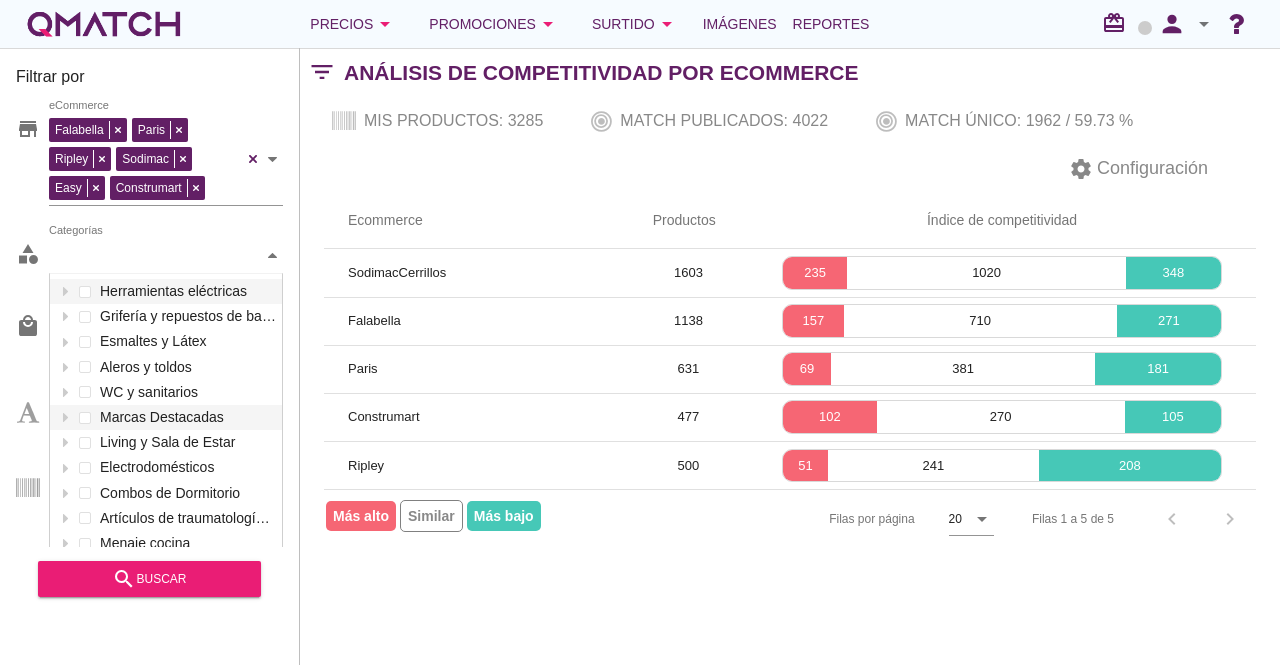 click on "Categorías" at bounding box center (156, 255) 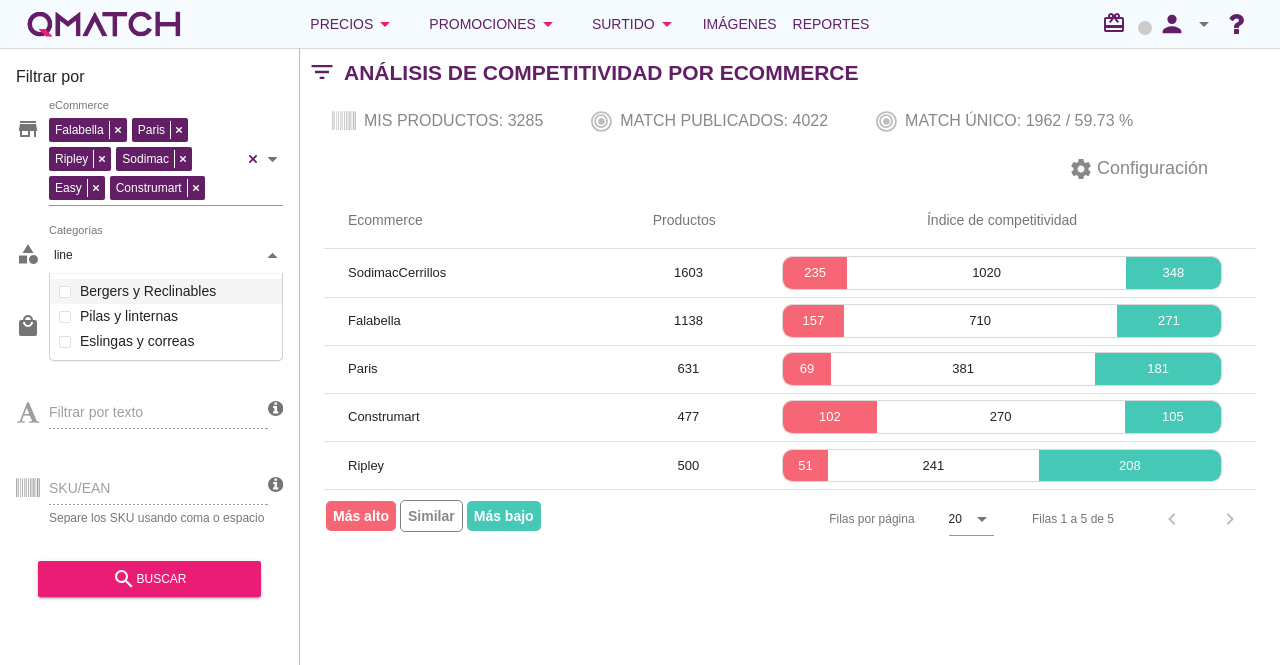 scroll, scrollTop: 86, scrollLeft: 232, axis: both 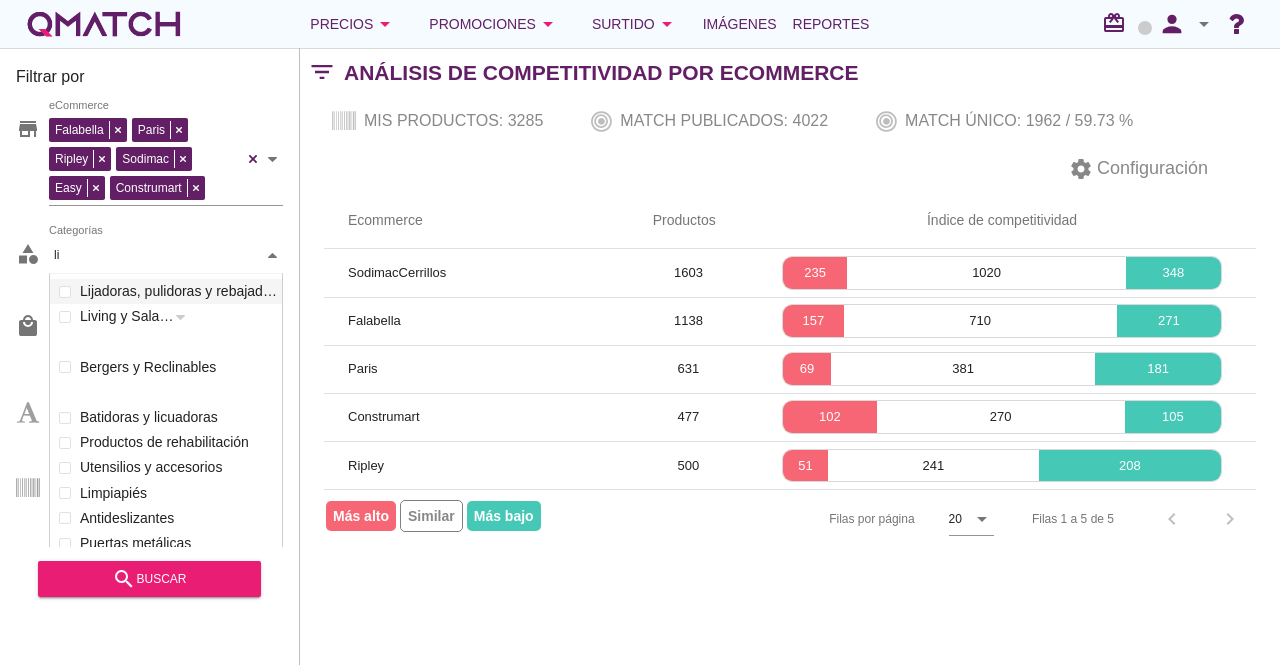 type on "l" 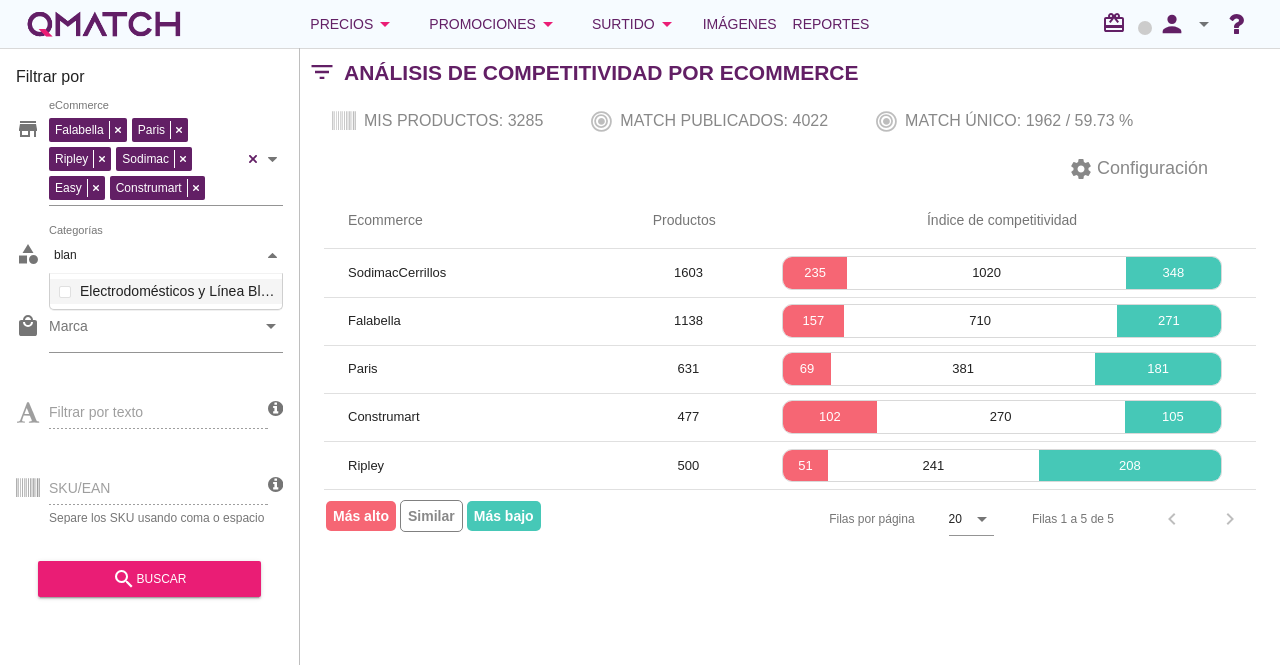 scroll, scrollTop: 0, scrollLeft: 0, axis: both 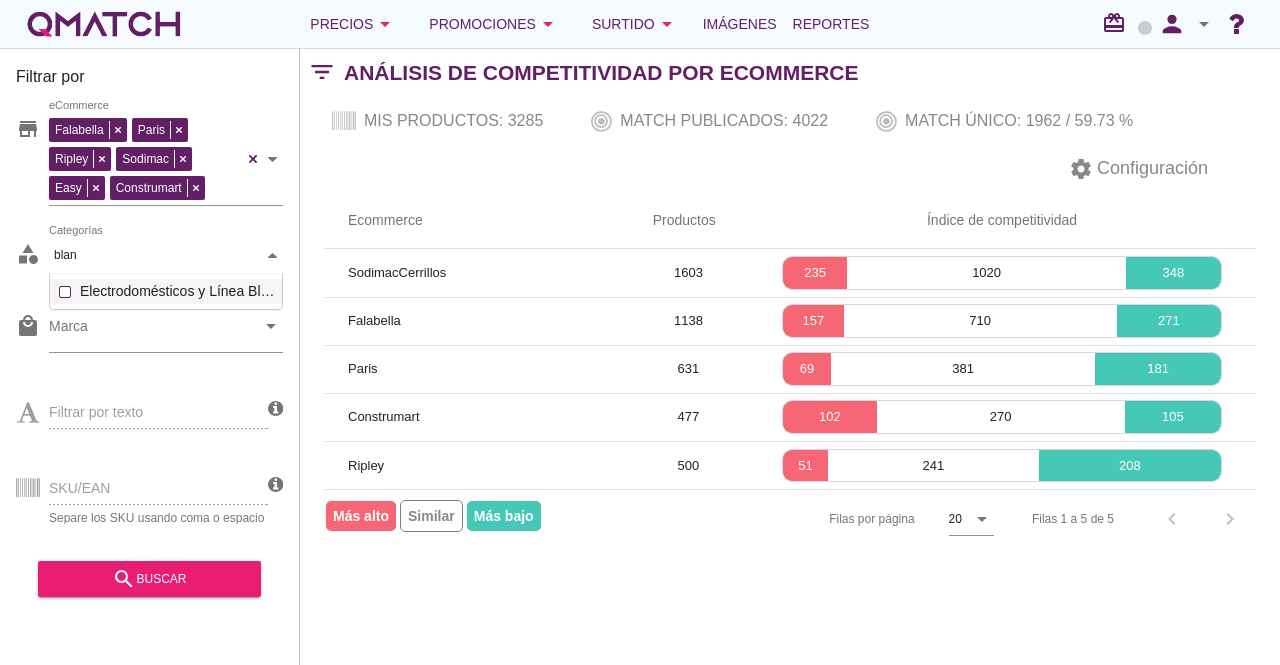 click on "Categorías blan blan Herramientas eléctricas Grifería y repuestos de baño Esmaltes y Látex Aleros y toldos WC y sanitarios Marcas Destacadas Living y Sala de Estar Electrodomésticos Combos de Dormitorio Artículos de traumatología y ortopedia Menaje cocina Espejos joyeros y tocadores Cortinas Colchones Alfombras Viaje y mudanza Seguridad infantil Seguridad automóvil Puertas de exterior Pinturas de especialidad Organización loggia Camas Funcionales Adhesivos, selladores y siliconas Limpieza y aseo Electrodomésticos  Destapadores  Movilidad reducida y ayuda para la vida diaria Clóset Camas Alimentos para Mascotas Cabinas y duchas Servicios en Tienda Seguridad industrial Proyecto escalera Muebles de oficina Cocina Aspirado y limpieza   Cuidado personal Cocina Accesorios herramientas Componentes y Estructuras Adhesivos y fragües Ropa de Cama Refrigeración Pinturas en spray Organización de baño Cerraduras Cajas organizadoras Calefont y termos Tinas, hidromasajes y spa Seguridad del hogar Limpieza" at bounding box center [166, 256] 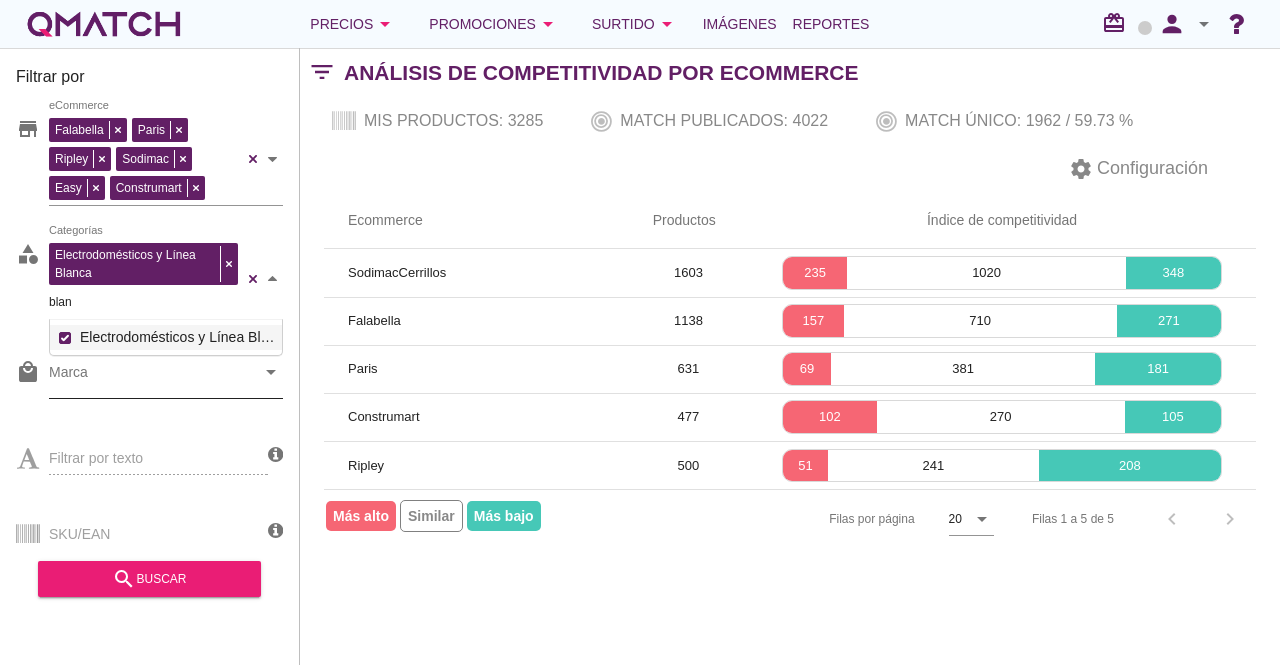type on "blan" 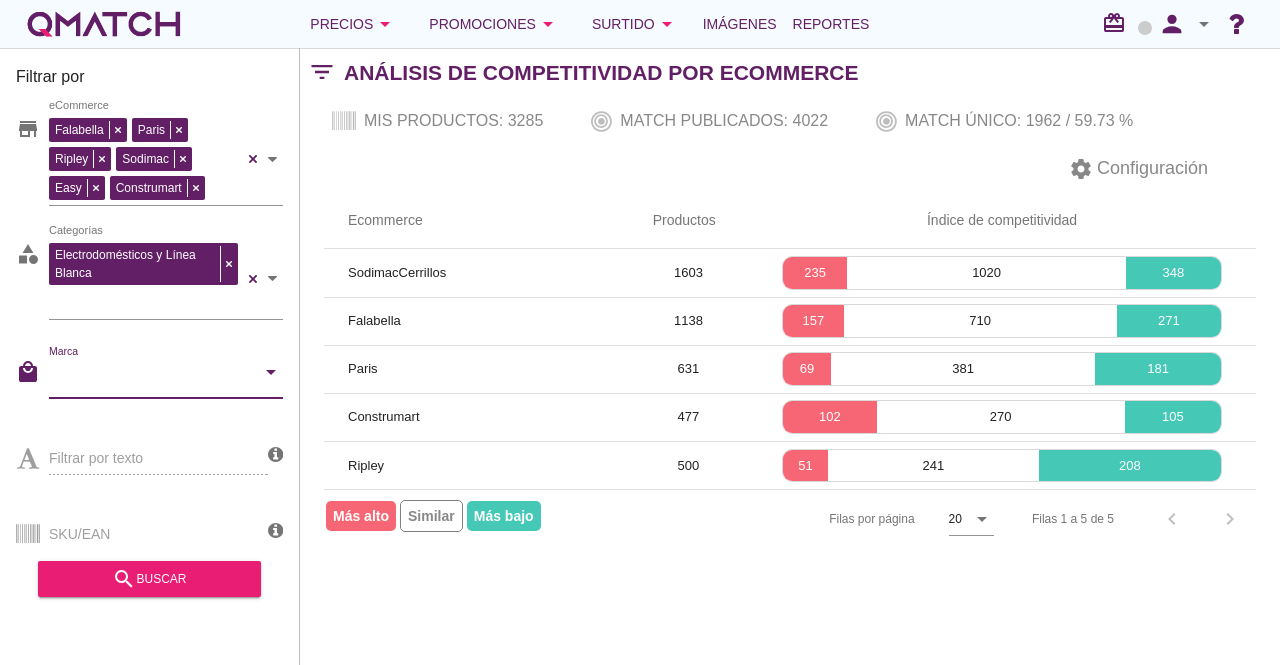 click on "Marca" at bounding box center [152, 377] 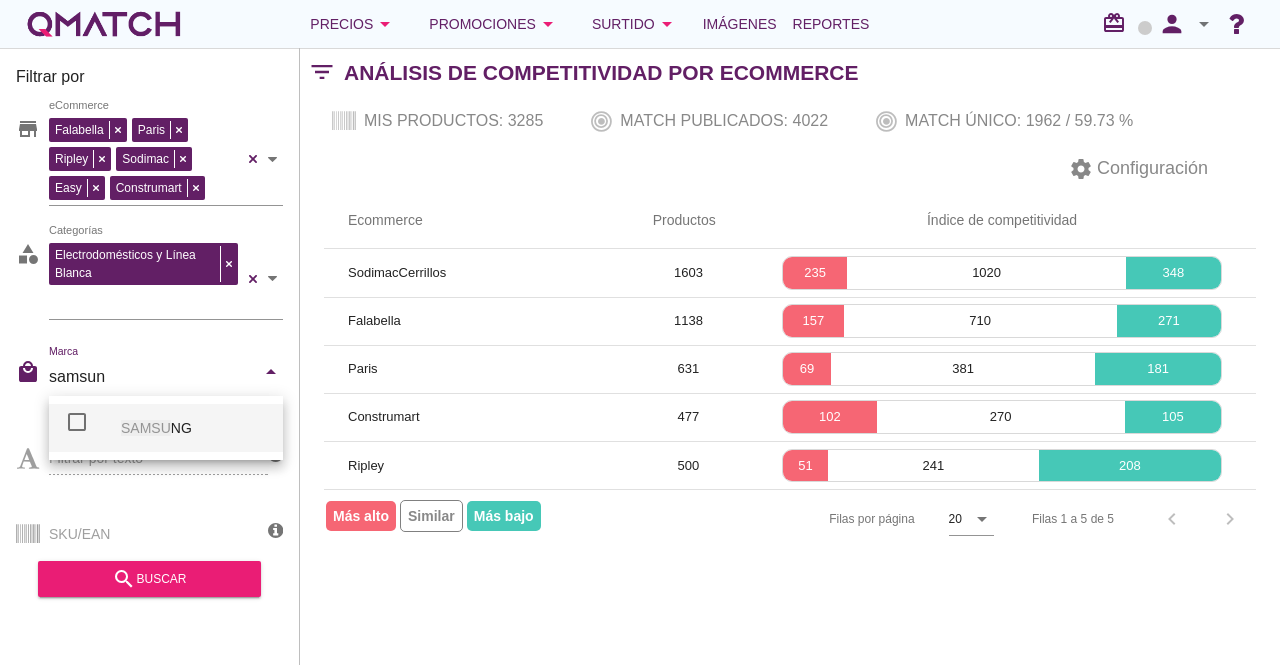 type on "samsung" 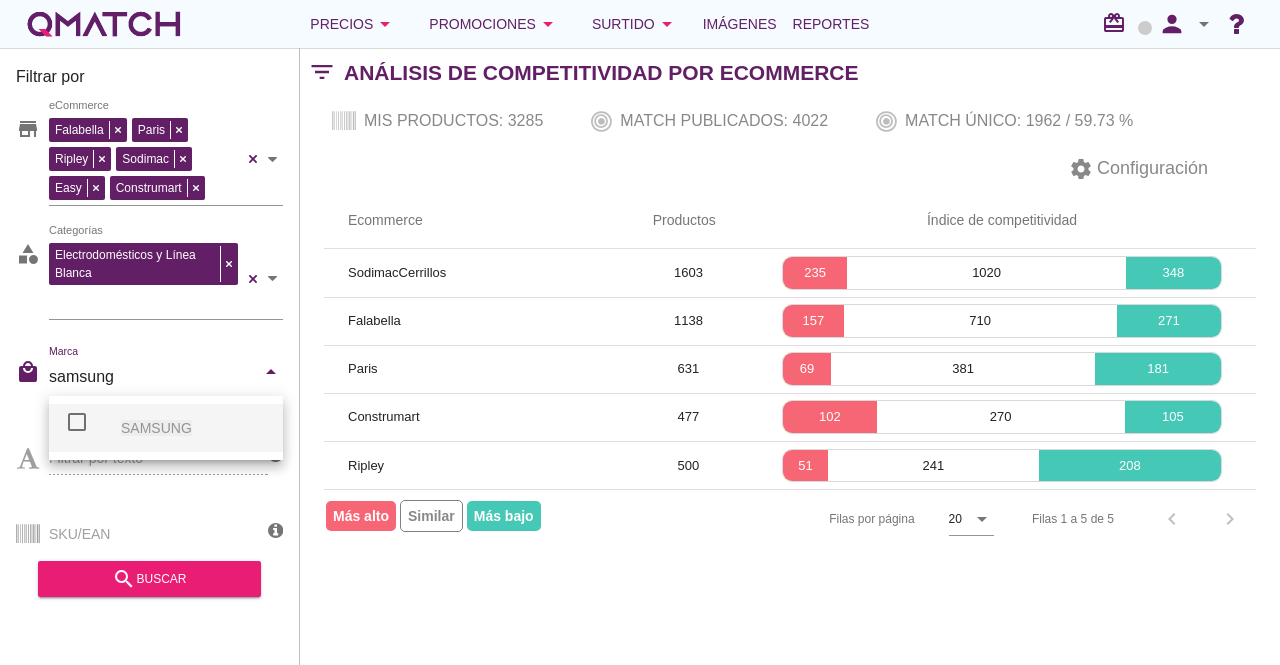click on "check_box_outline_blank SAMSUNG" at bounding box center (166, 428) 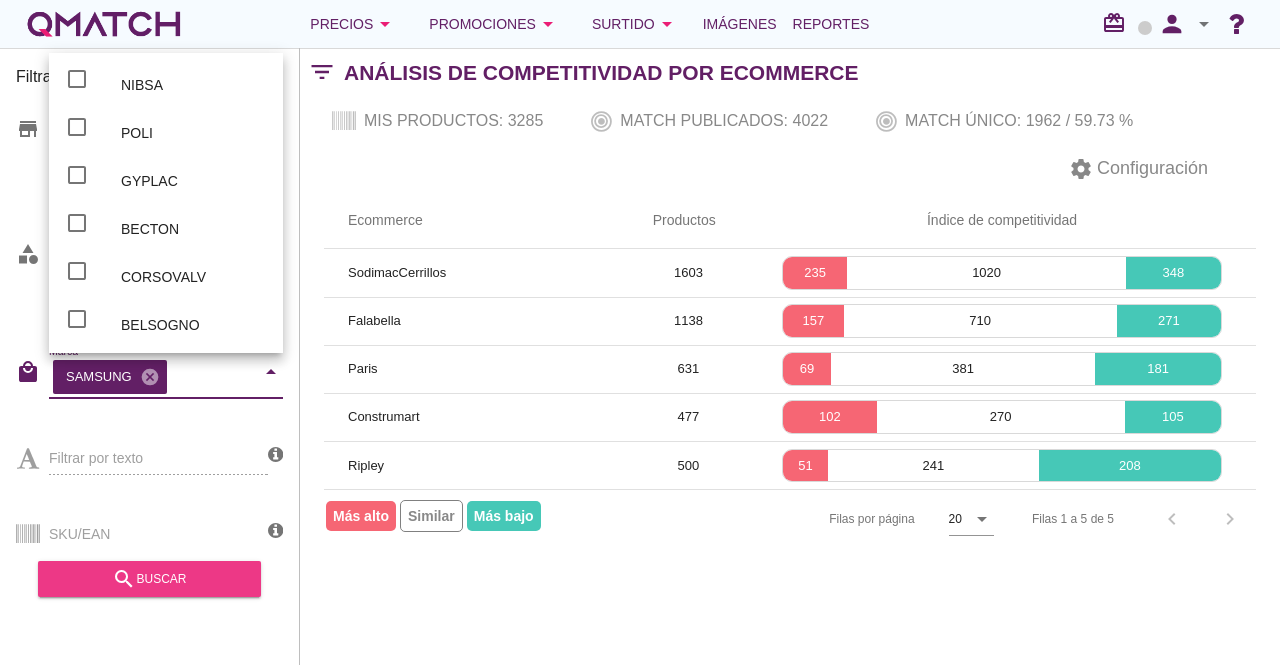 click on "search
buscar" at bounding box center [149, 579] 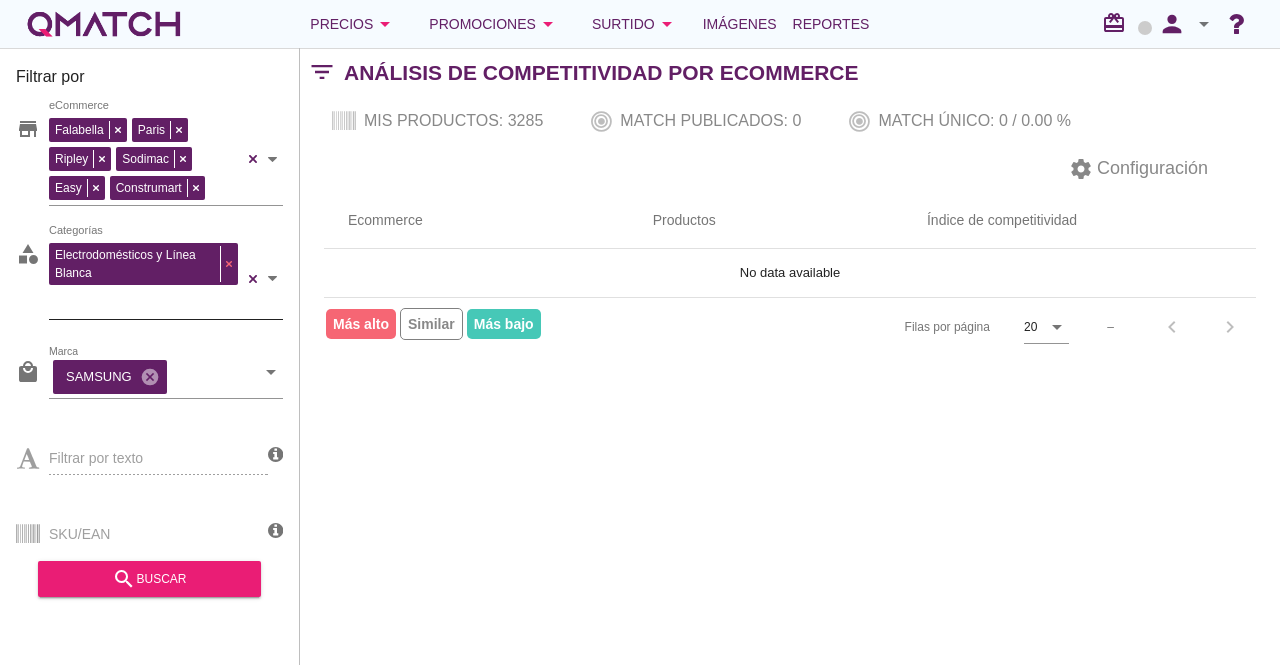 click on "Electrodomésticos y Línea Blanca" at bounding box center [143, 264] 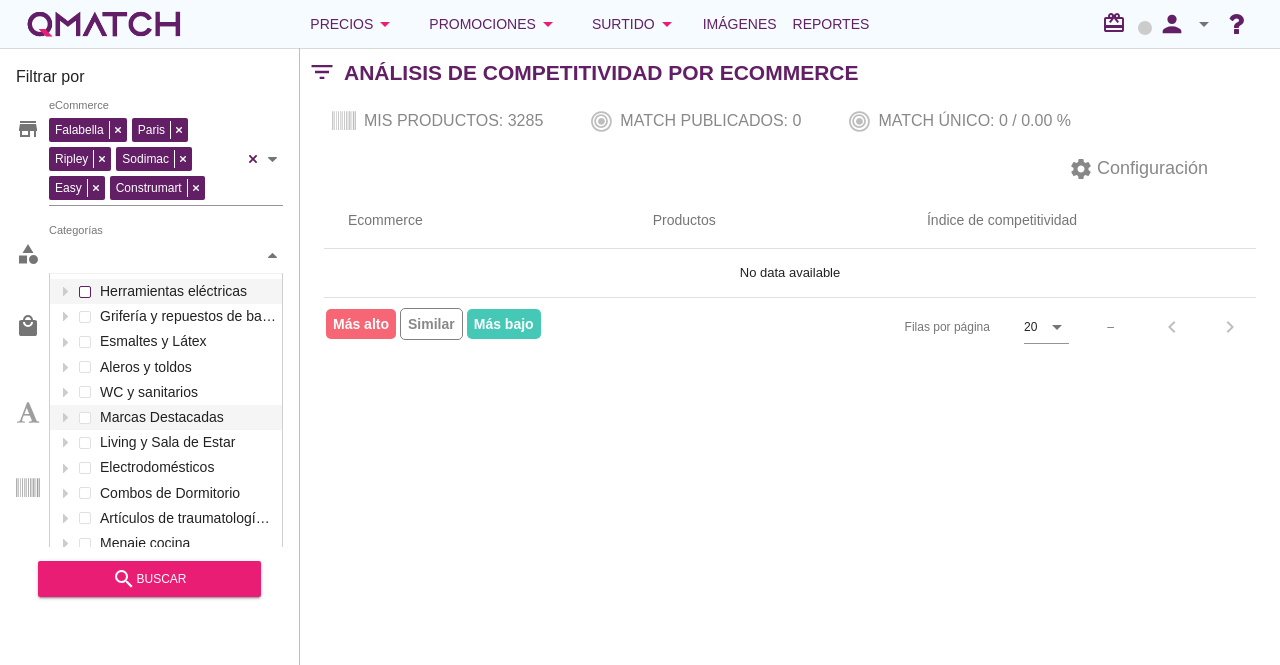 scroll, scrollTop: 301, scrollLeft: 234, axis: both 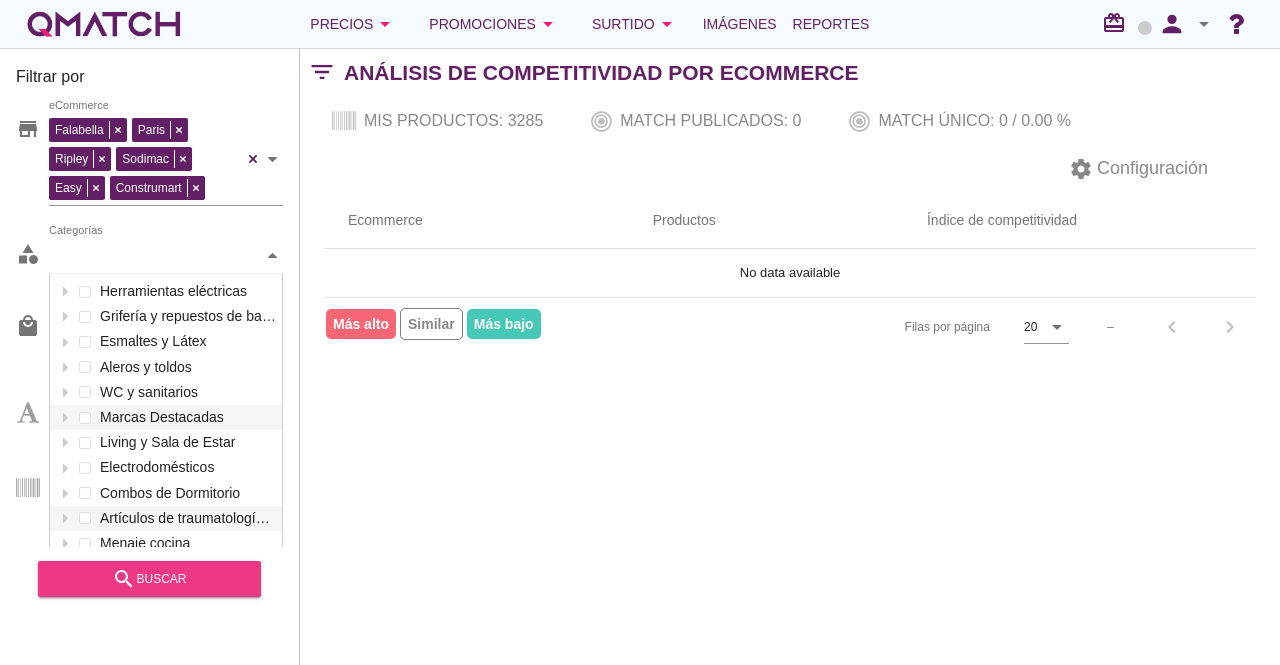 click on "search
buscar" at bounding box center [149, 579] 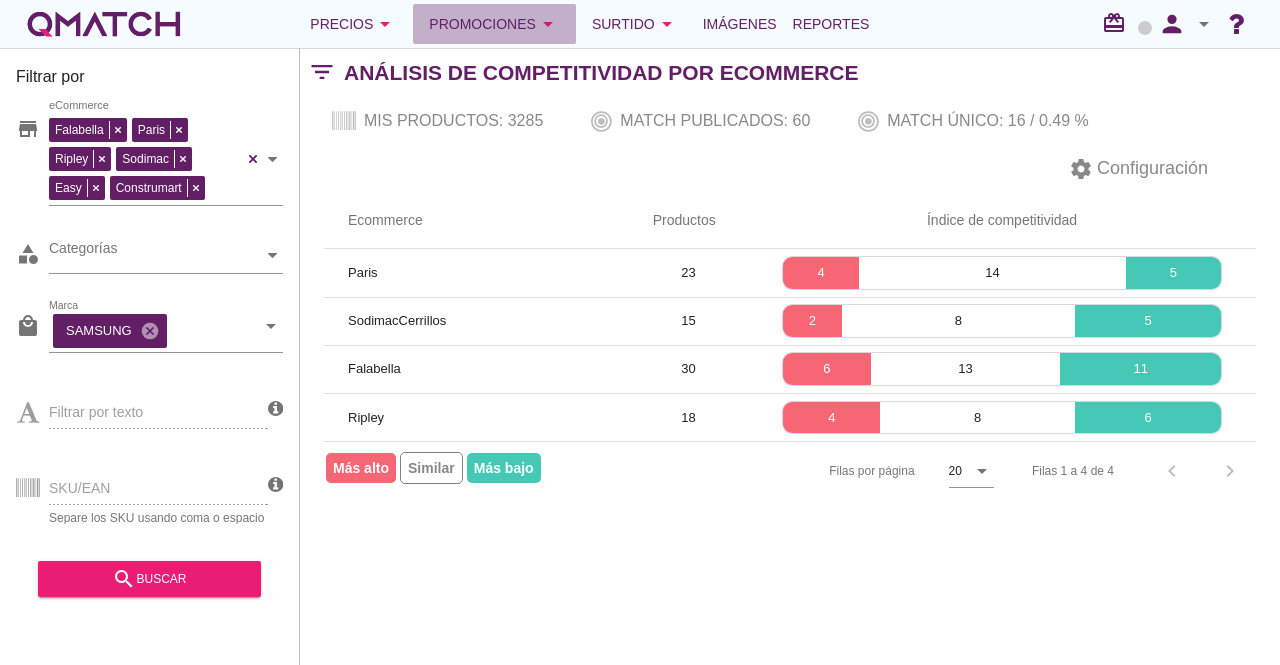 click on "Promociones
arrow_drop_down" at bounding box center (494, 24) 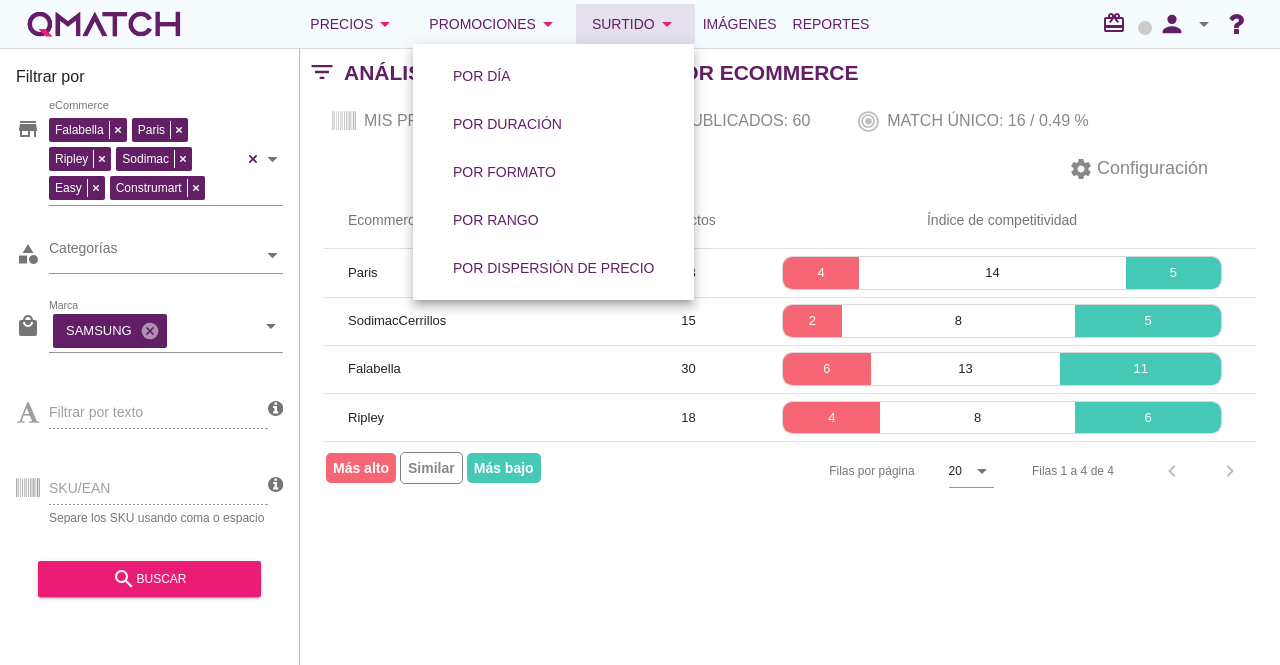click on "Surtido
arrow_drop_down" at bounding box center [635, 24] 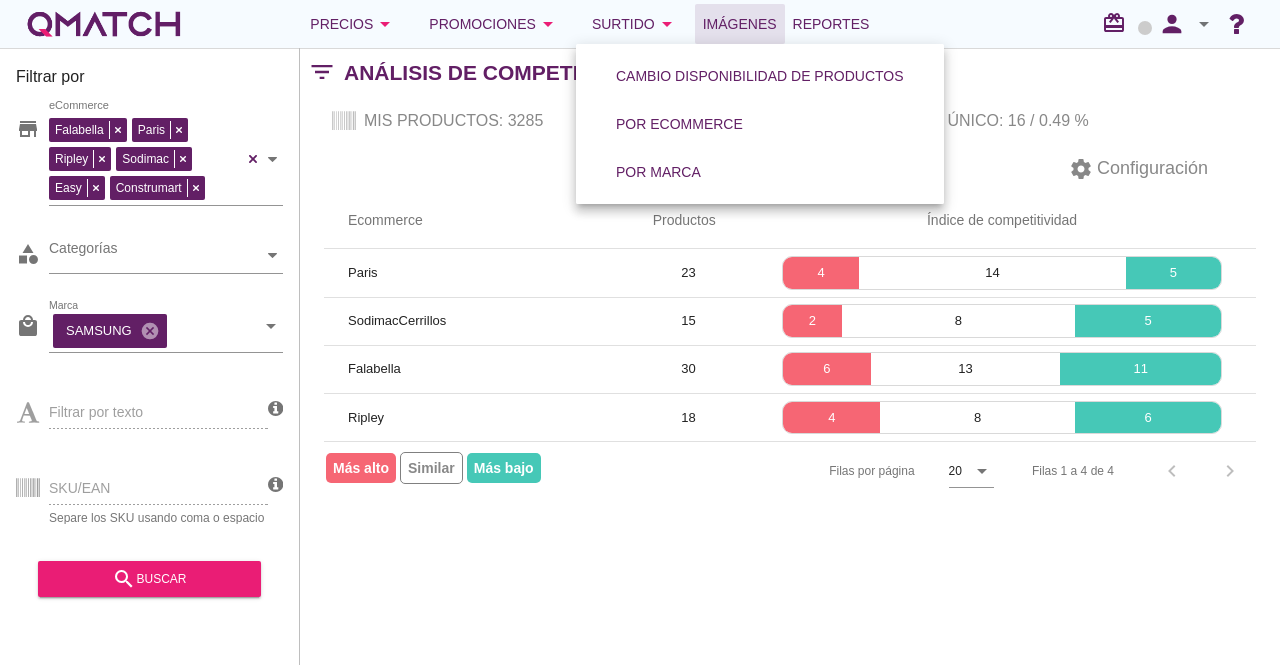 click on "Imágenes" at bounding box center [740, 24] 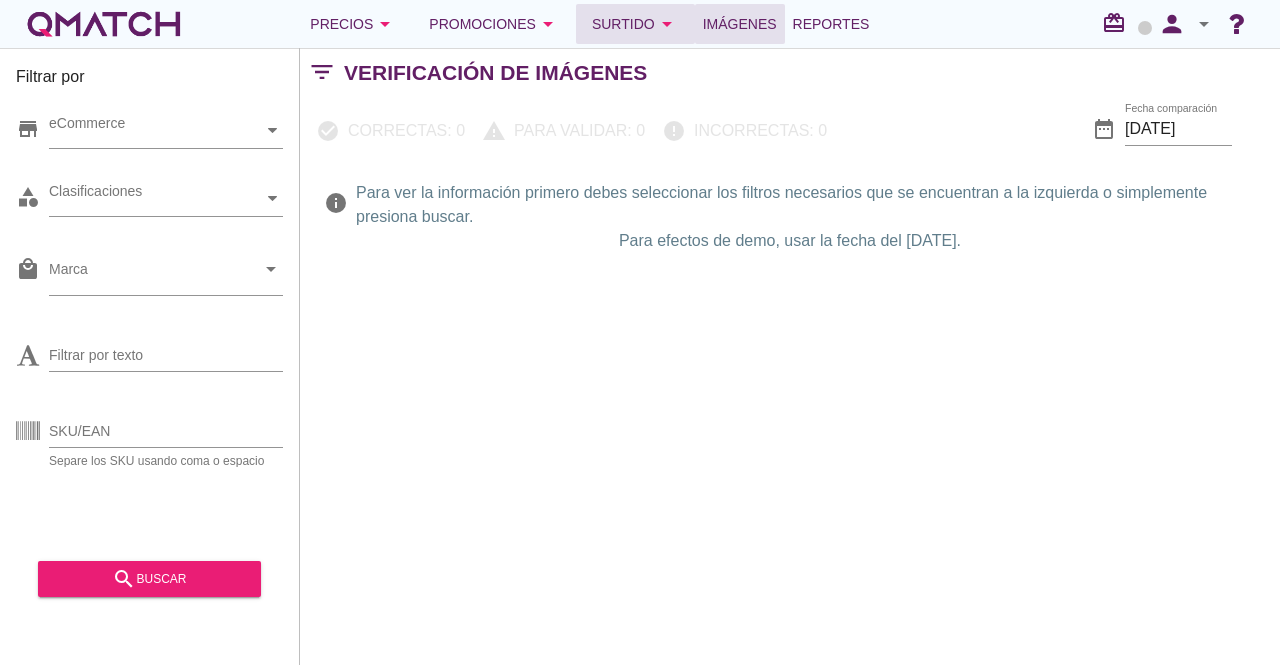 click on "arrow_drop_down" at bounding box center [667, 24] 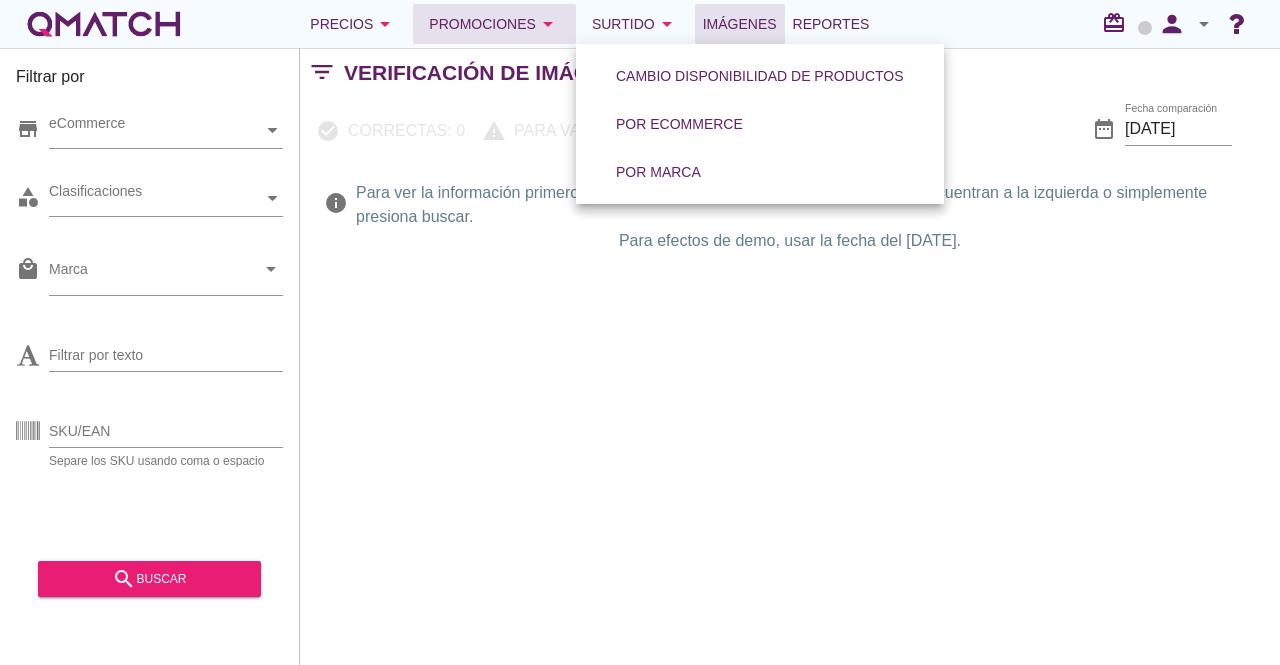 click on "Promociones
arrow_drop_down" at bounding box center (494, 24) 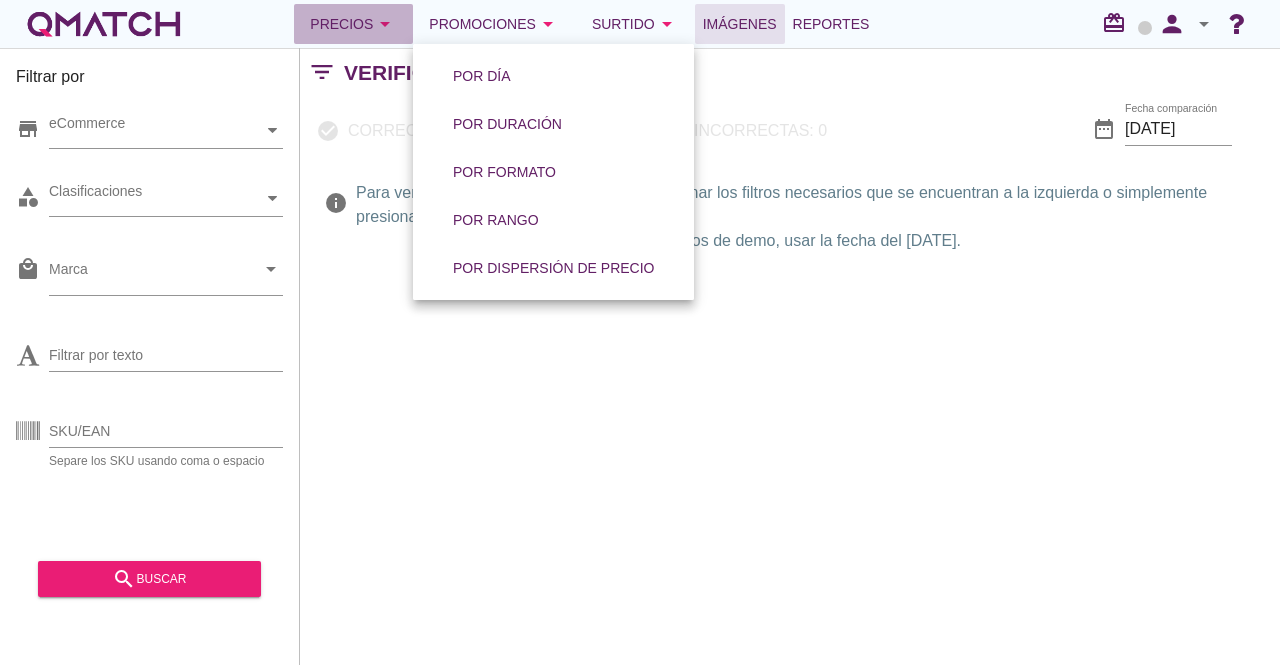 click on "Precios
arrow_drop_down" at bounding box center [353, 24] 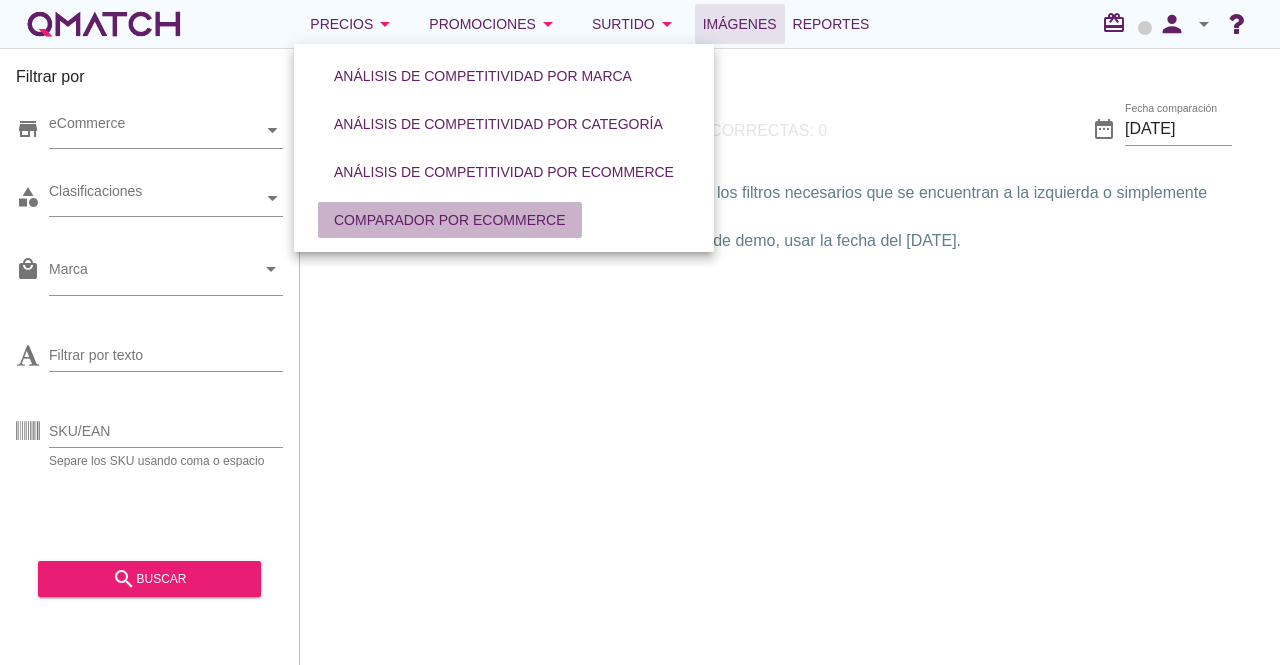 click on "Comparador por eCommerce" at bounding box center [450, 220] 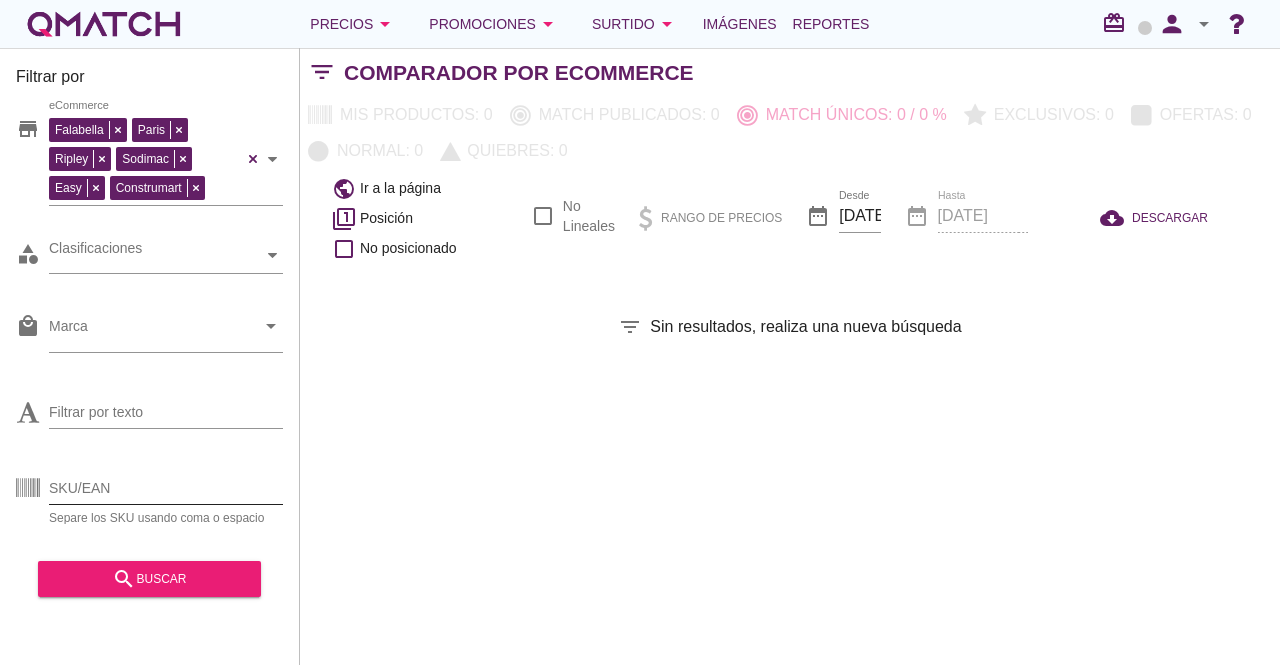 click on "SKU/EAN" at bounding box center [166, 488] 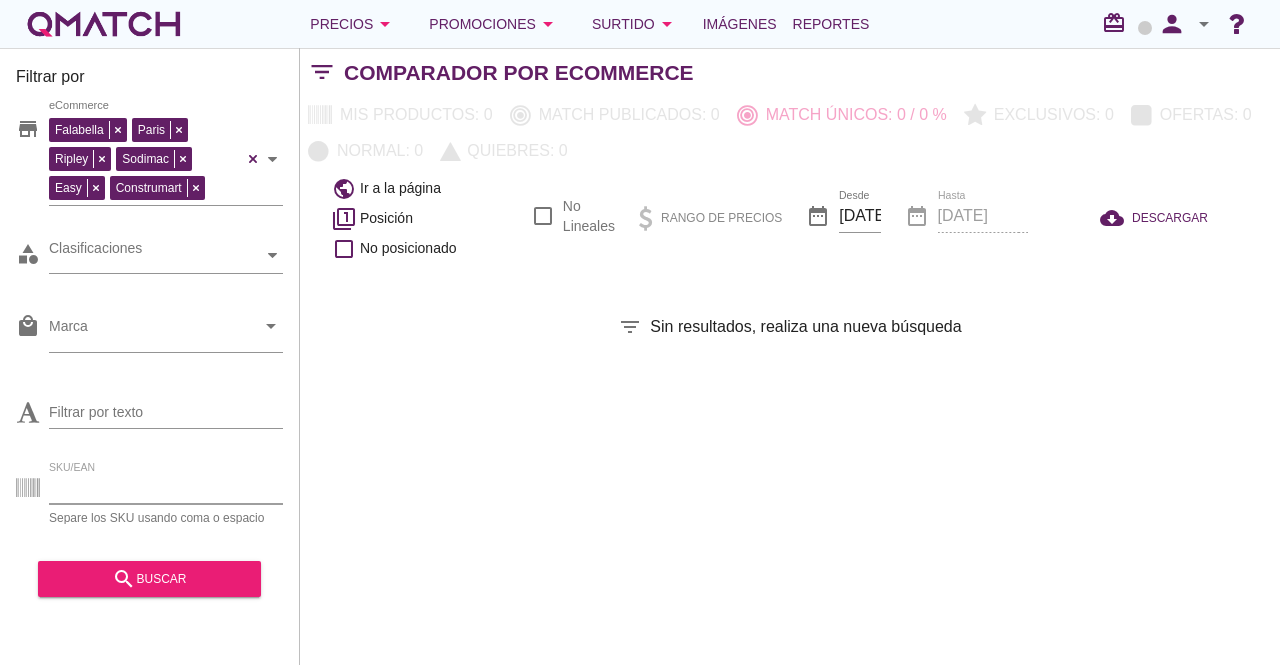 paste on "1319707" 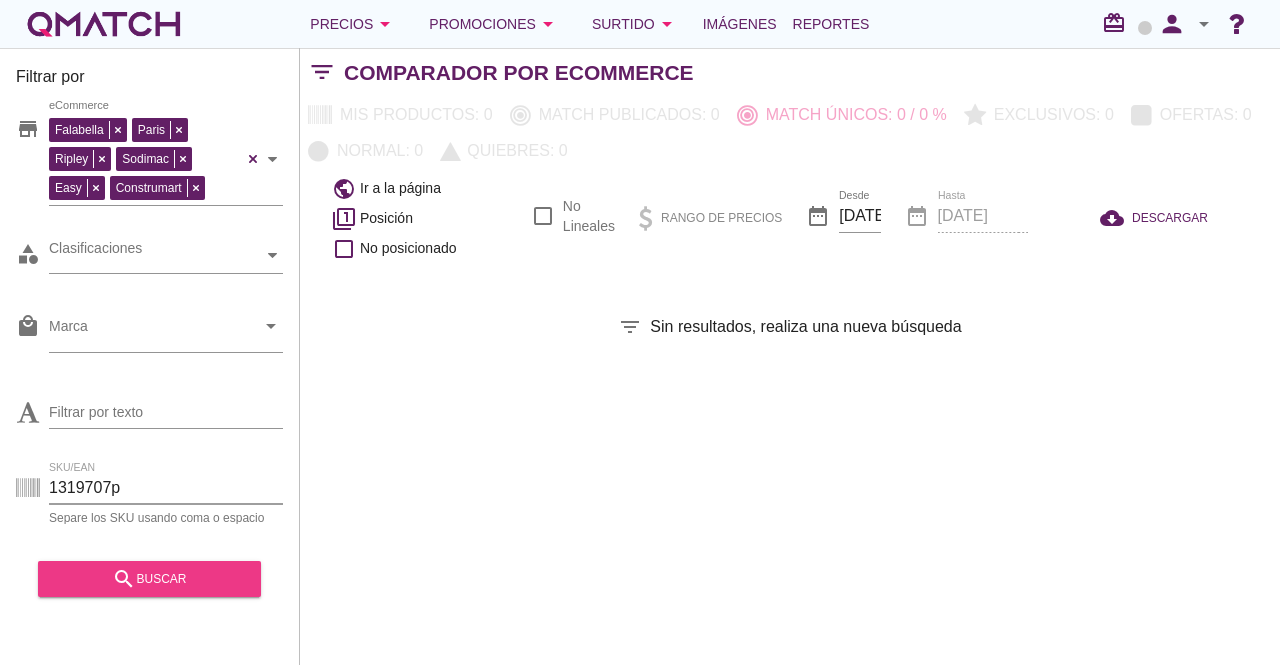 type on "1319707p" 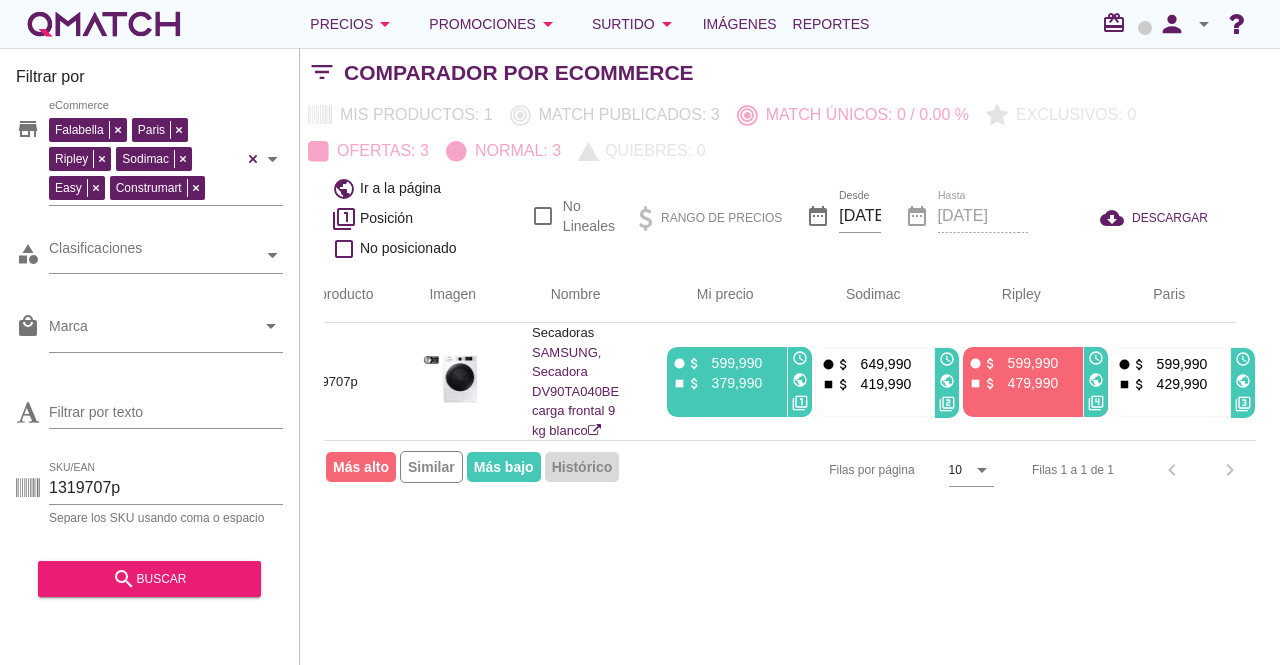 scroll, scrollTop: 0, scrollLeft: 0, axis: both 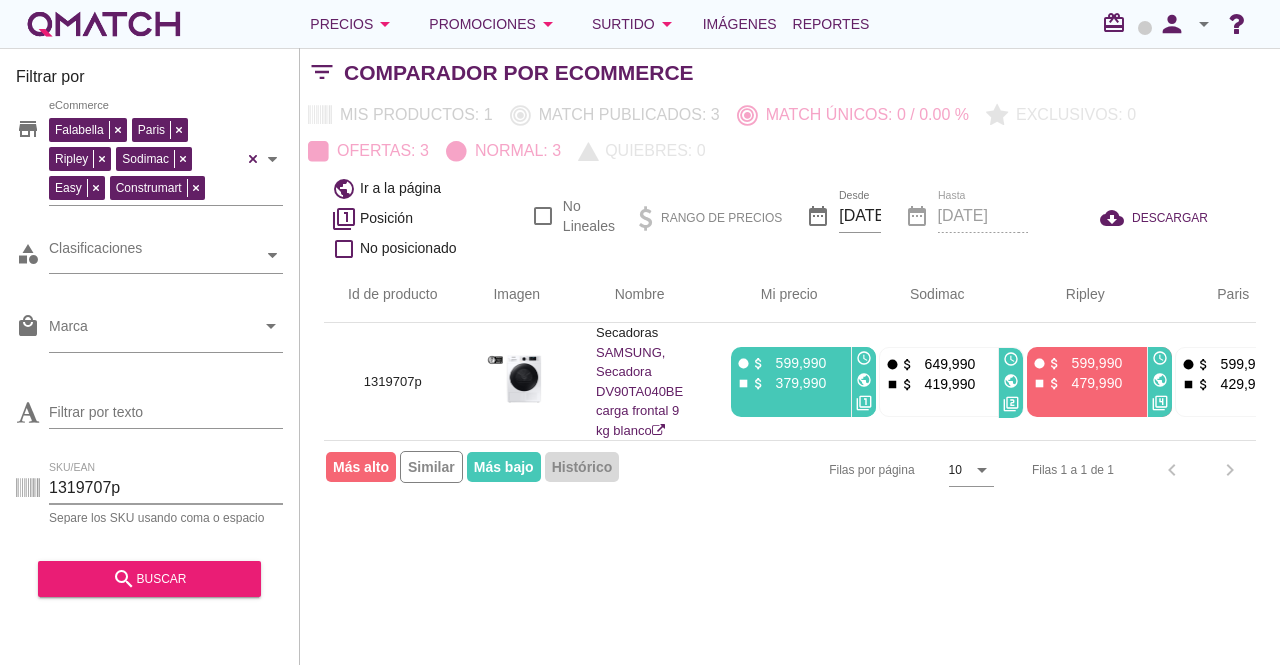 click on "1319707p" at bounding box center [166, 488] 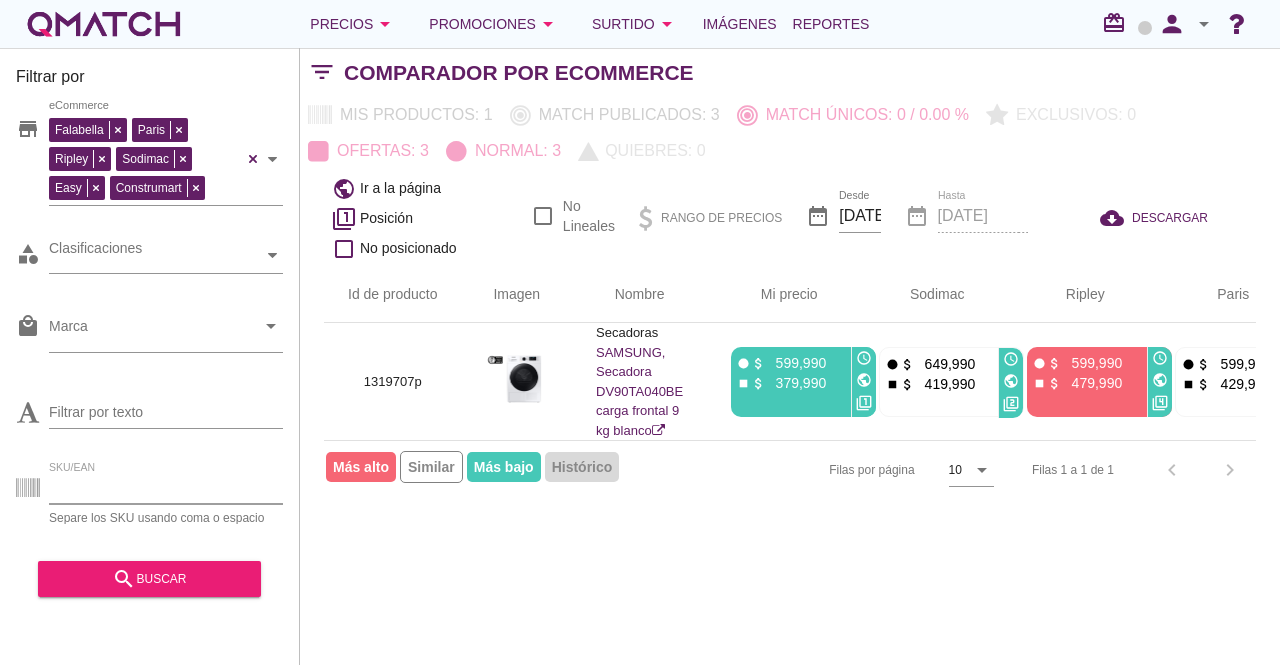 paste on "1319707P 1277320P 1415213P 1455762P 1306274P 1306275P 1403049P 1403050P 1184748P 1192892P 1184747P 1415202P 1415233P 1415230P 1415231P 1415229P 1415226P 1433237P 1433238P 1351196P 1319713P" 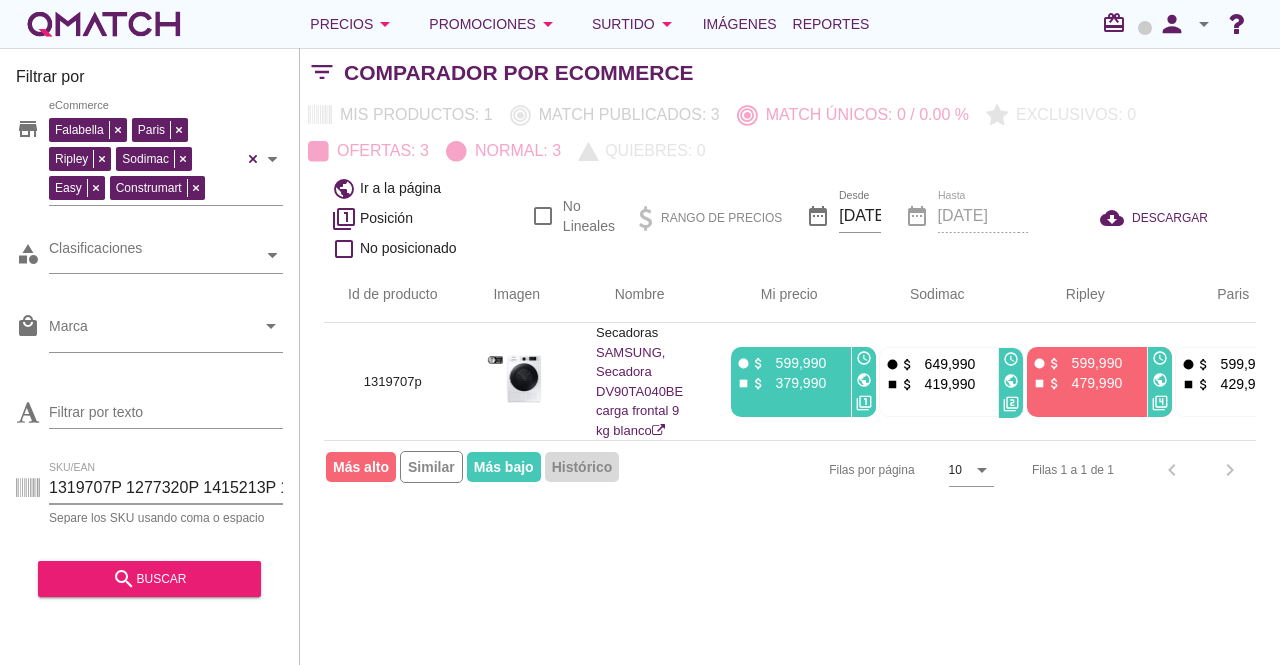 scroll, scrollTop: 0, scrollLeft: 1376, axis: horizontal 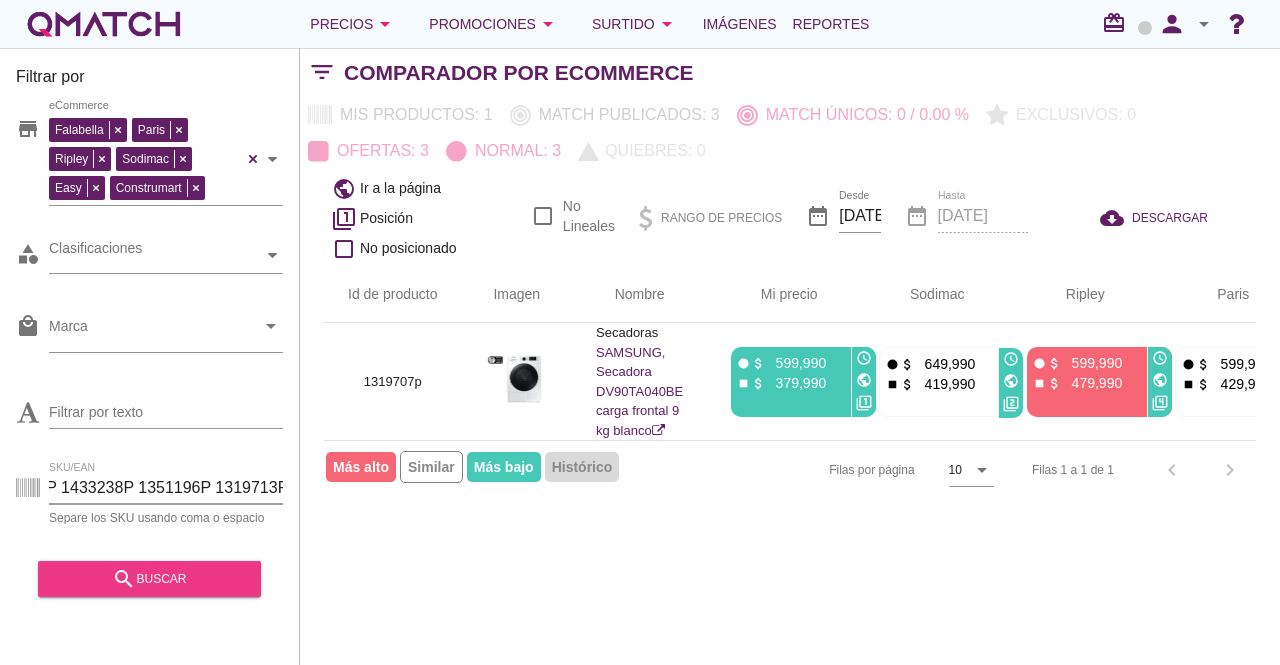 click on "search" at bounding box center [124, 579] 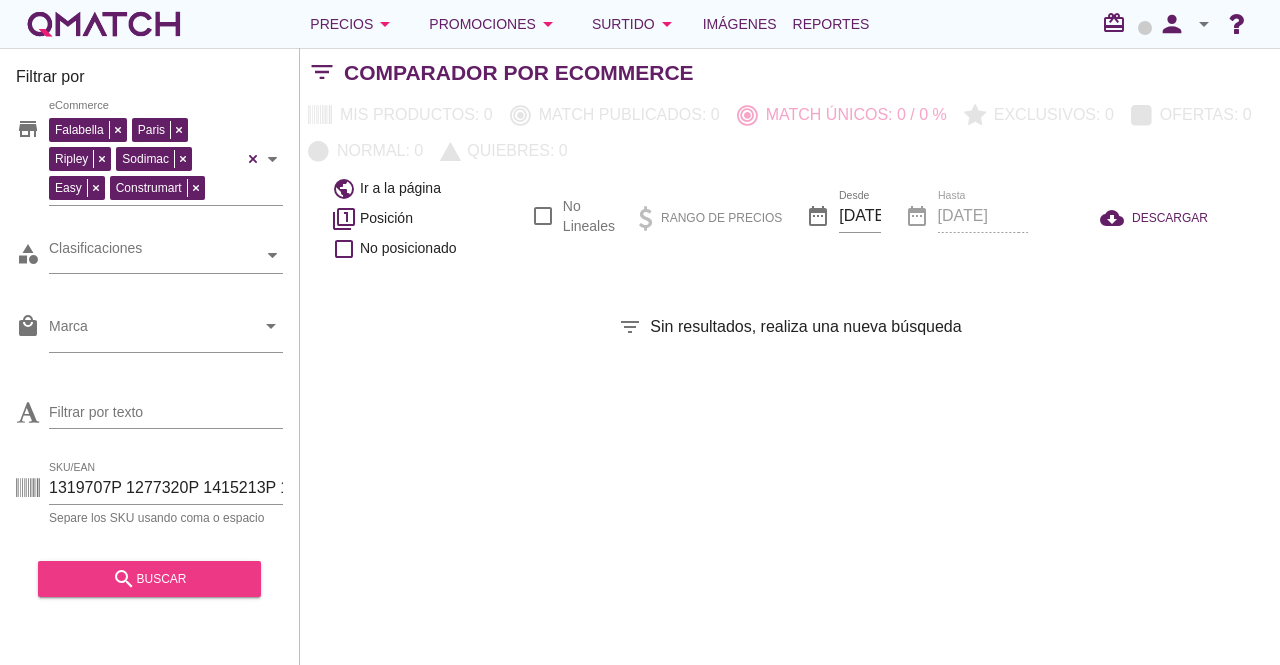 click on "search
buscar" at bounding box center (149, 579) 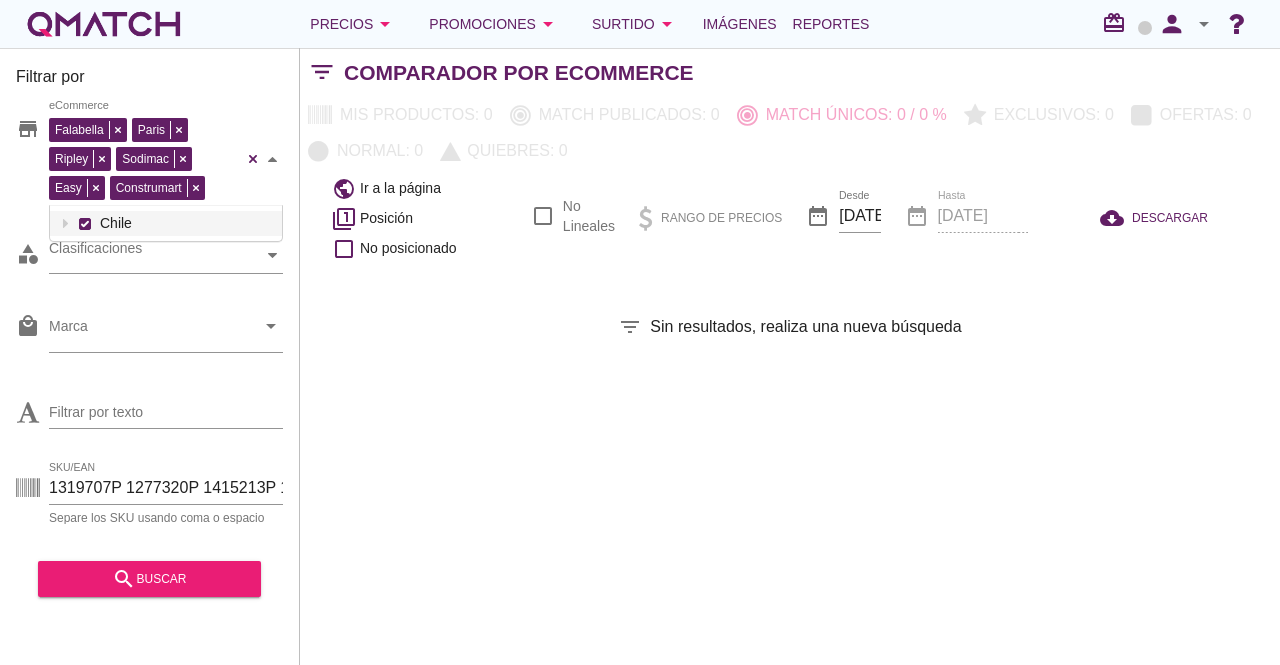 click 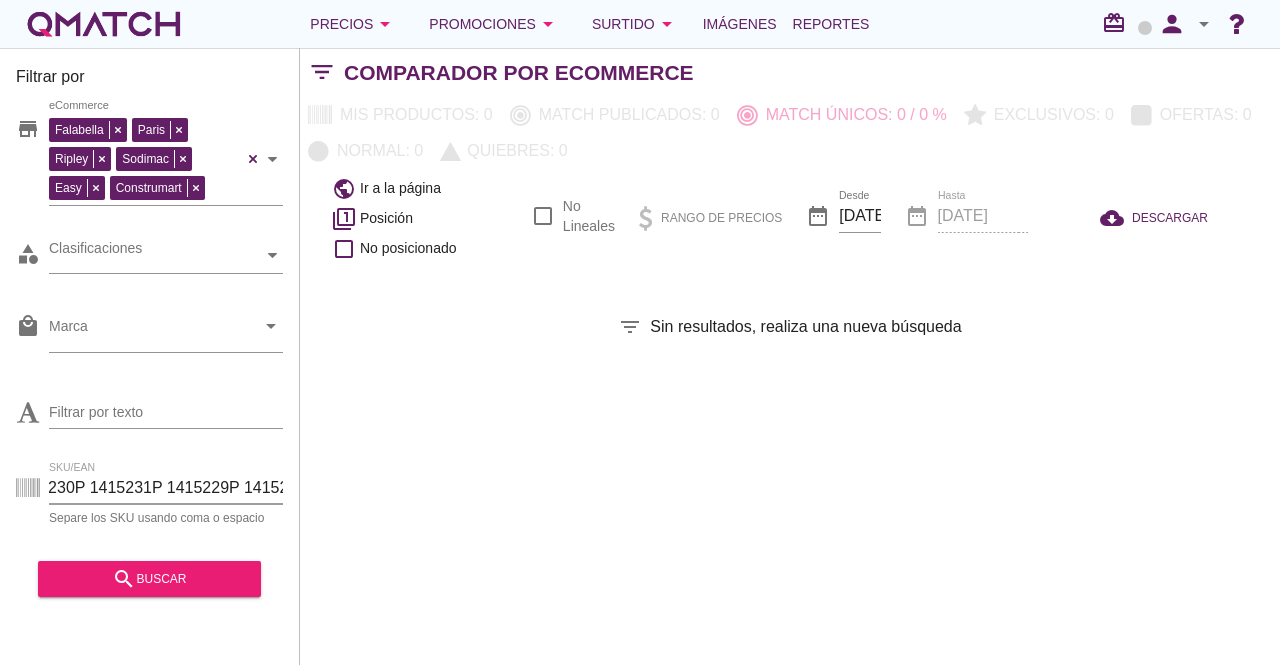 scroll, scrollTop: 0, scrollLeft: 1376, axis: horizontal 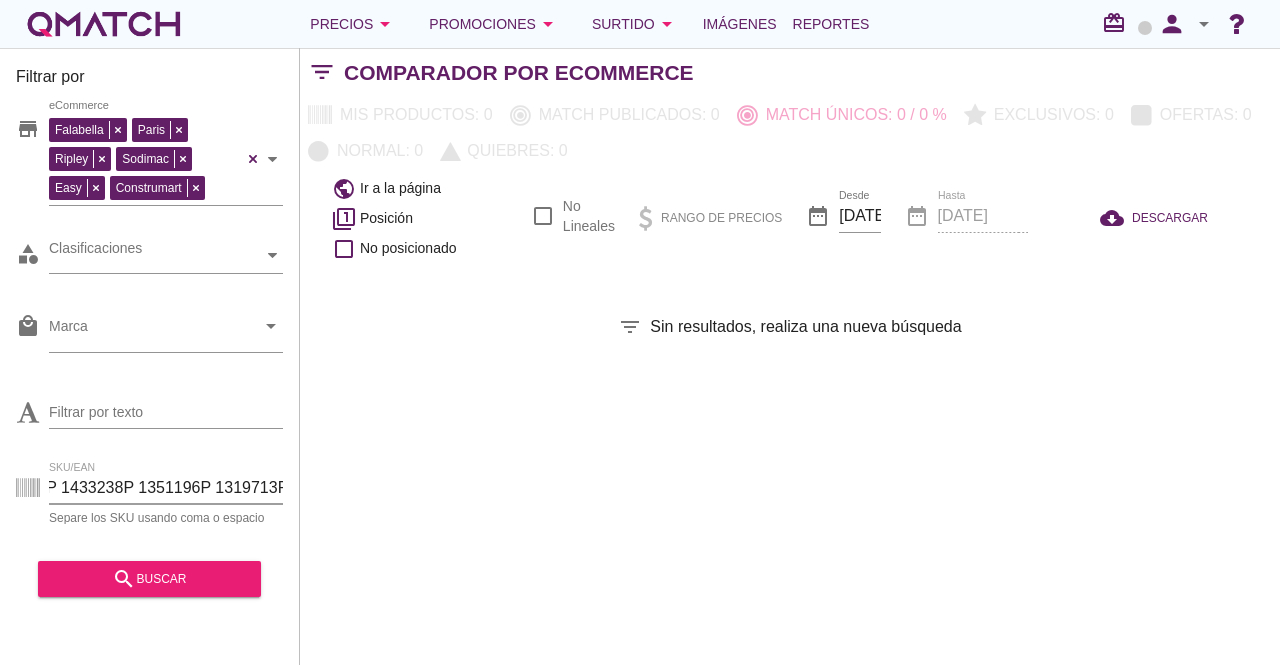 drag, startPoint x: 95, startPoint y: 487, endPoint x: 488, endPoint y: 492, distance: 393.0318 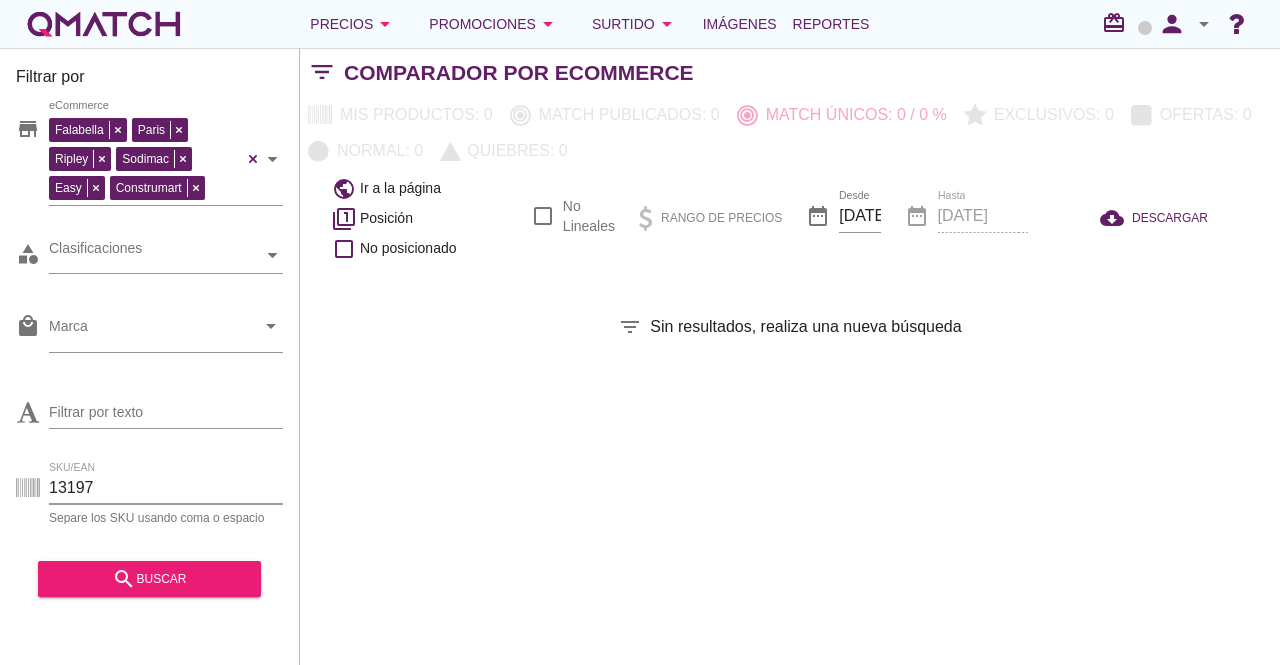 scroll, scrollTop: 0, scrollLeft: 0, axis: both 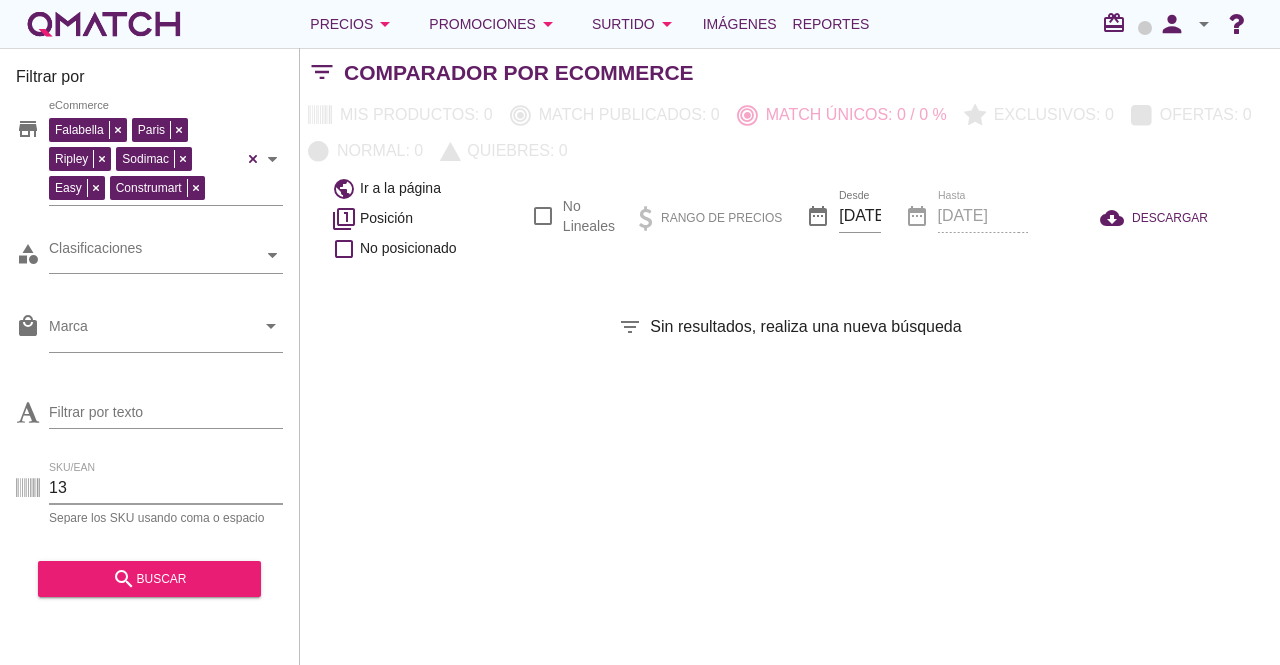 type on "1" 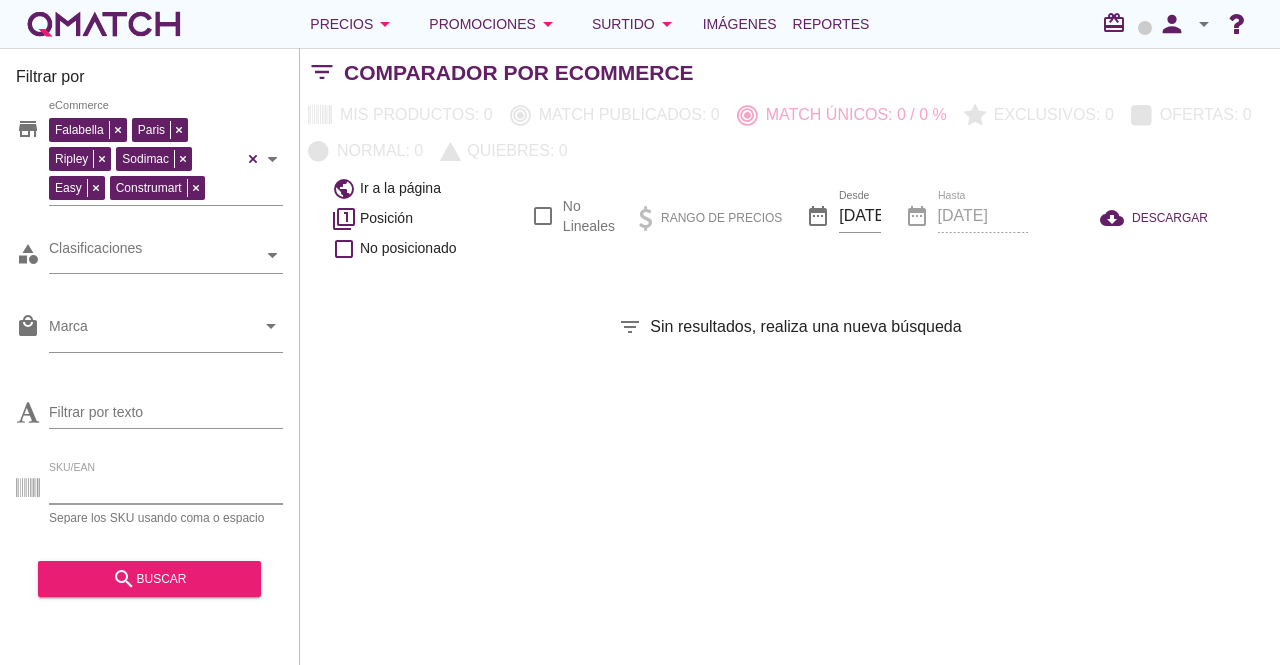paste on "1277320P" 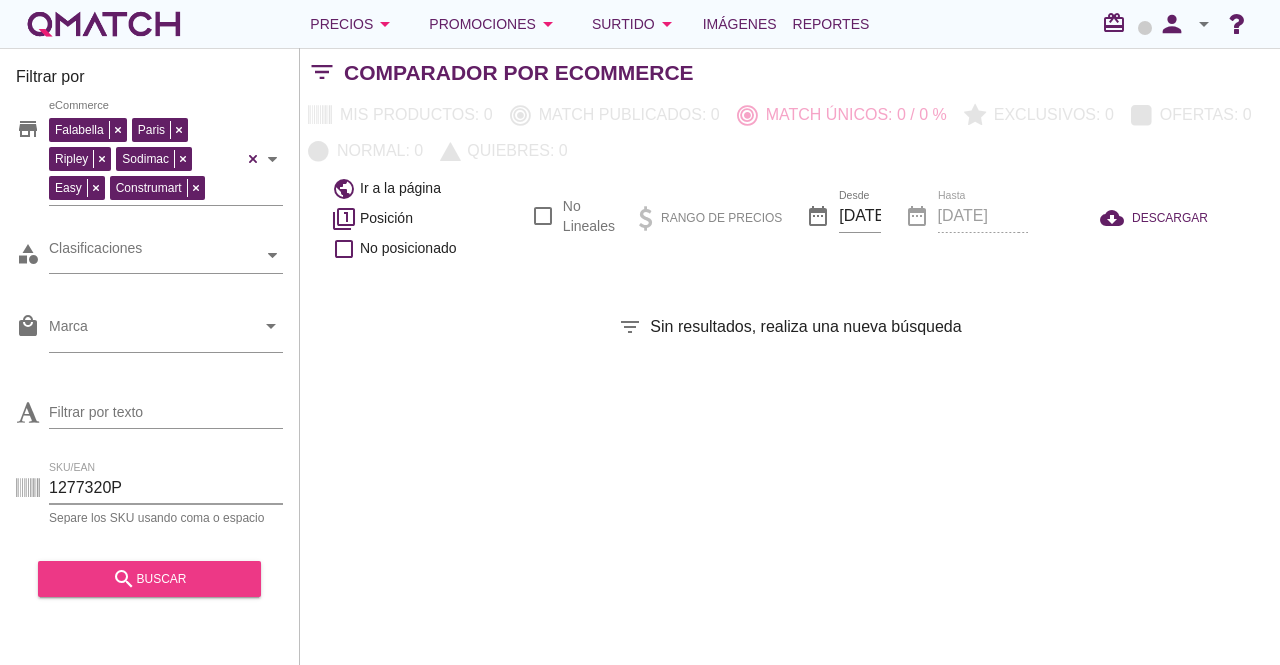 click on "search
buscar" at bounding box center [149, 579] 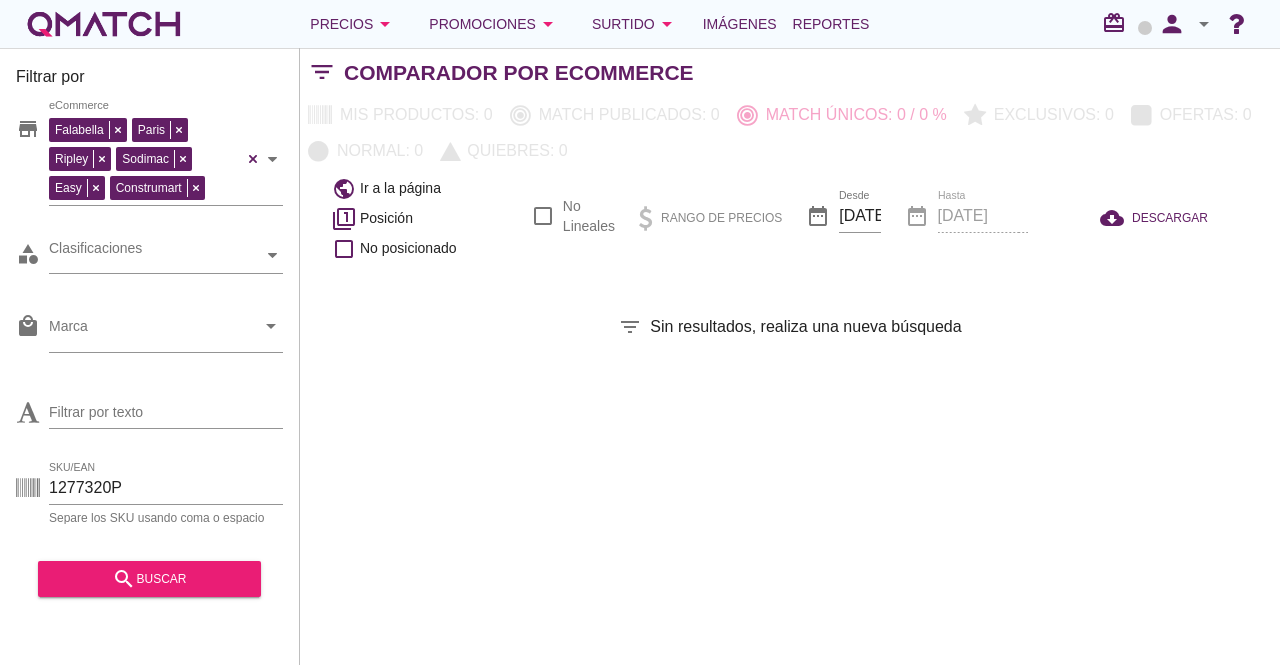 drag, startPoint x: 168, startPoint y: 481, endPoint x: 0, endPoint y: 481, distance: 168 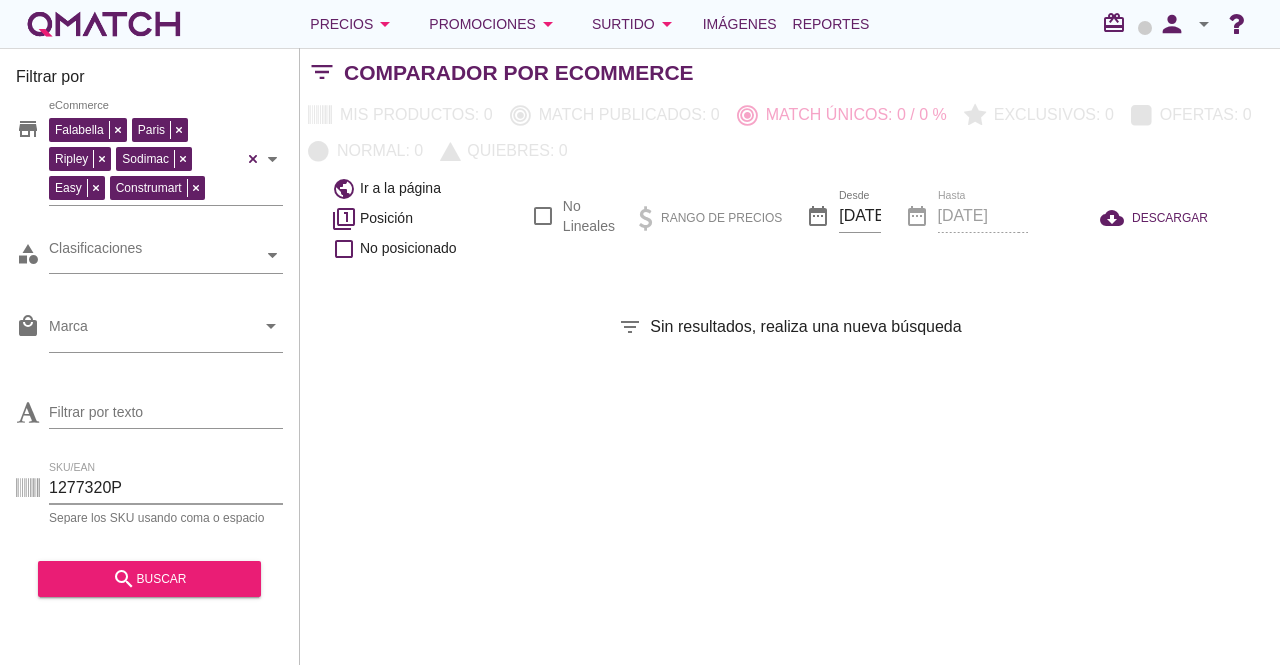 paste on "319707p 1277320p 1415213p 1455762p 1306274p 1306275p 1403049p 1403050p 1184748p 1192892p 1184747p 1415202p 1415233p 1415230p 1415231p 1415229p 1415226p 1433237p 1433238p 1351196p 1319713p" 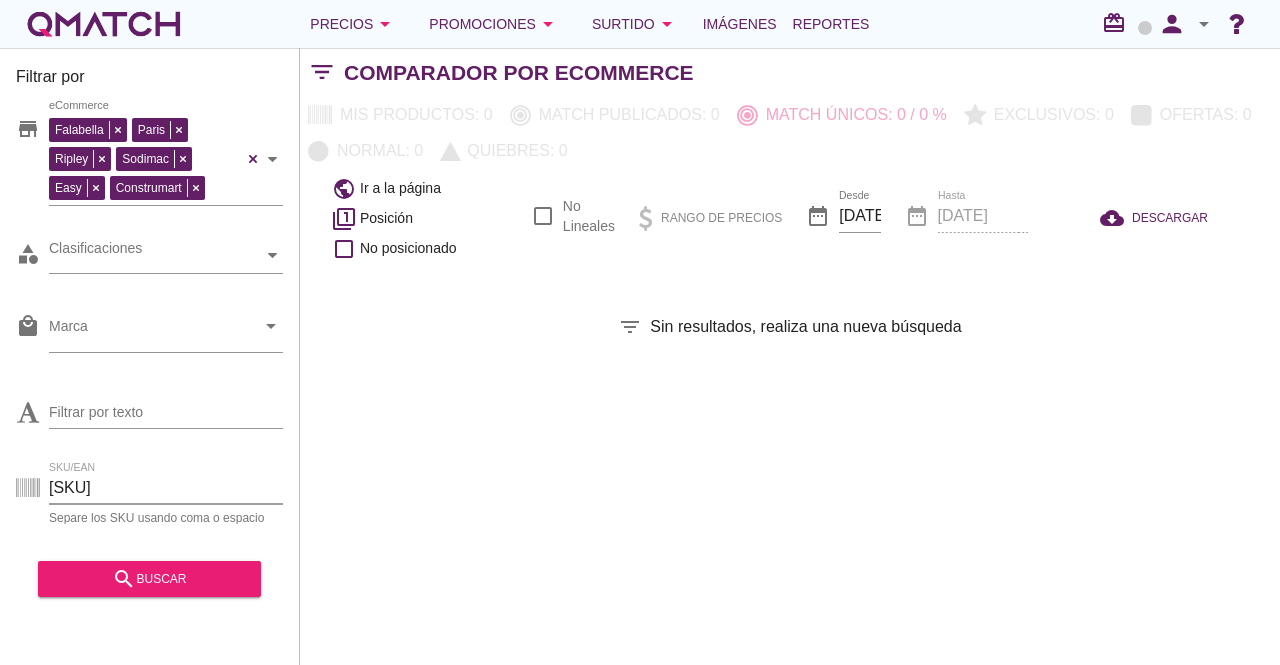 scroll, scrollTop: 0, scrollLeft: 1344, axis: horizontal 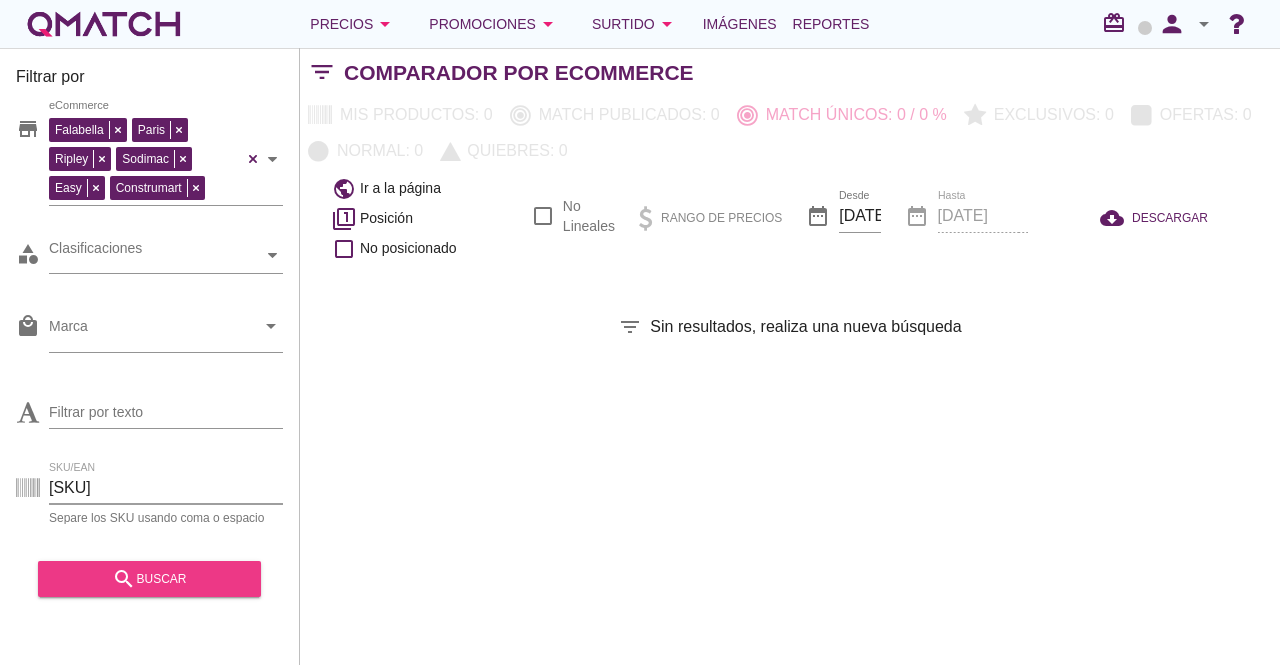 click on "search
buscar" at bounding box center [149, 579] 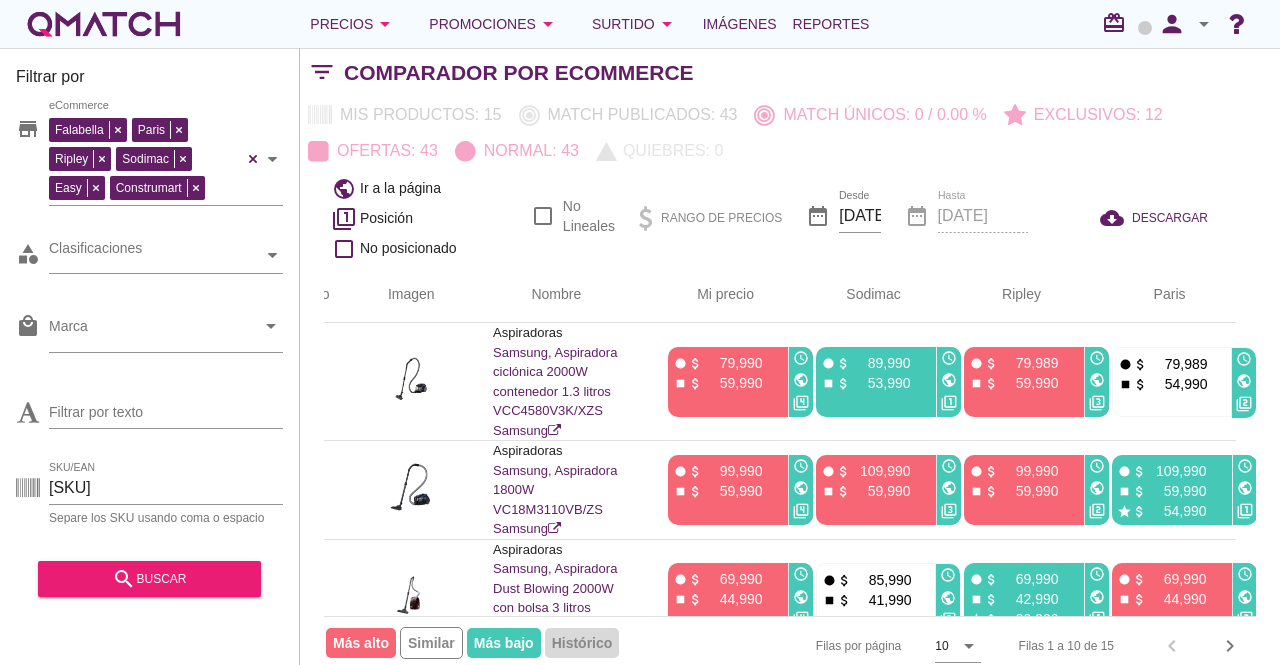 scroll, scrollTop: 0, scrollLeft: 0, axis: both 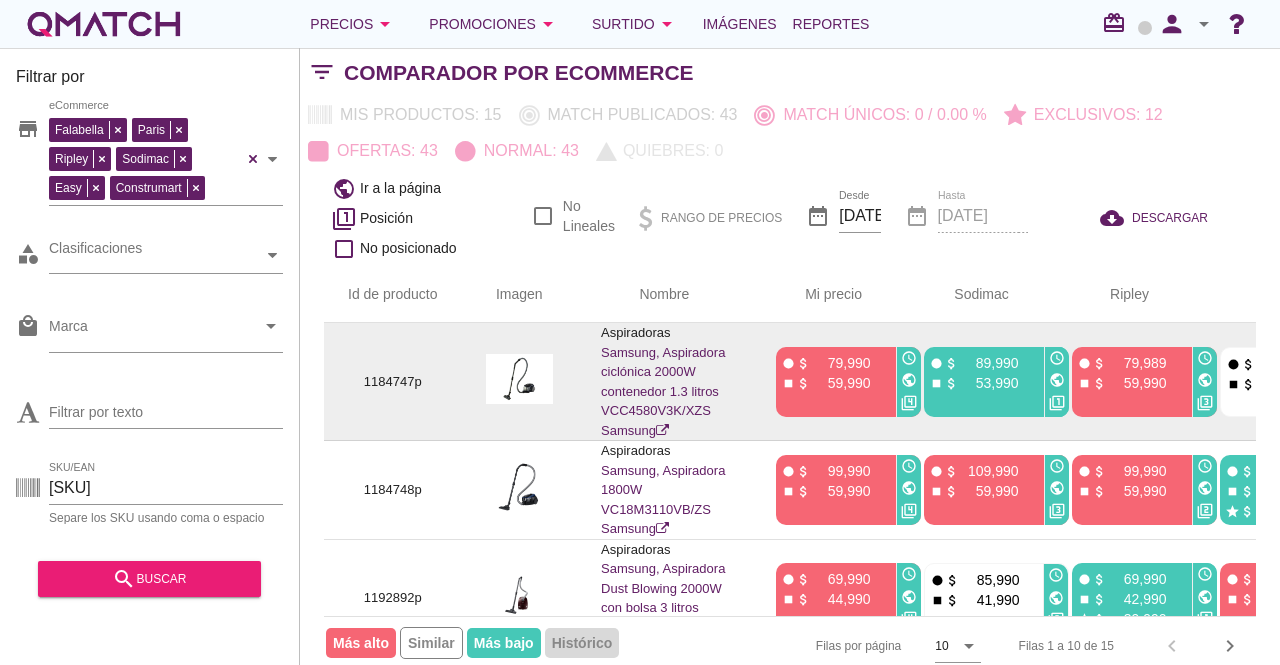 click on "1184747p" at bounding box center [393, 382] 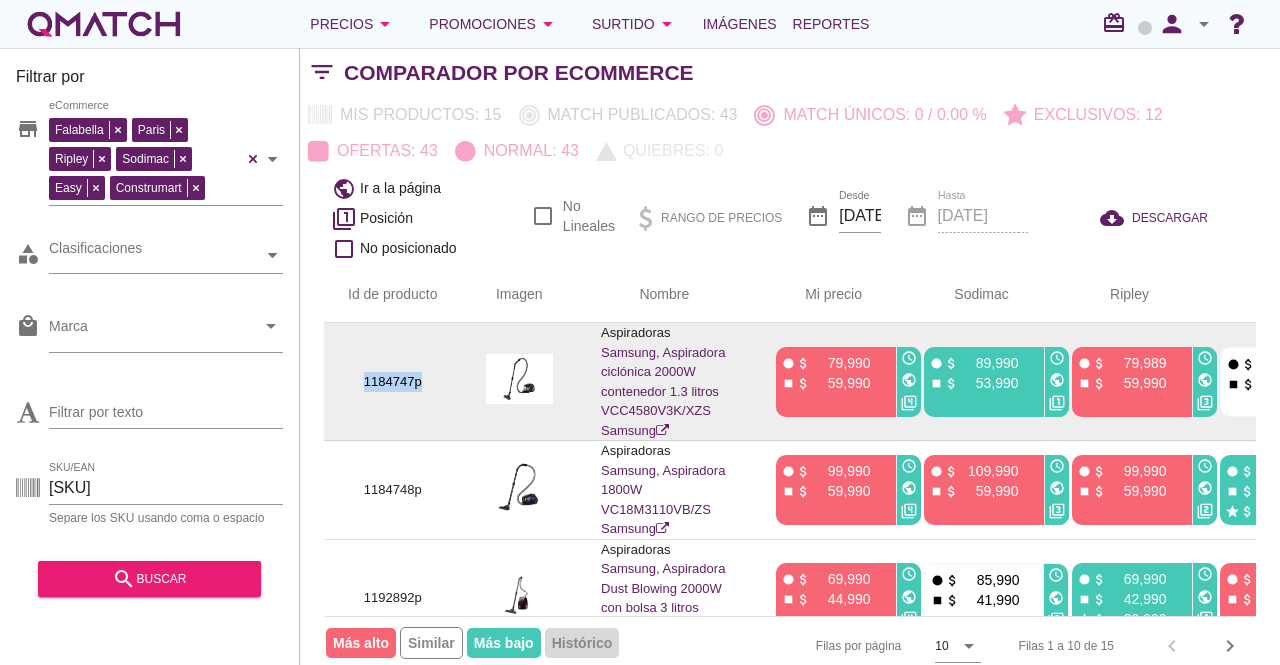 click on "1184747p" at bounding box center [393, 382] 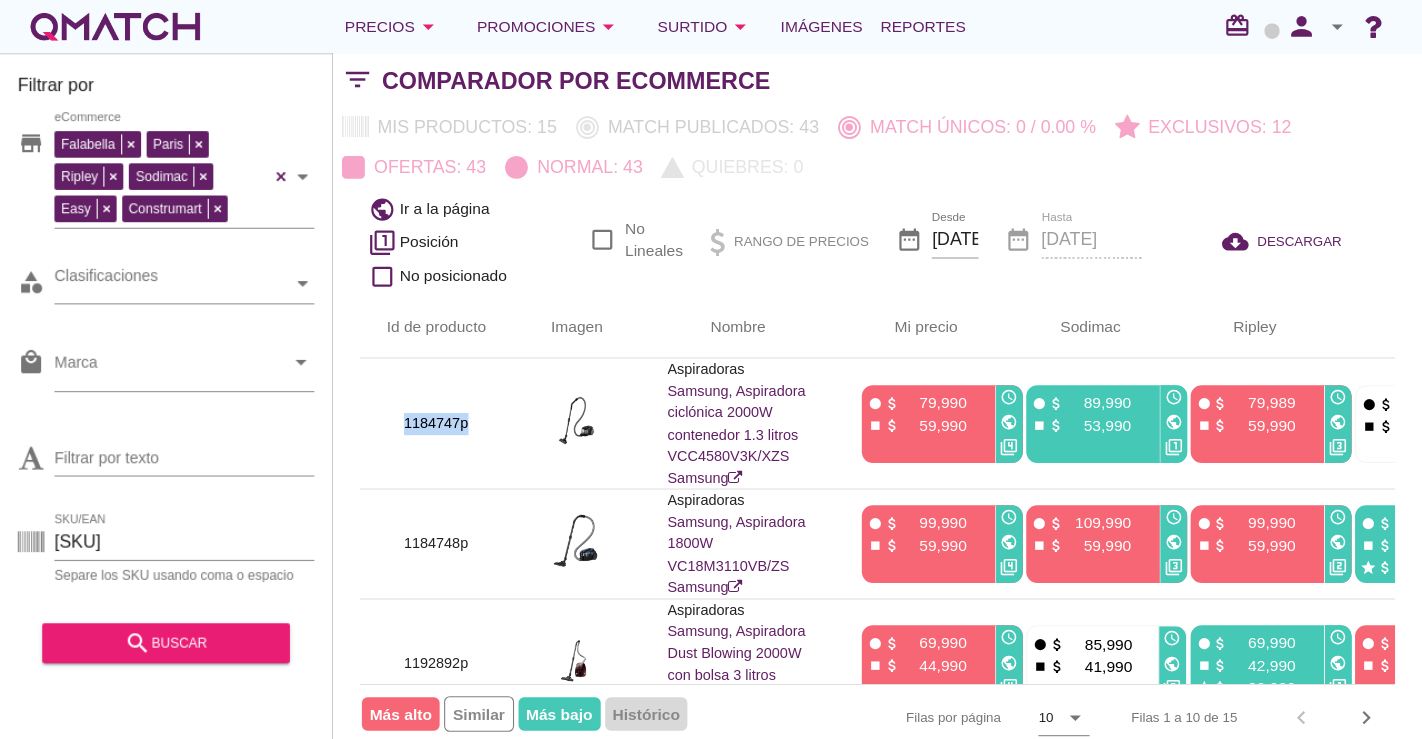 scroll, scrollTop: 0, scrollLeft: 108, axis: horizontal 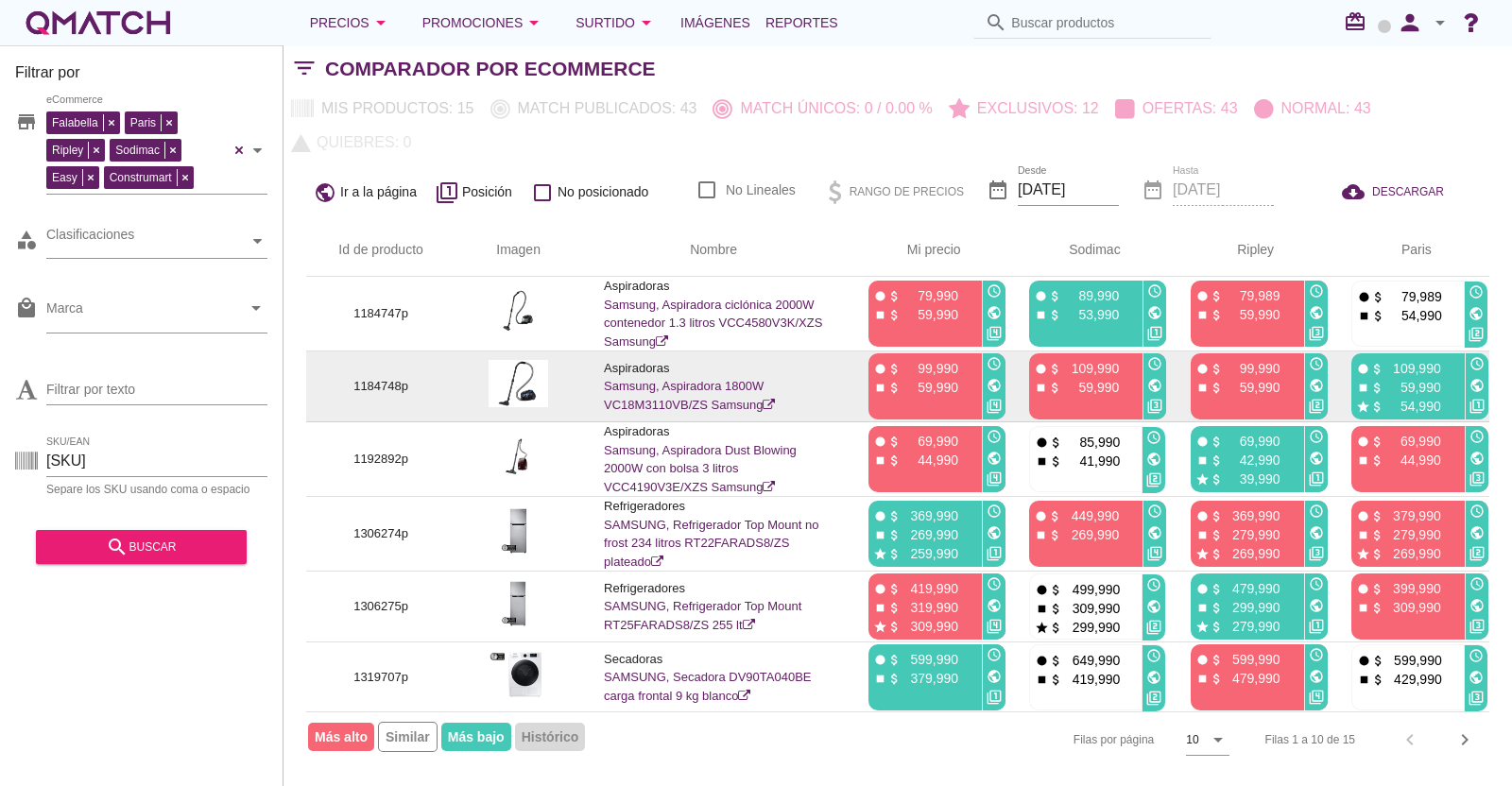 click on "1184748p" at bounding box center [381, 386] 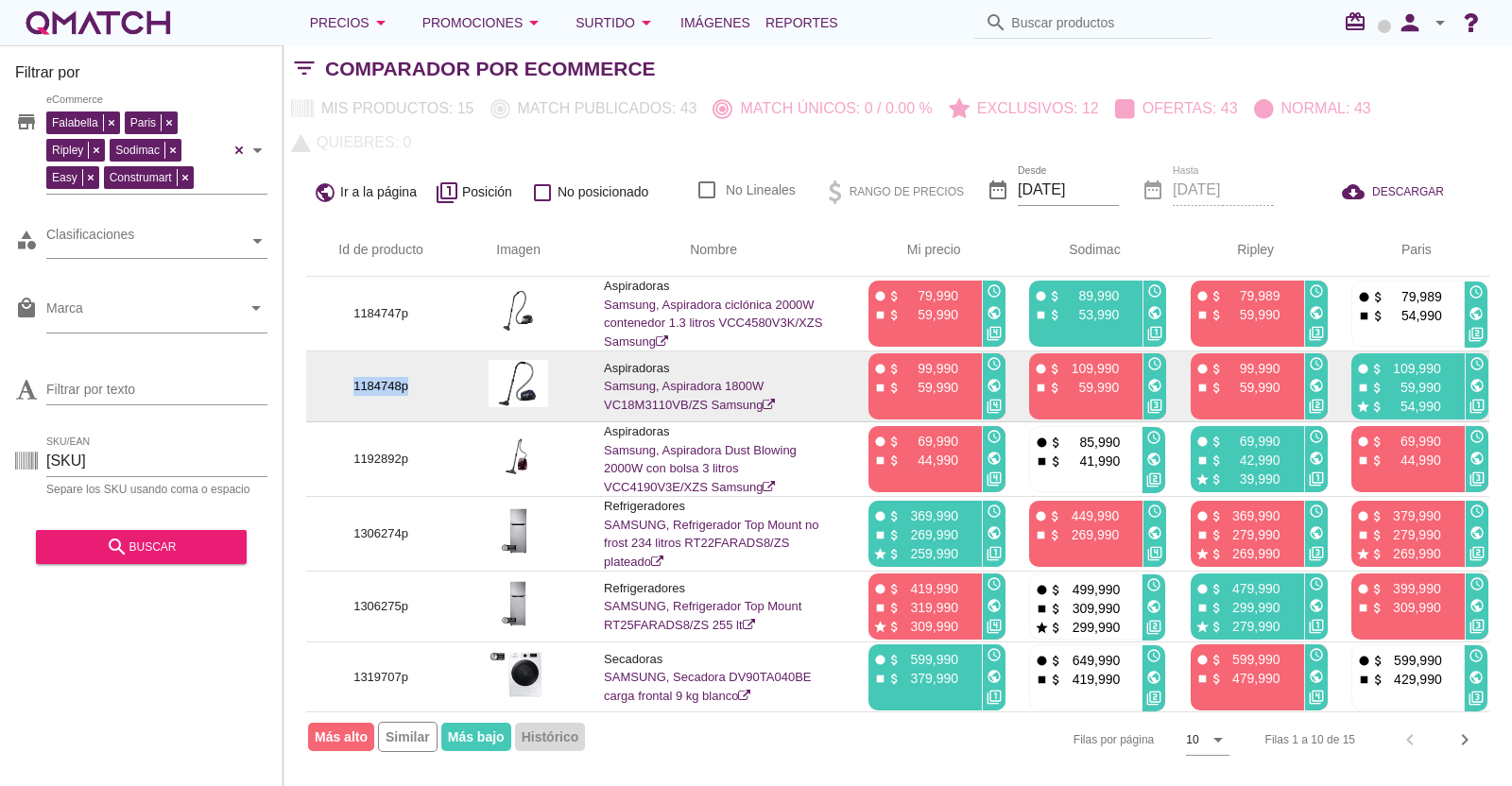 click on "1184748p" at bounding box center (381, 386) 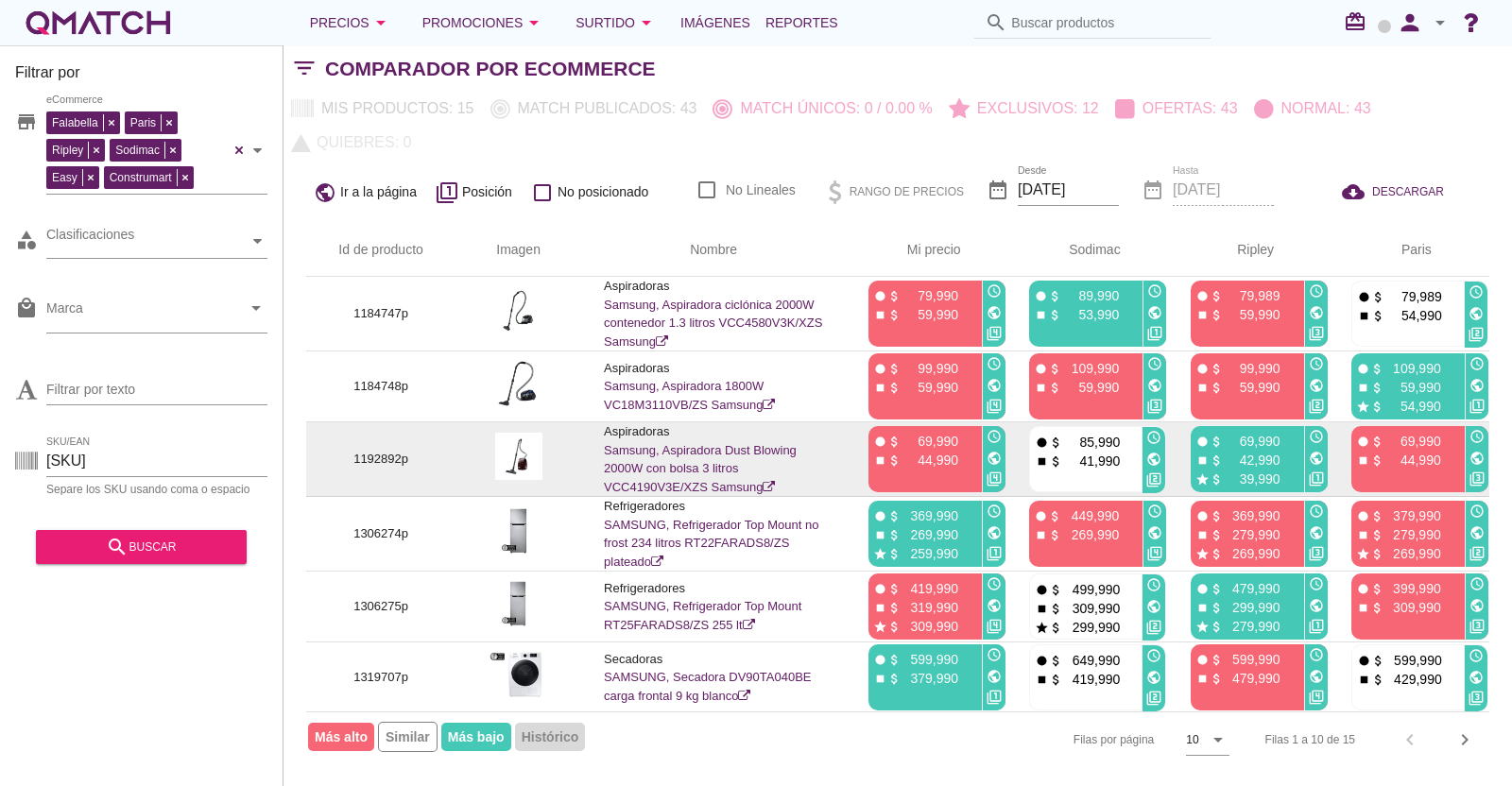 click on "1192892p" at bounding box center (381, 459) 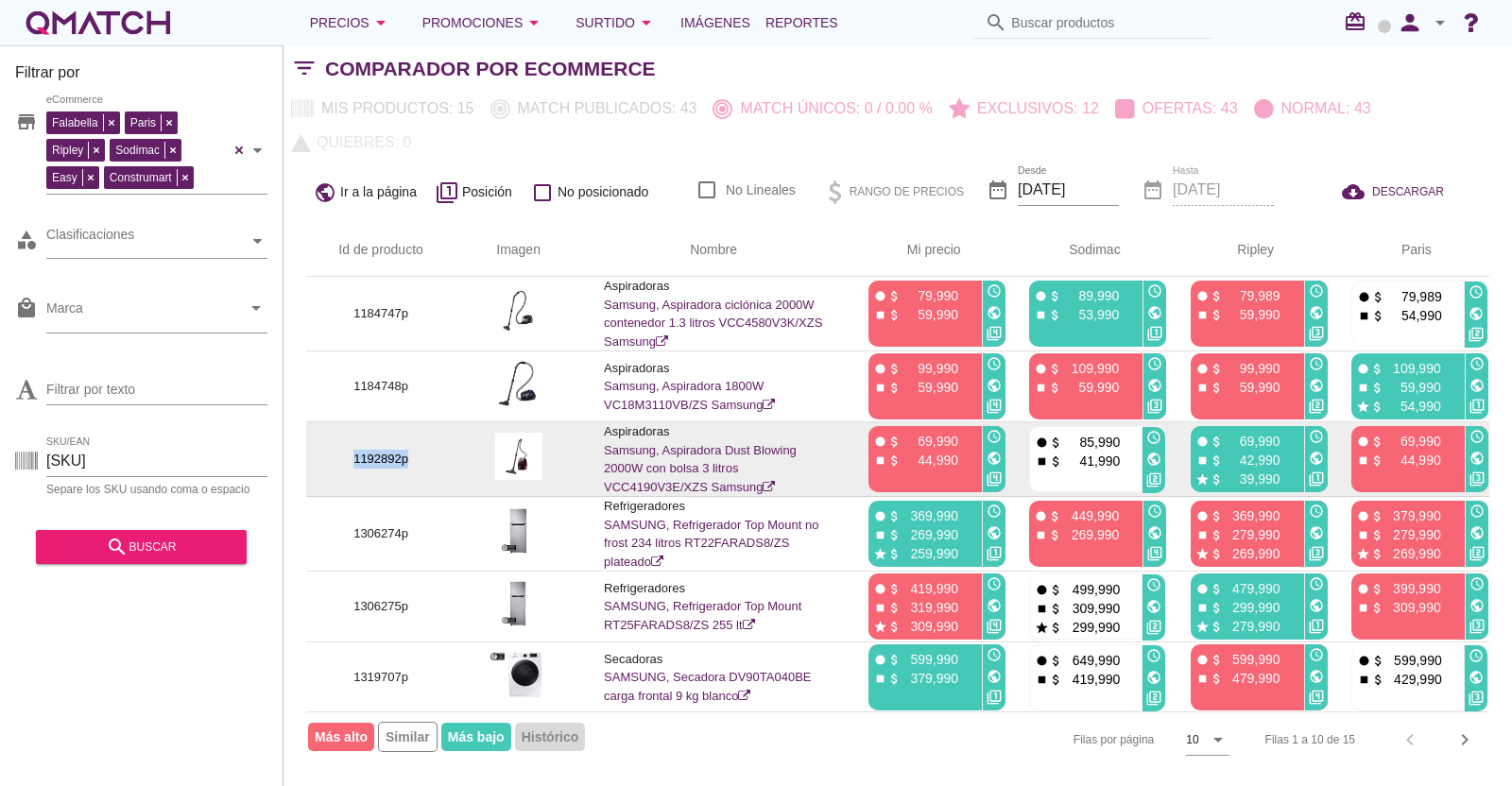click on "1192892p" at bounding box center [381, 459] 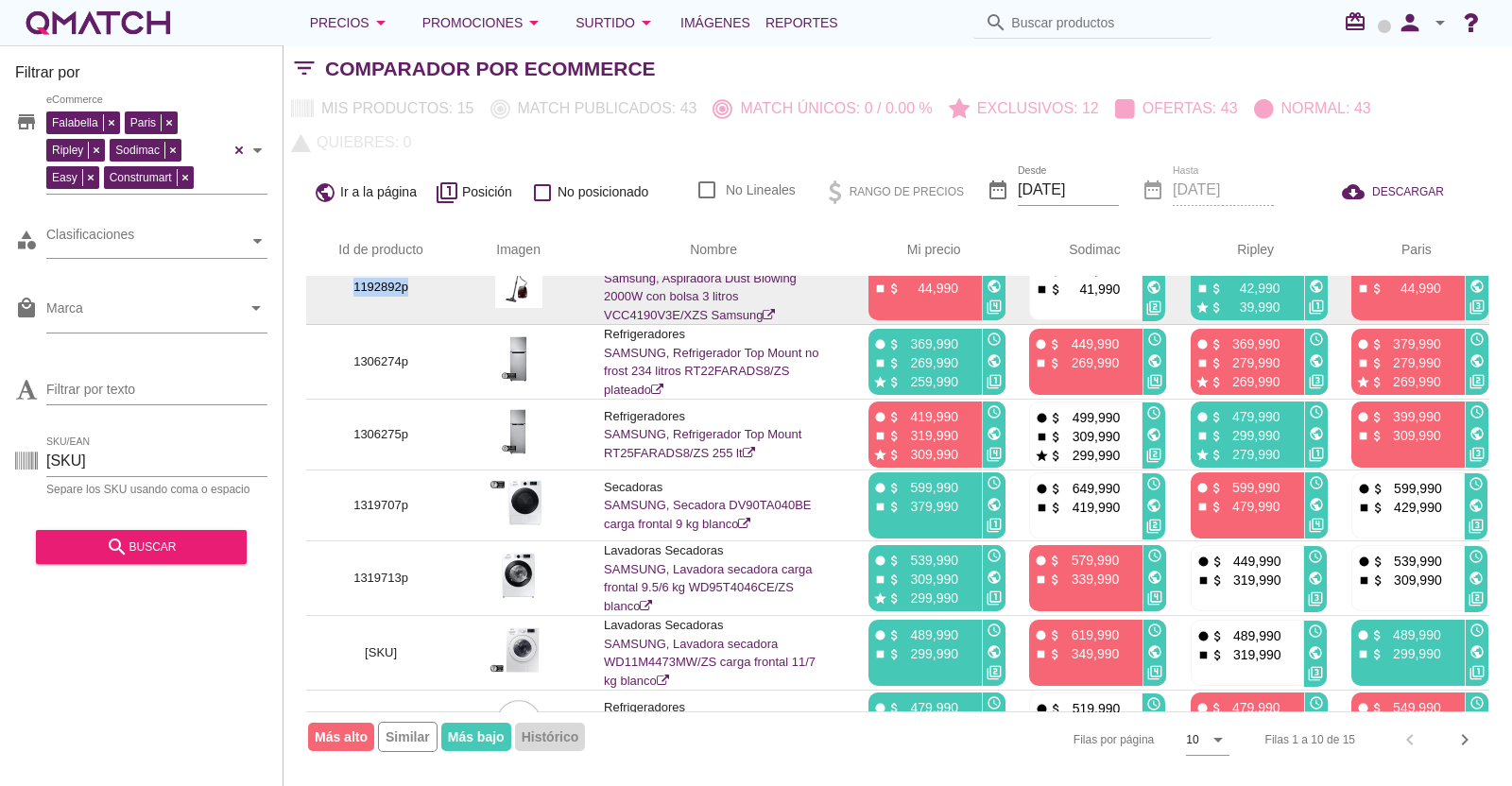 scroll, scrollTop: 117, scrollLeft: 0, axis: vertical 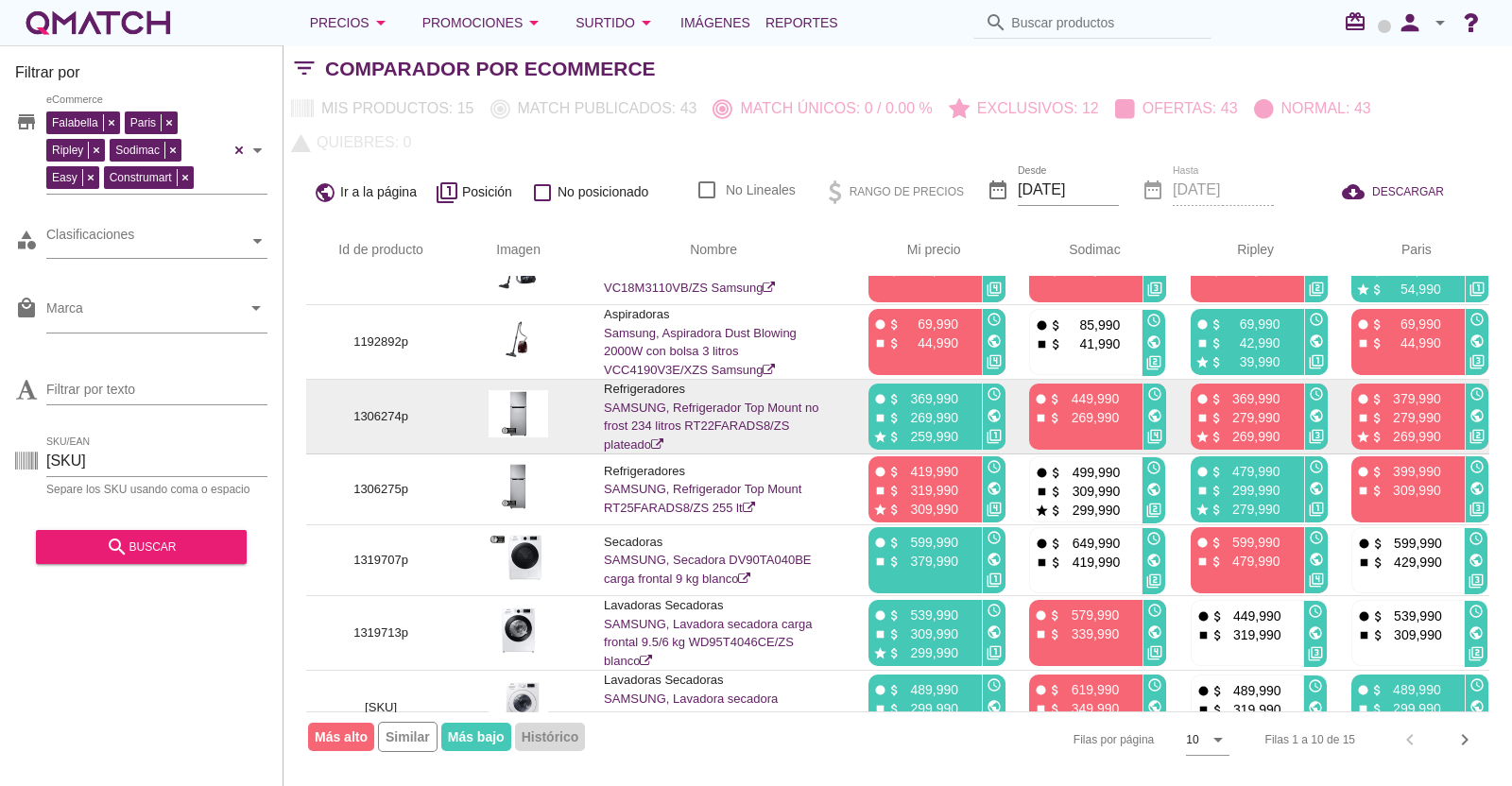 click on "1306274p" at bounding box center (381, 417) 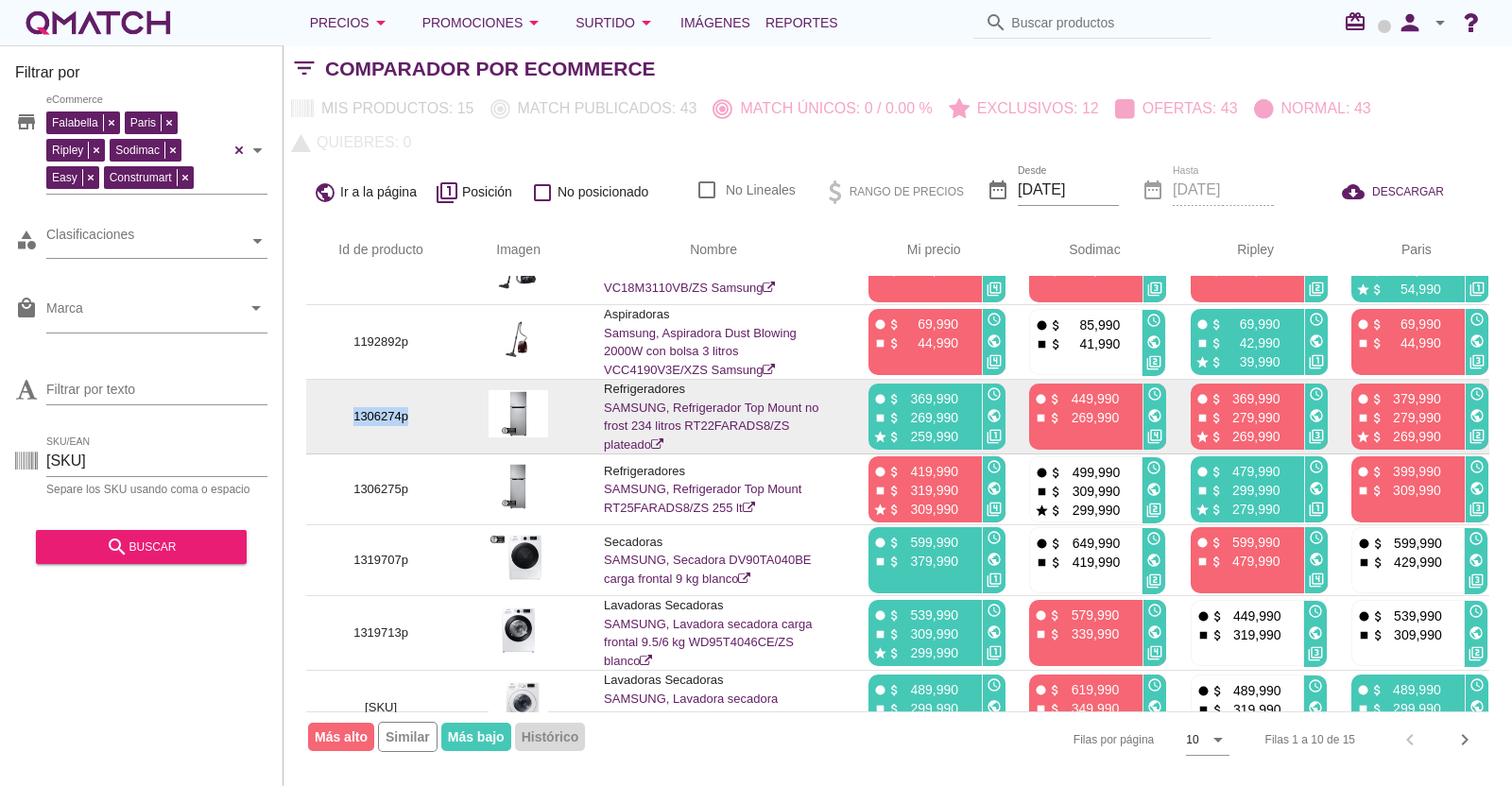 click on "1306274p" at bounding box center (381, 417) 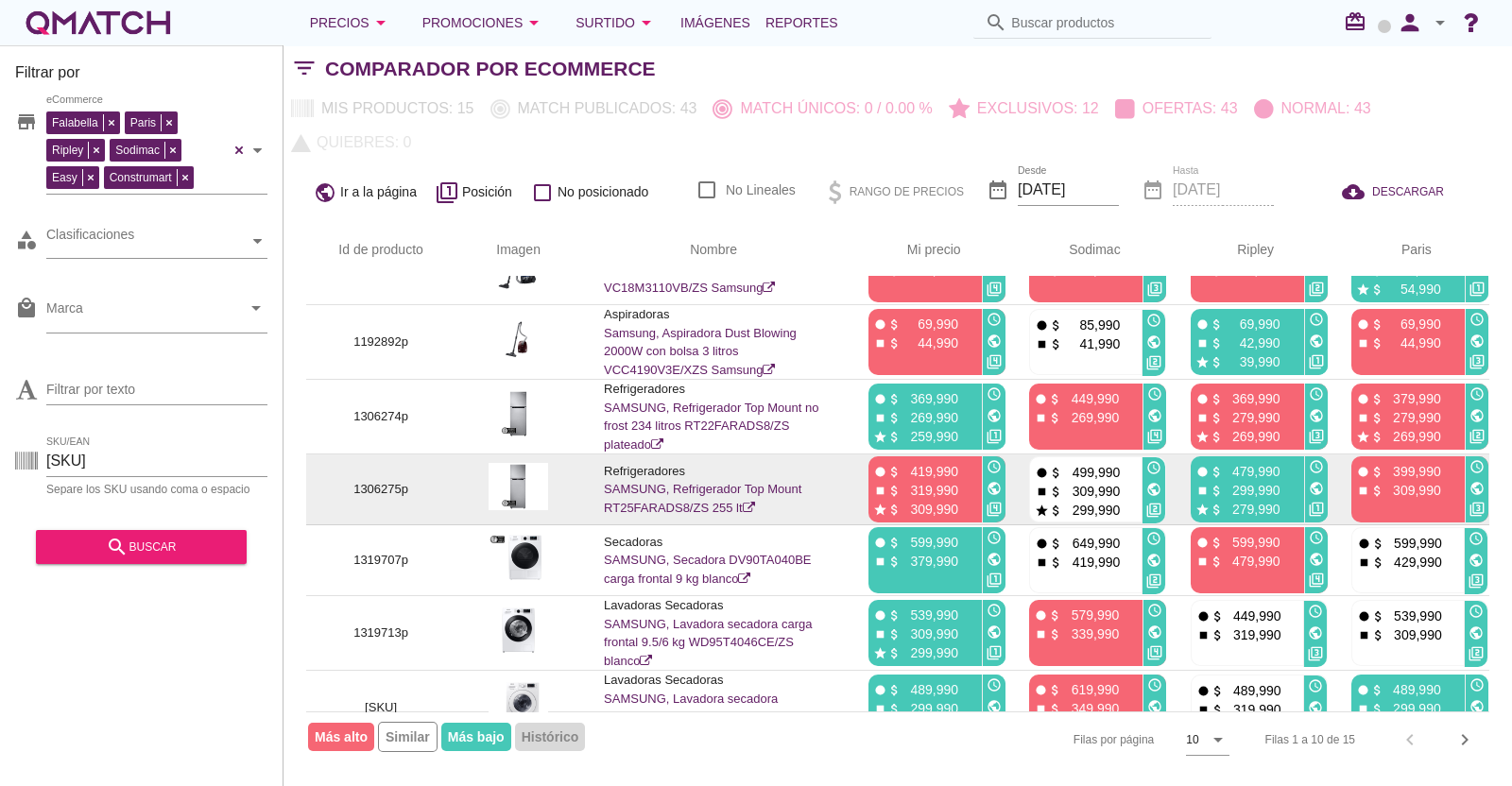 click on "1306275p" at bounding box center (381, 489) 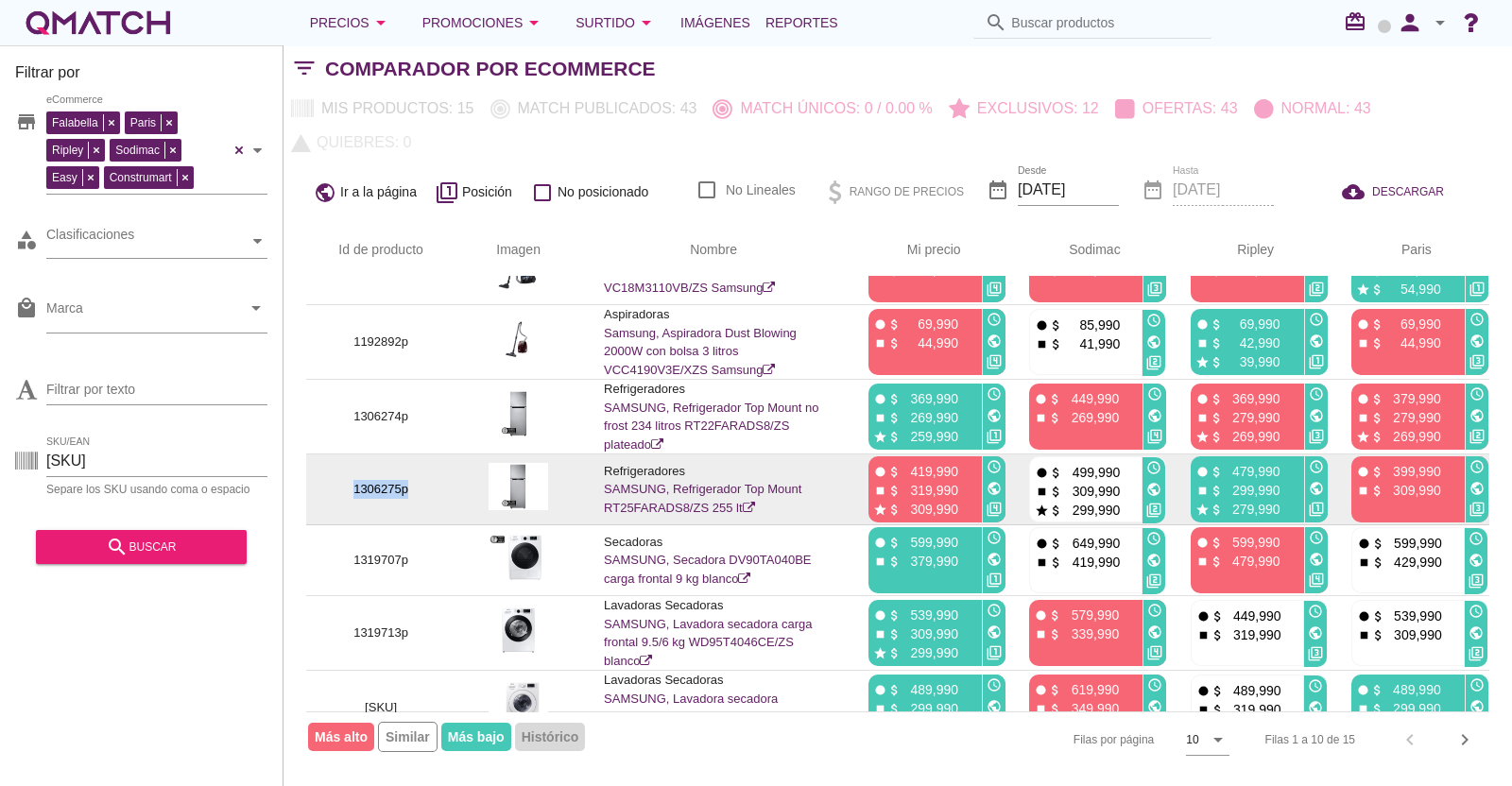 click on "1306275p" at bounding box center (381, 489) 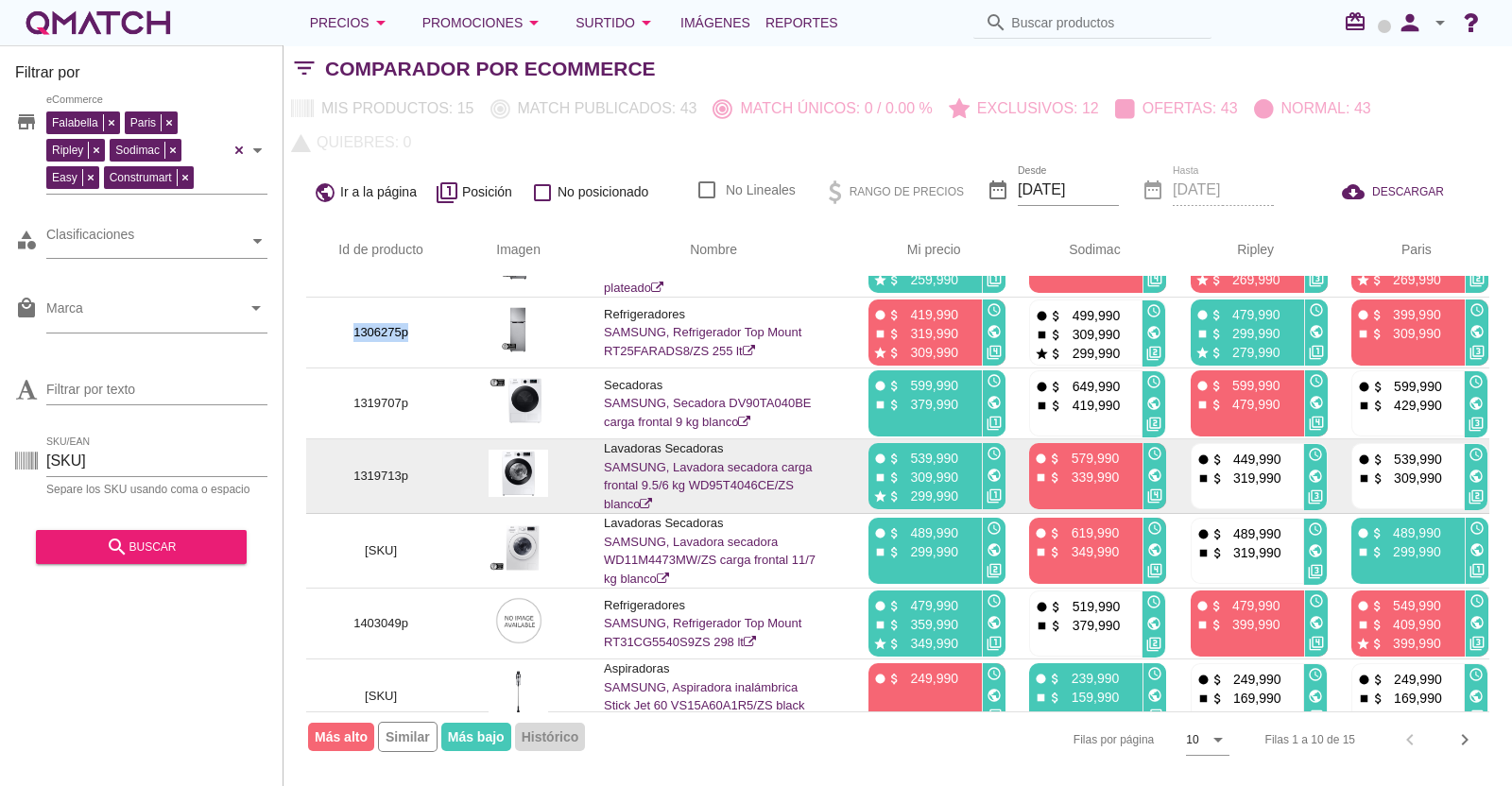 scroll, scrollTop: 294, scrollLeft: 0, axis: vertical 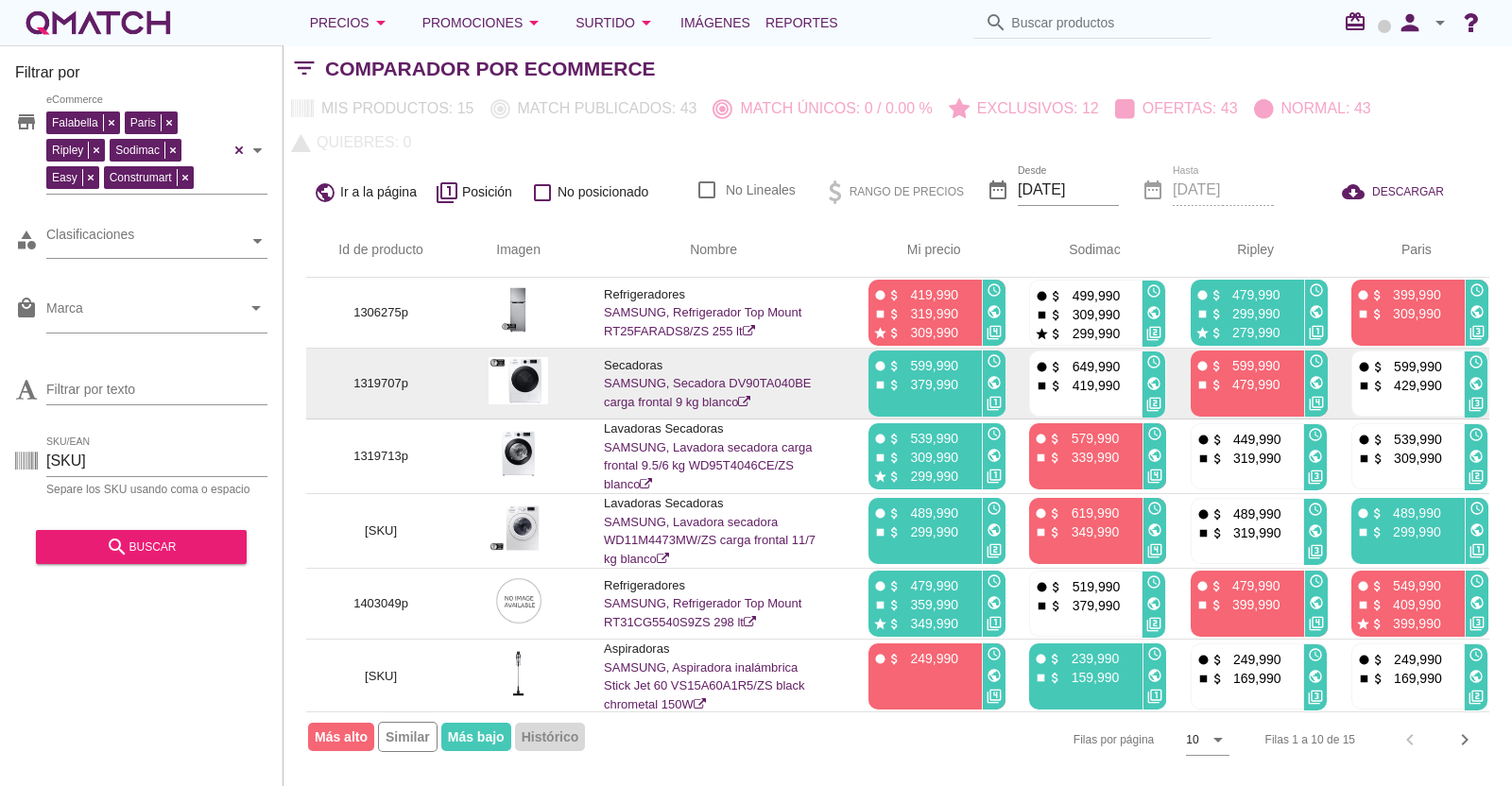 click on "1319707p" at bounding box center (381, 384) 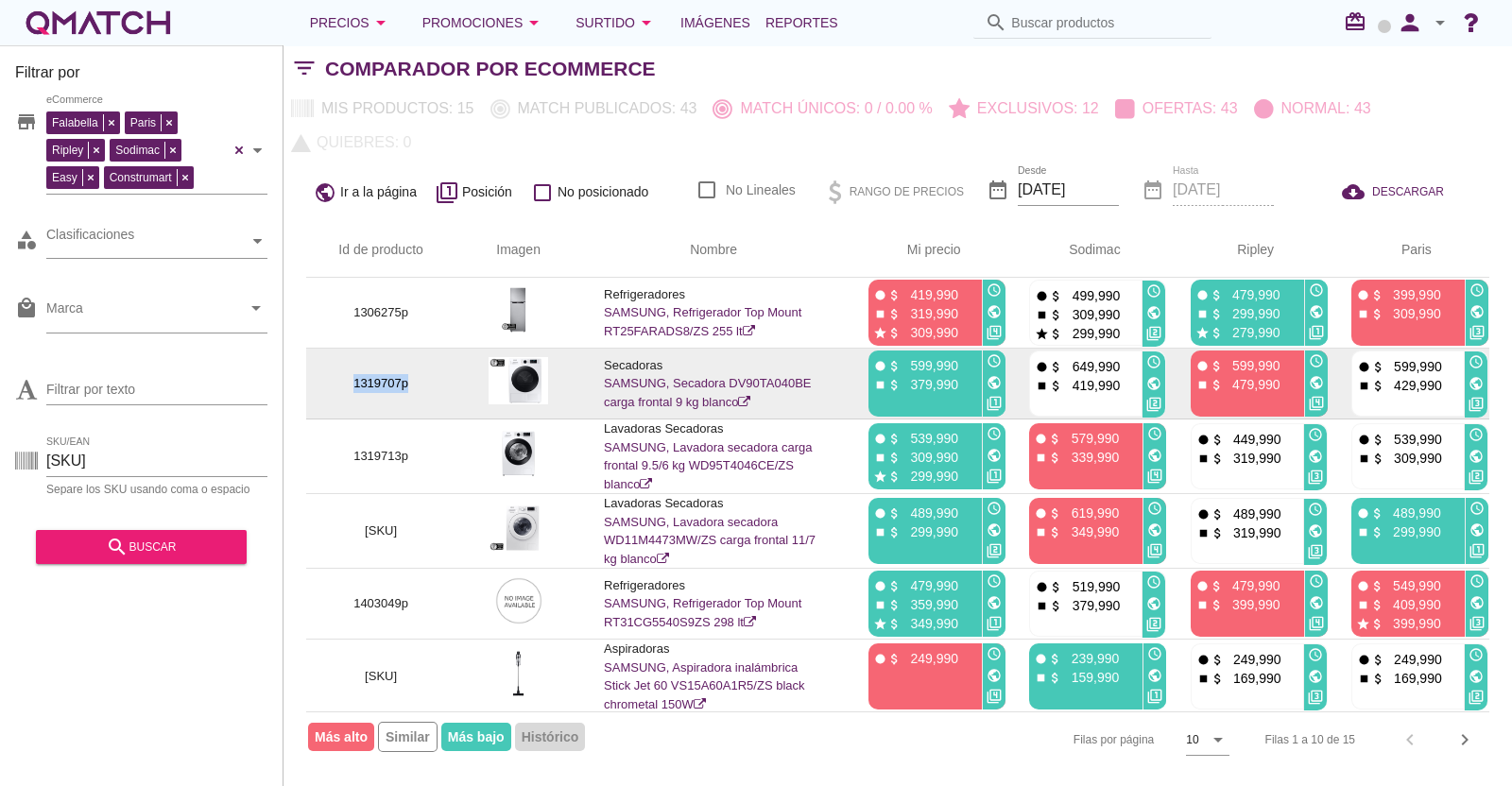 click on "1319707p" at bounding box center [381, 384] 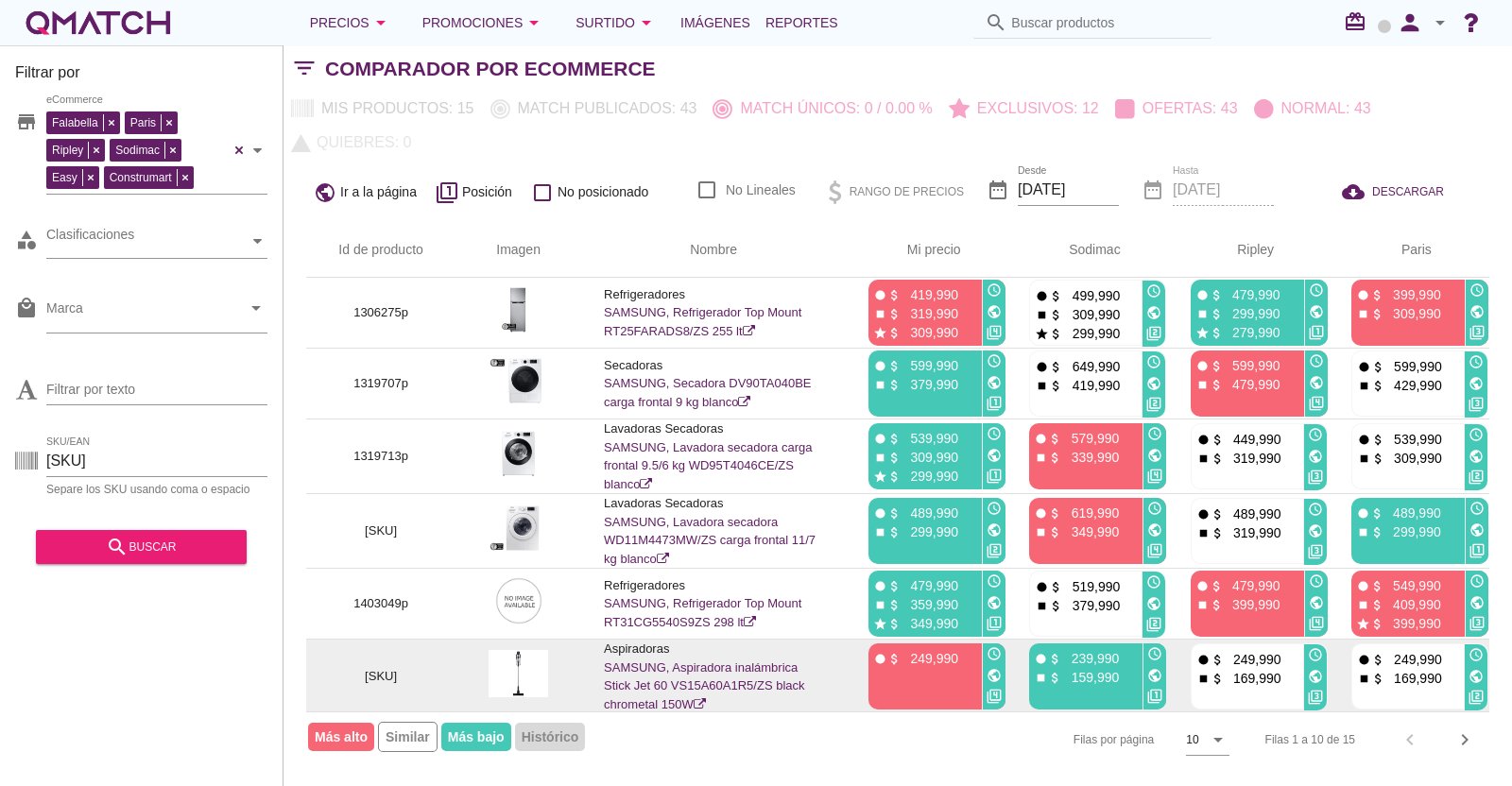 click on "[SKU]" at bounding box center (381, 676) 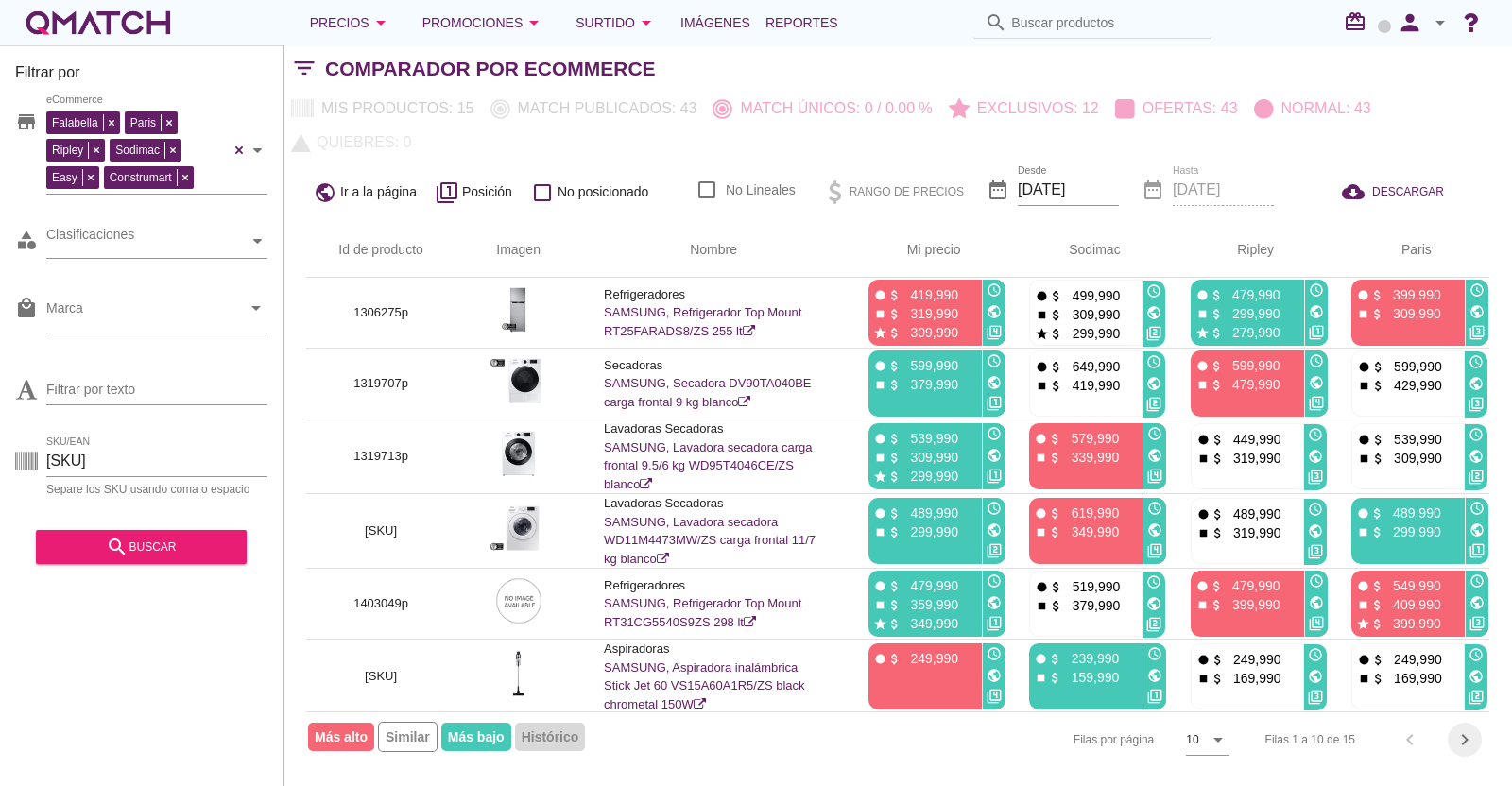 click on "chevron_right" at bounding box center [1465, 740] 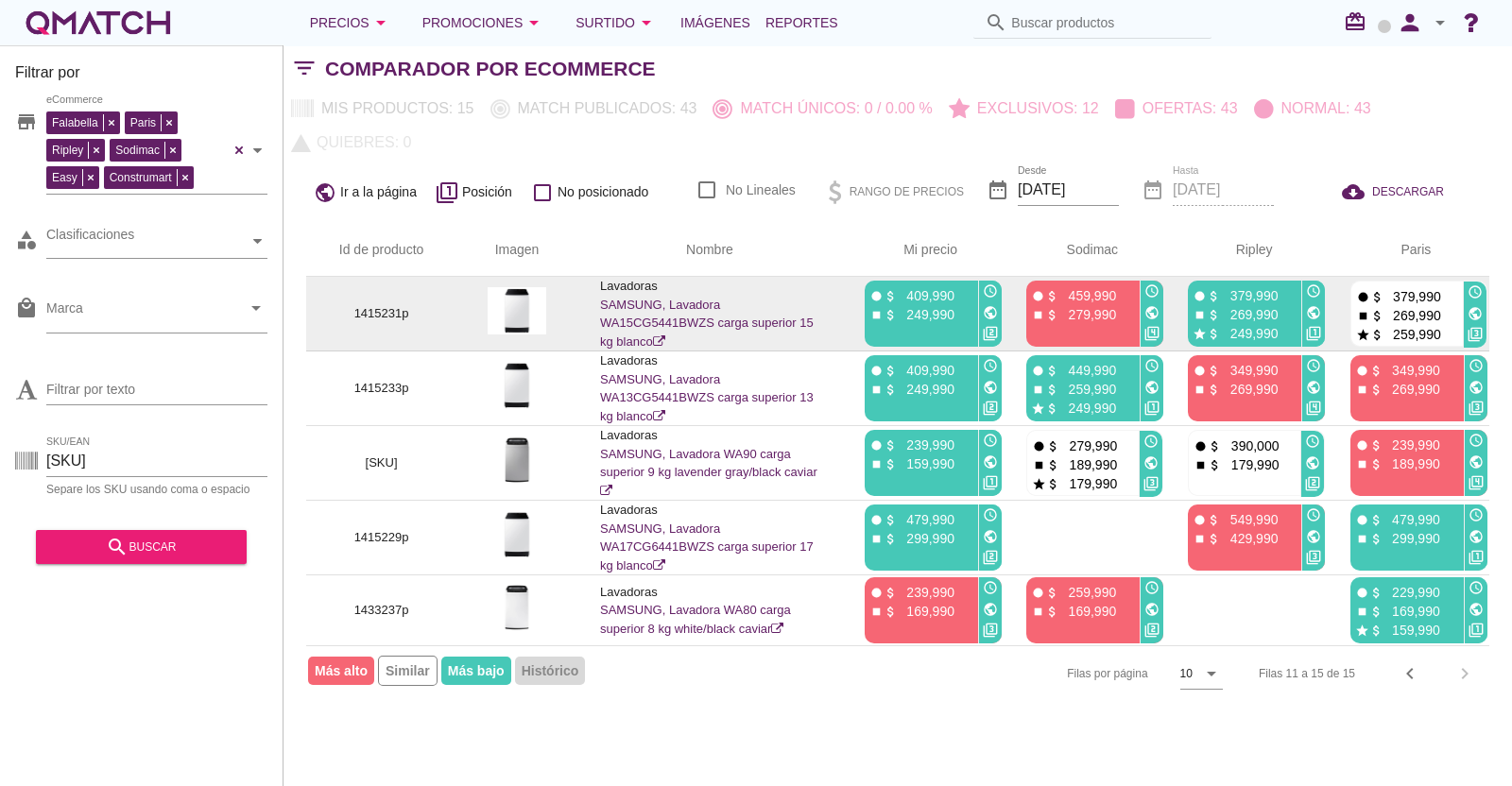 scroll, scrollTop: 0, scrollLeft: 0, axis: both 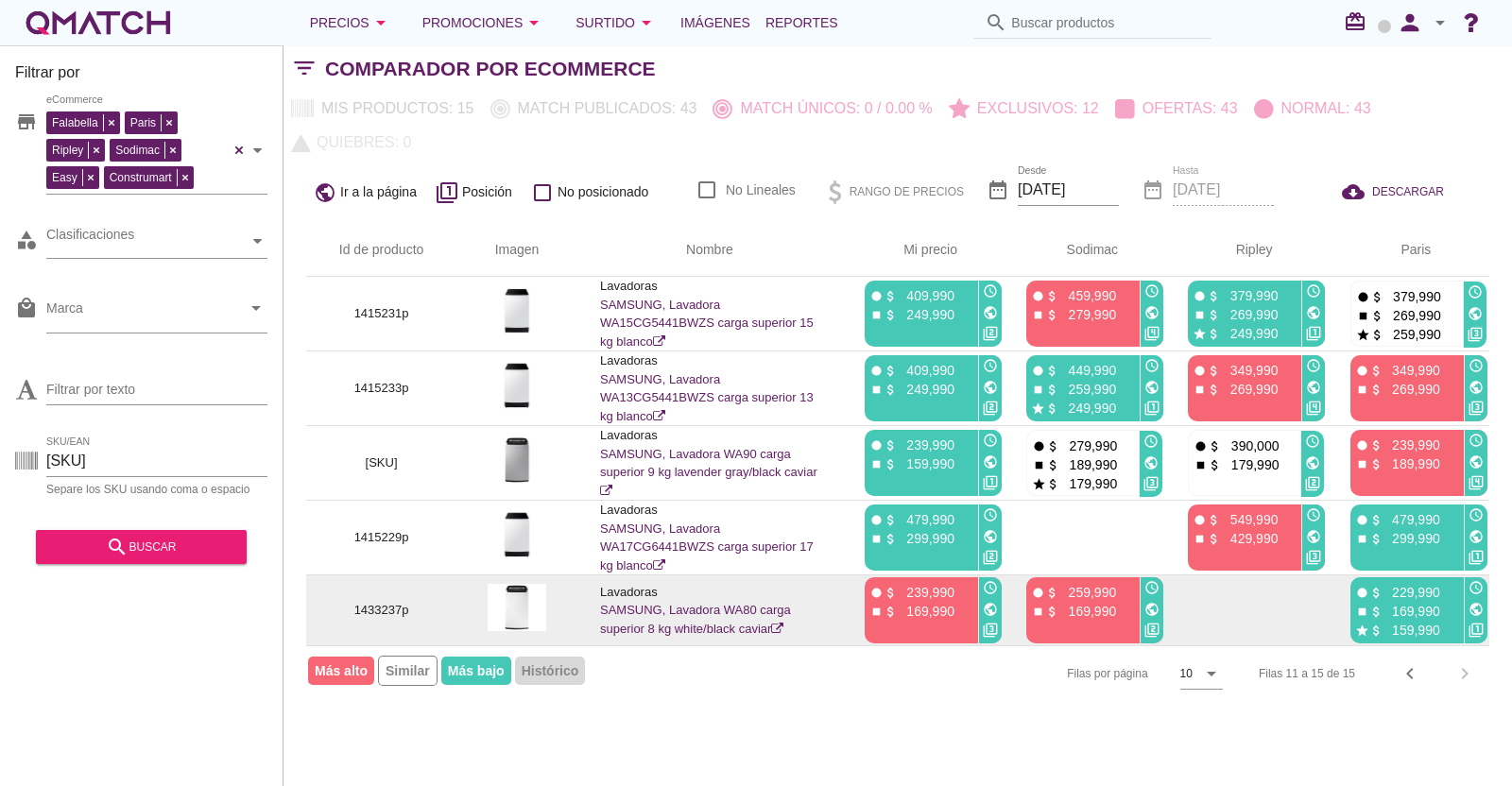 click on "1433237p" at bounding box center [381, 610] 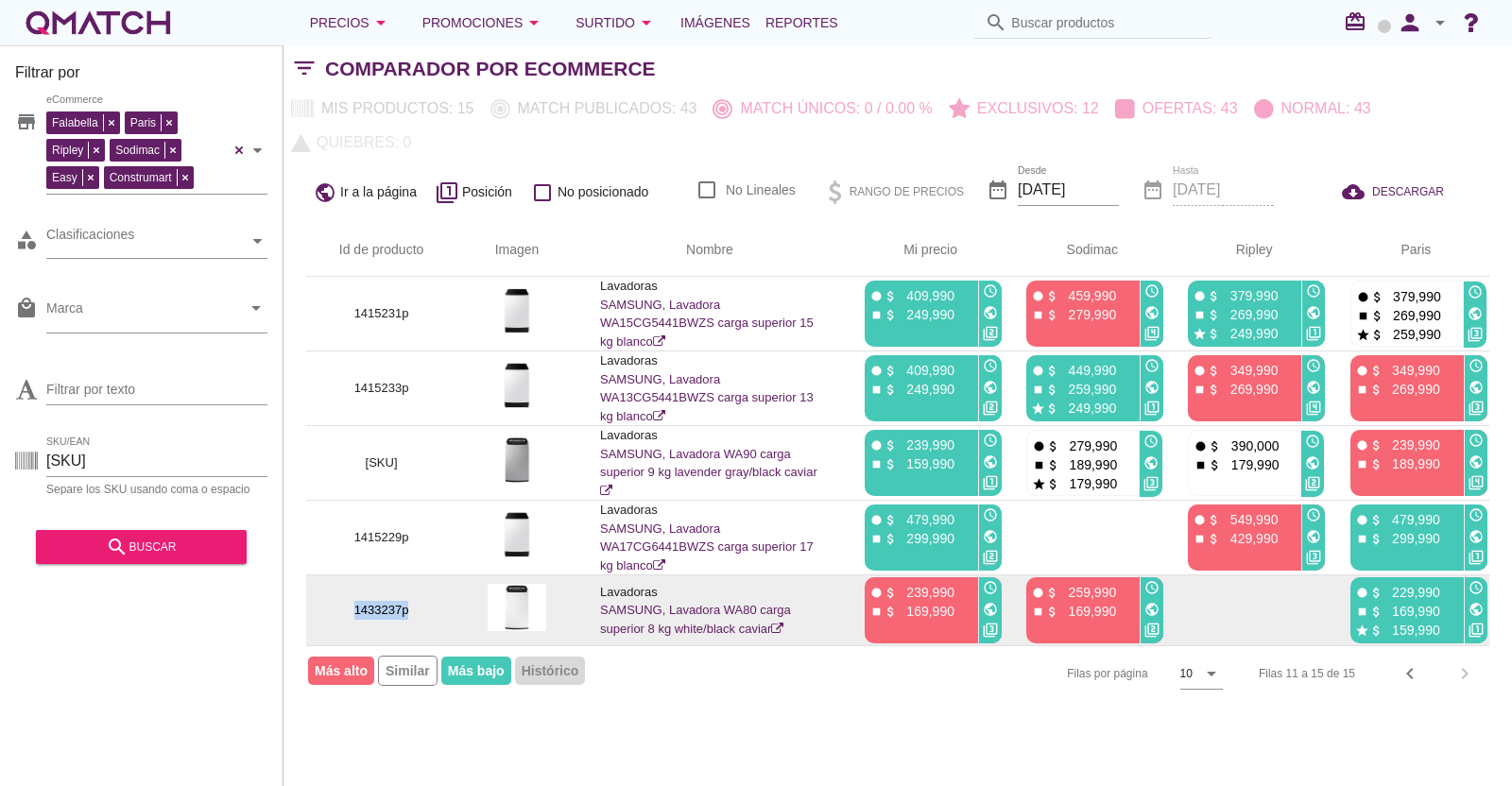 click on "1433237p" at bounding box center [381, 610] 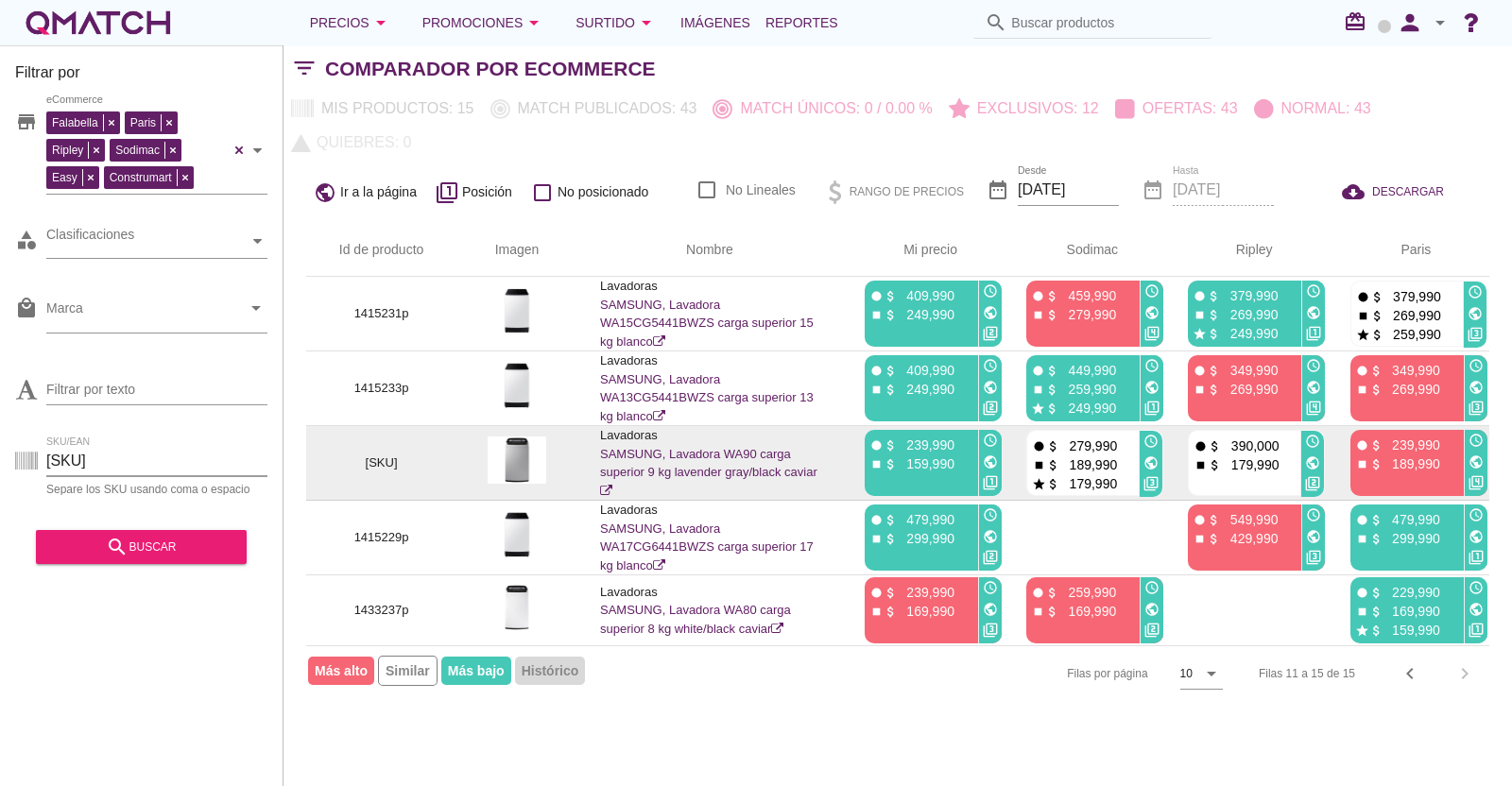 scroll, scrollTop: 0, scrollLeft: 1271, axis: horizontal 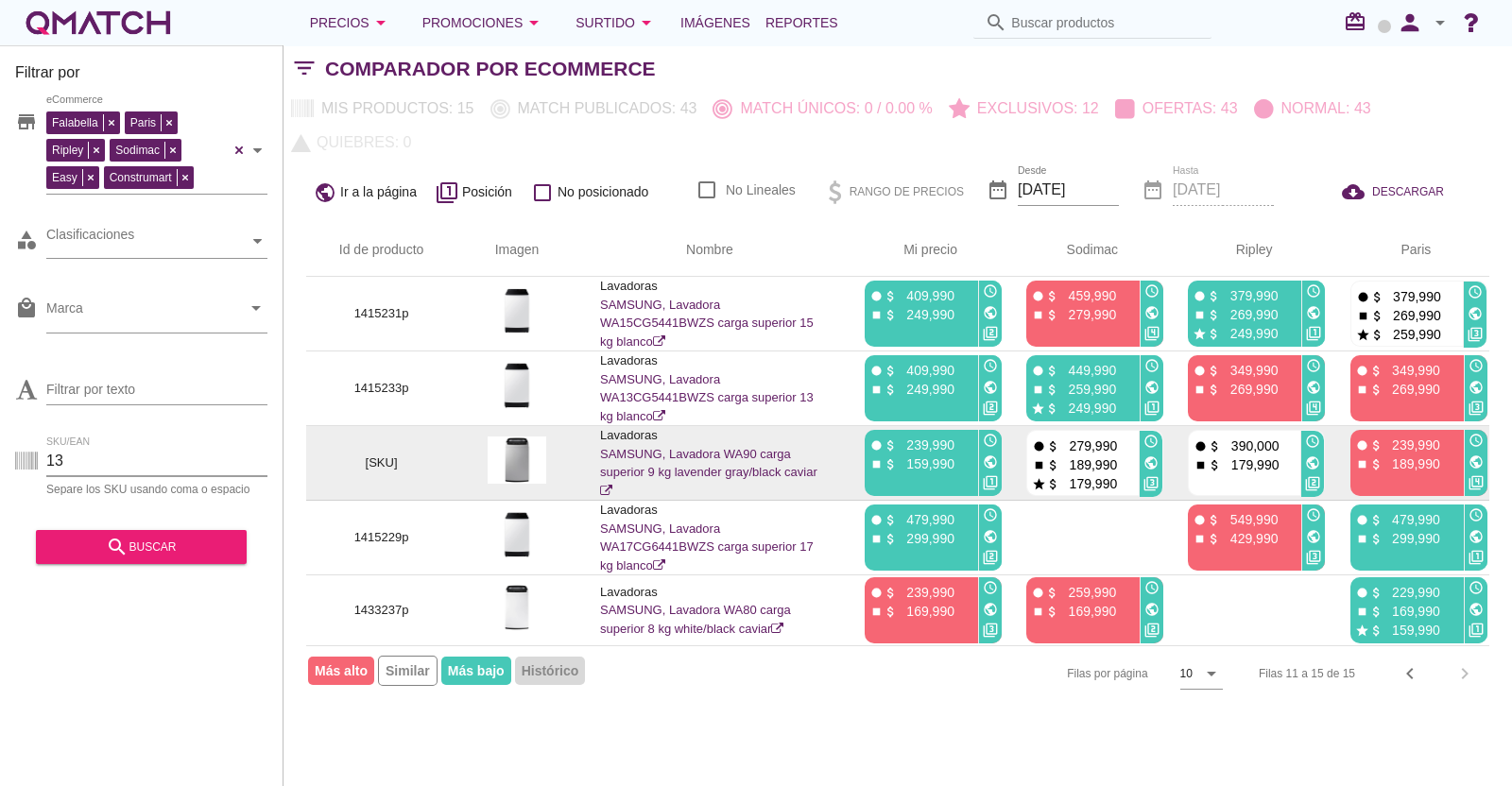 type on "1" 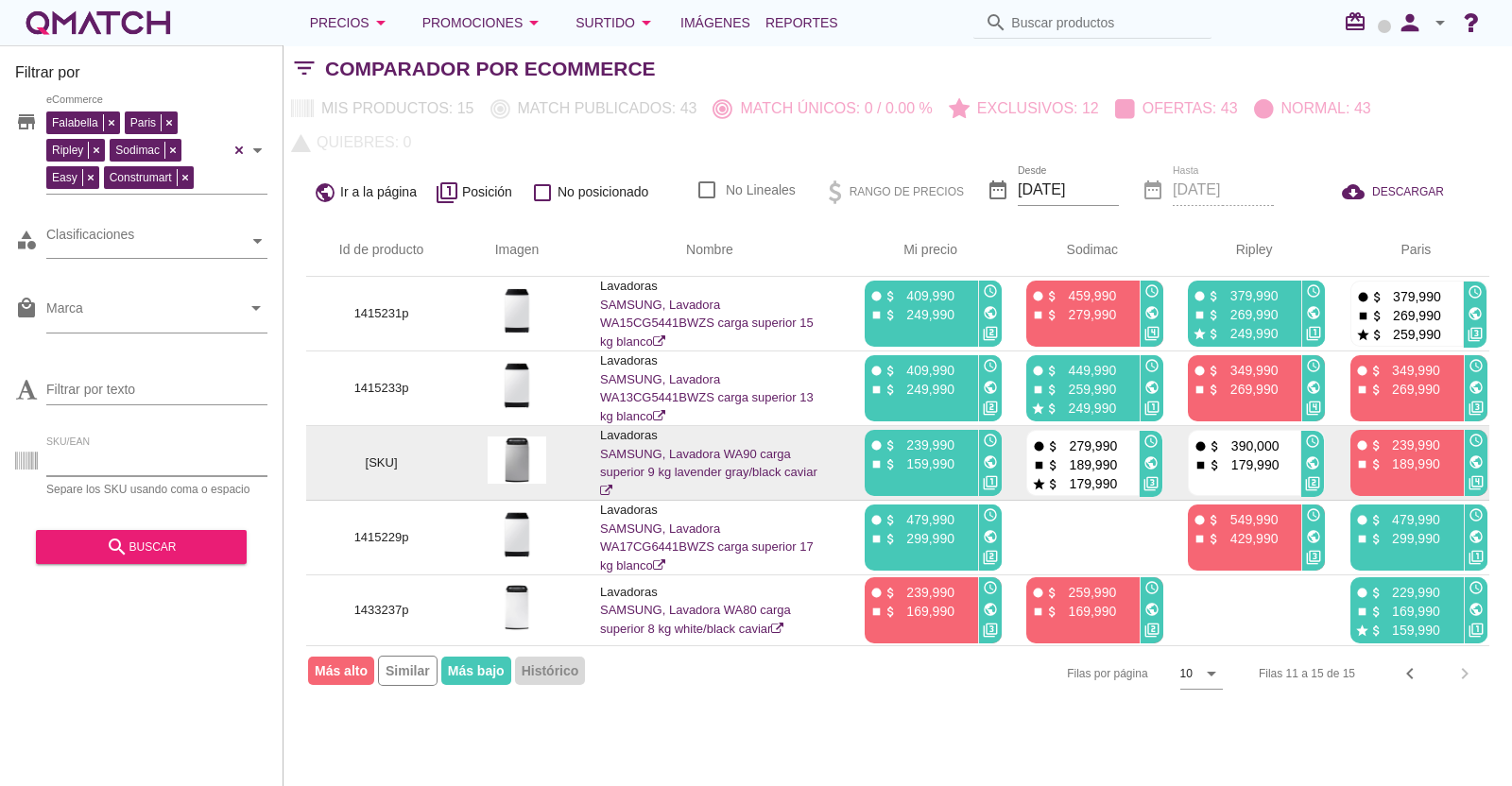 paste on "1435631p 1435633p 1332132p 1421715p 1435630p 1435629p 1146933p 1332125p 1261036p 1413981p 1465310p 1395644p 1401251p 1401253p 1411106p 1396916p 1439460p 1460495p 1465444p 1295308p 1295309p 1232457p 1395645p 1401248p 1401249p 1375989p 1413319p 1439461p 1422515p 1424229p 1460494p 1474034p 1349122p 1412462p 1395641p 1411105p 1401246p 1395642p 1336719p 1424227p 1280239p 1340831p 1413318p 1361193p" 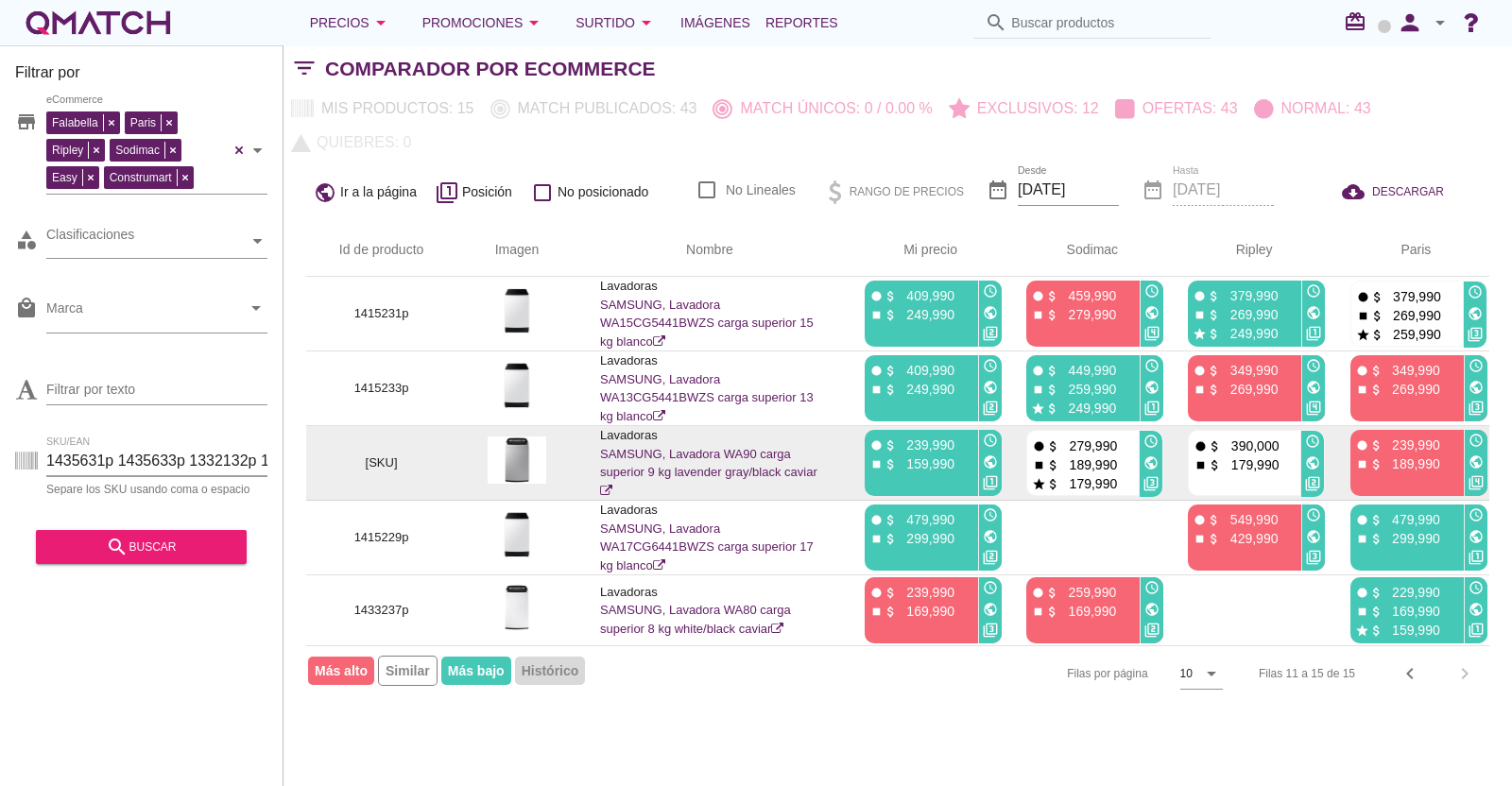 scroll, scrollTop: 0, scrollLeft: 2912, axis: horizontal 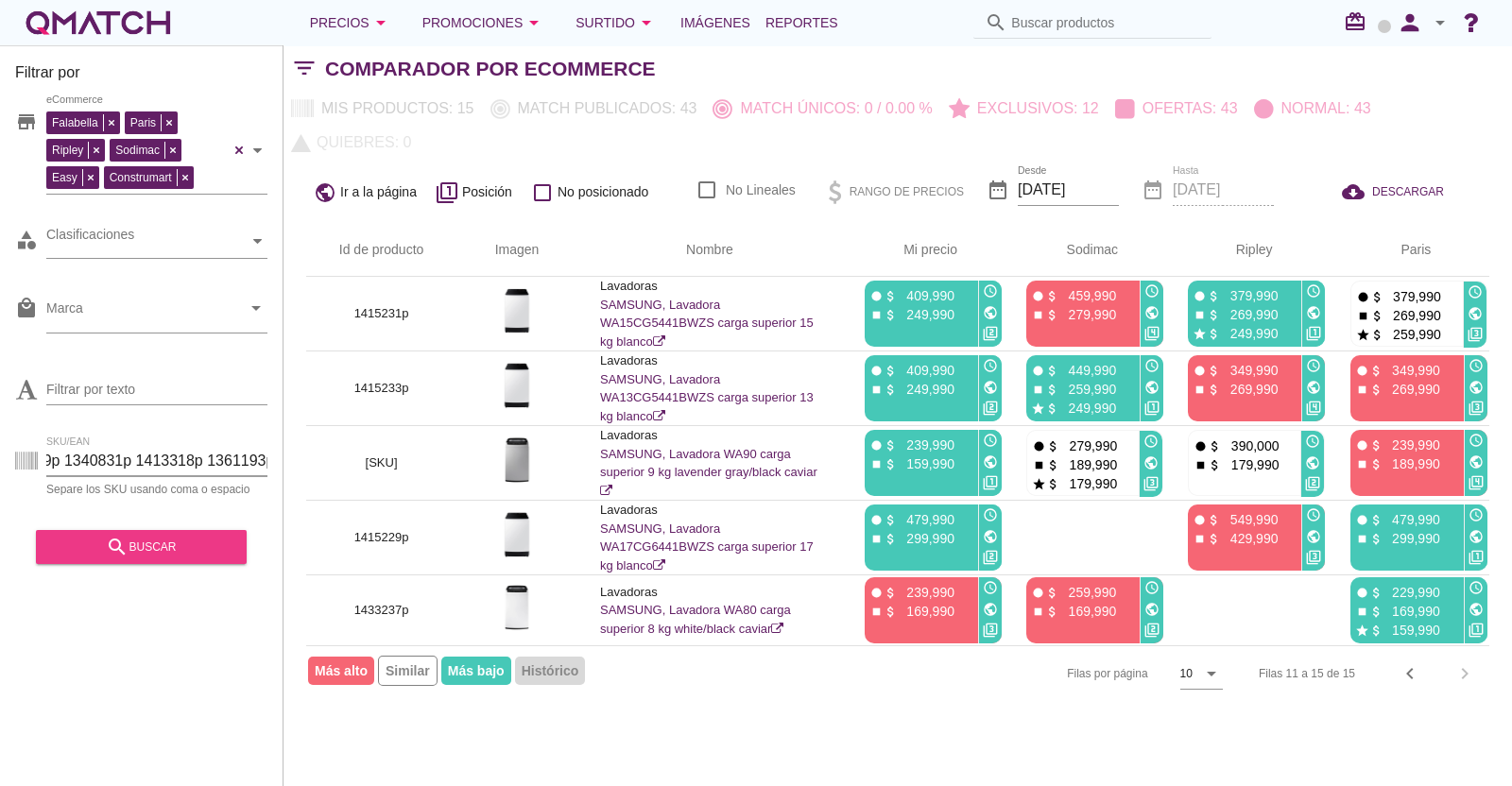 click on "search
buscar" at bounding box center [141, 547] 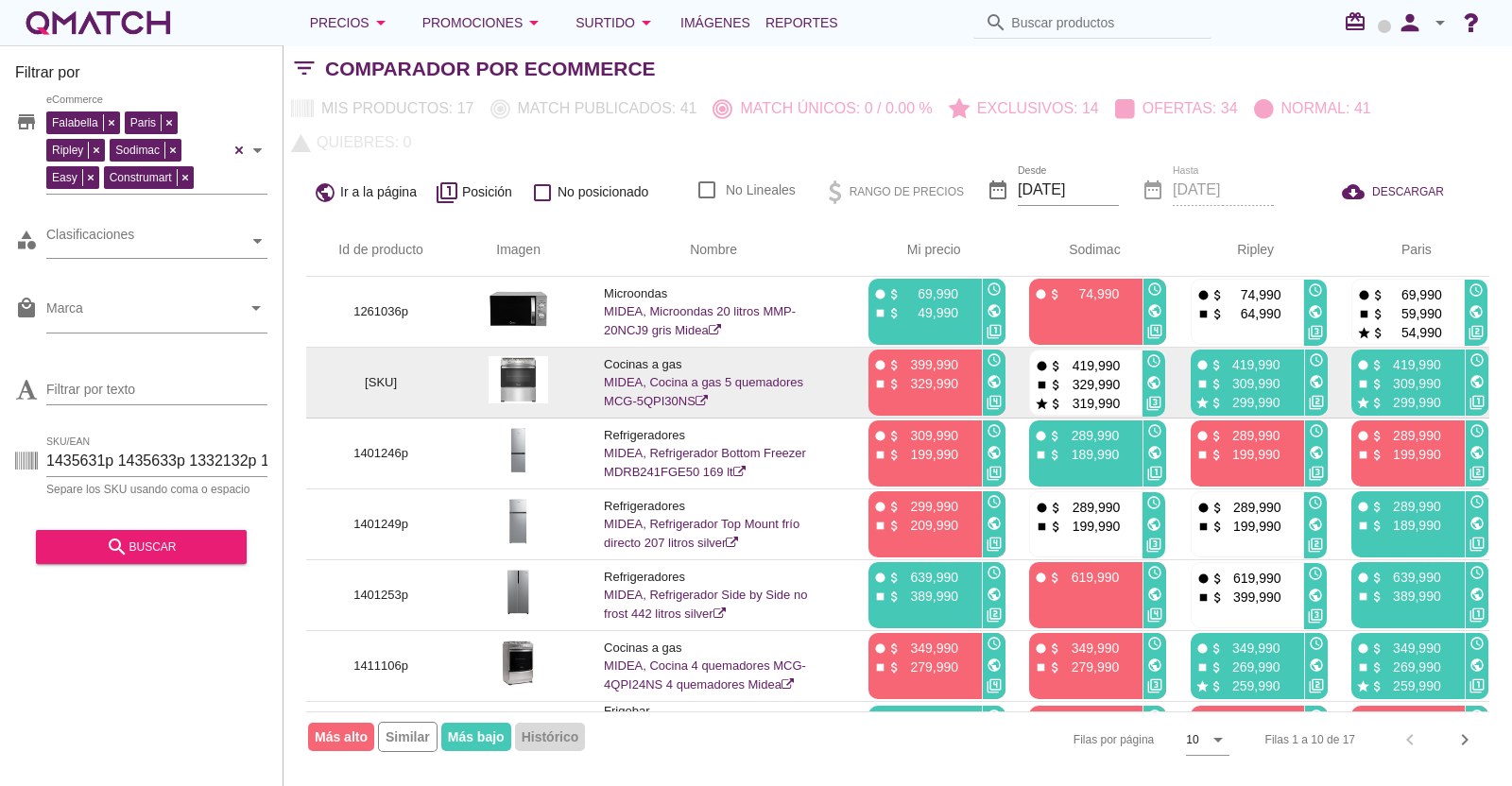click on "[SKU]" at bounding box center [381, 383] 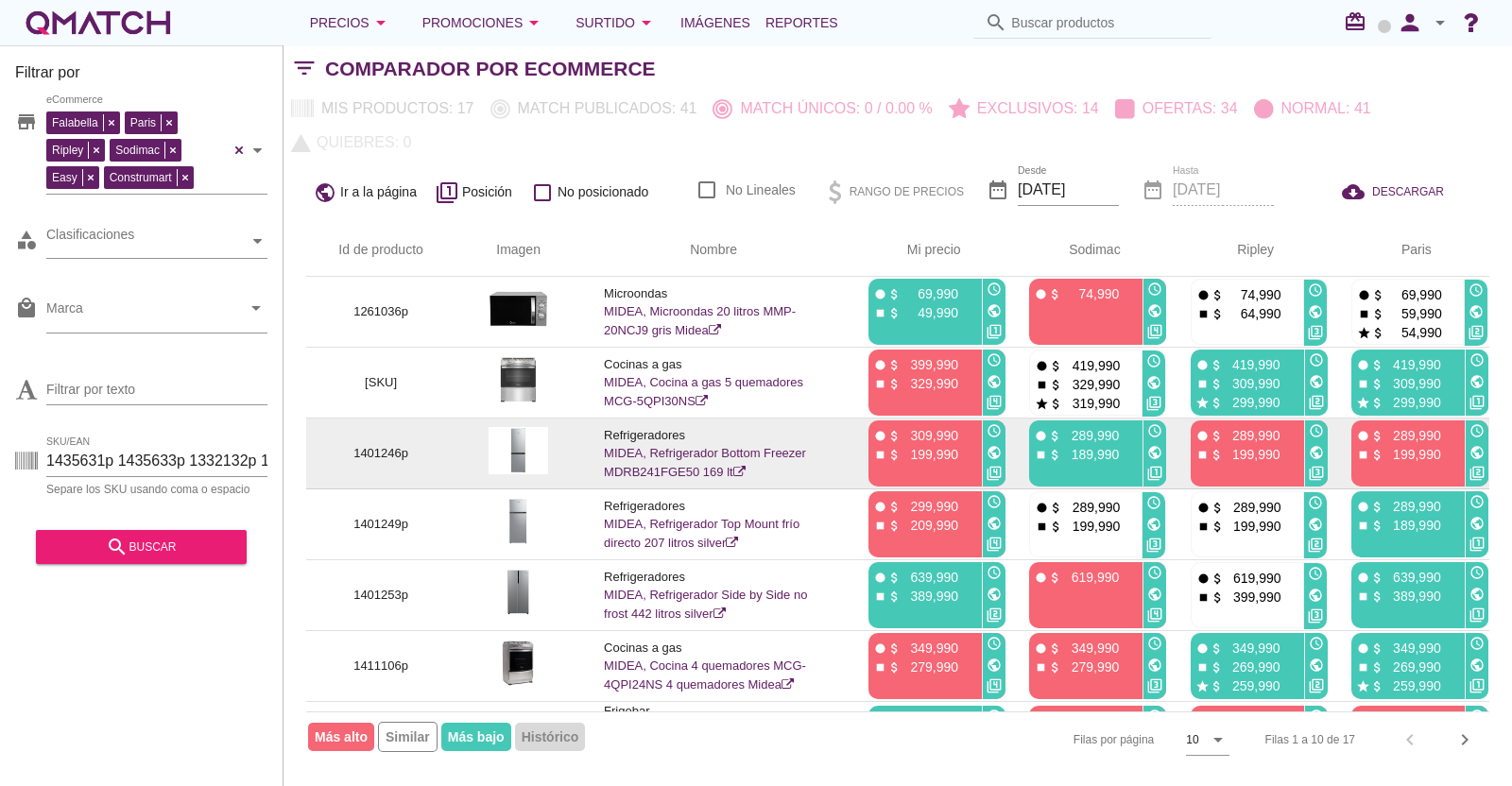 click on "1401246p" at bounding box center [381, 453] 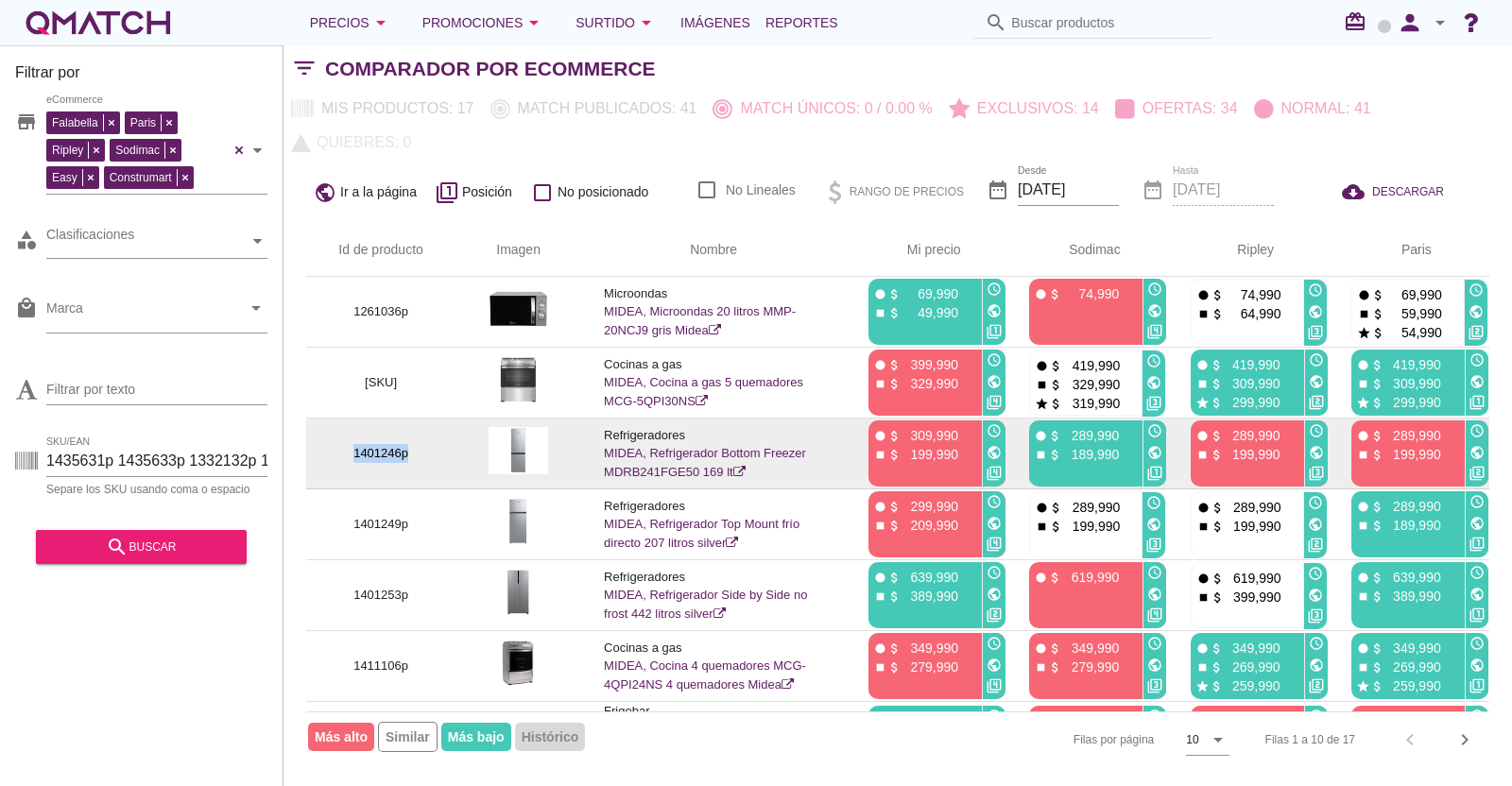click on "1401246p" at bounding box center [381, 453] 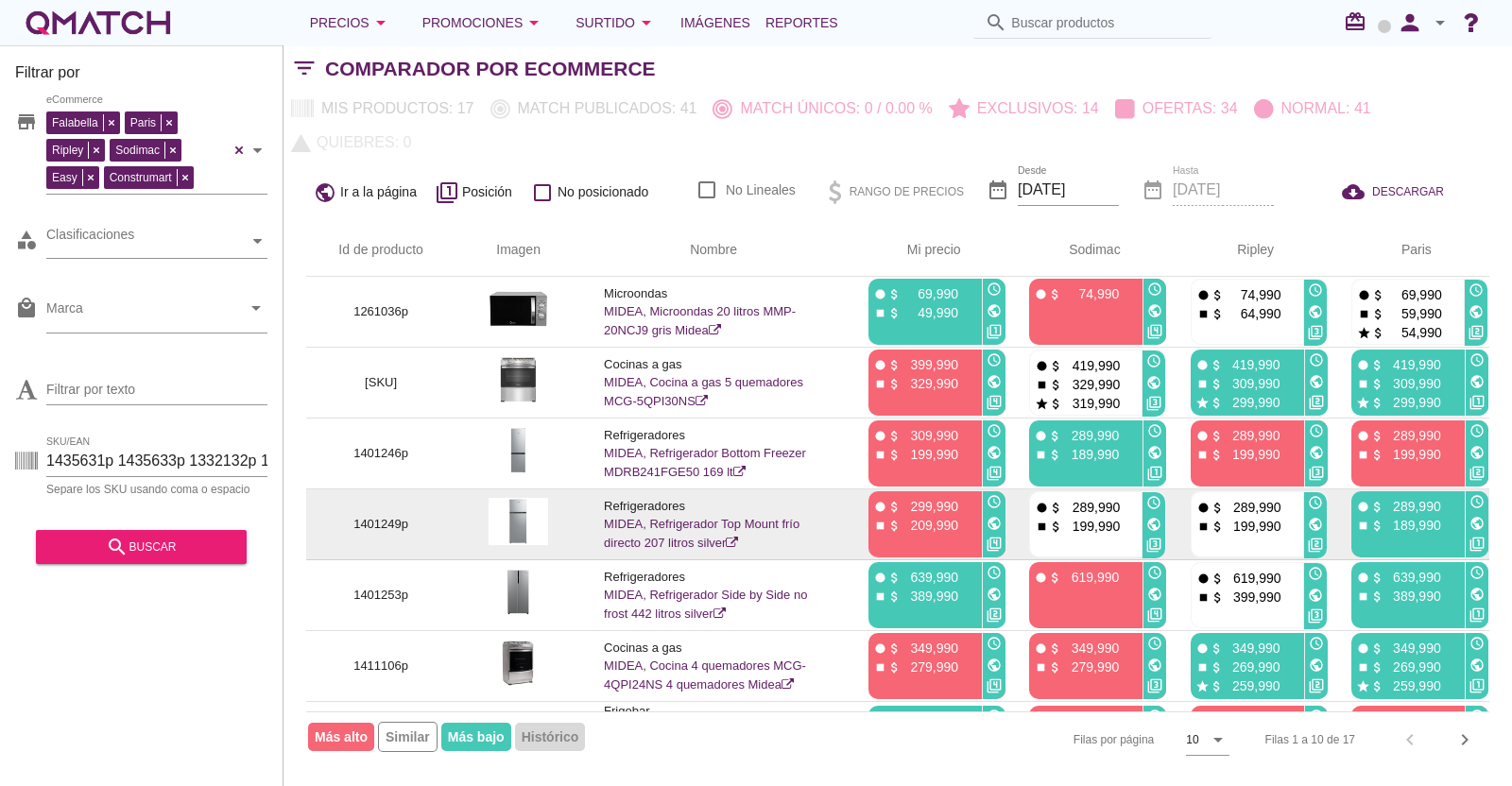 click on "1401249p" at bounding box center [381, 524] 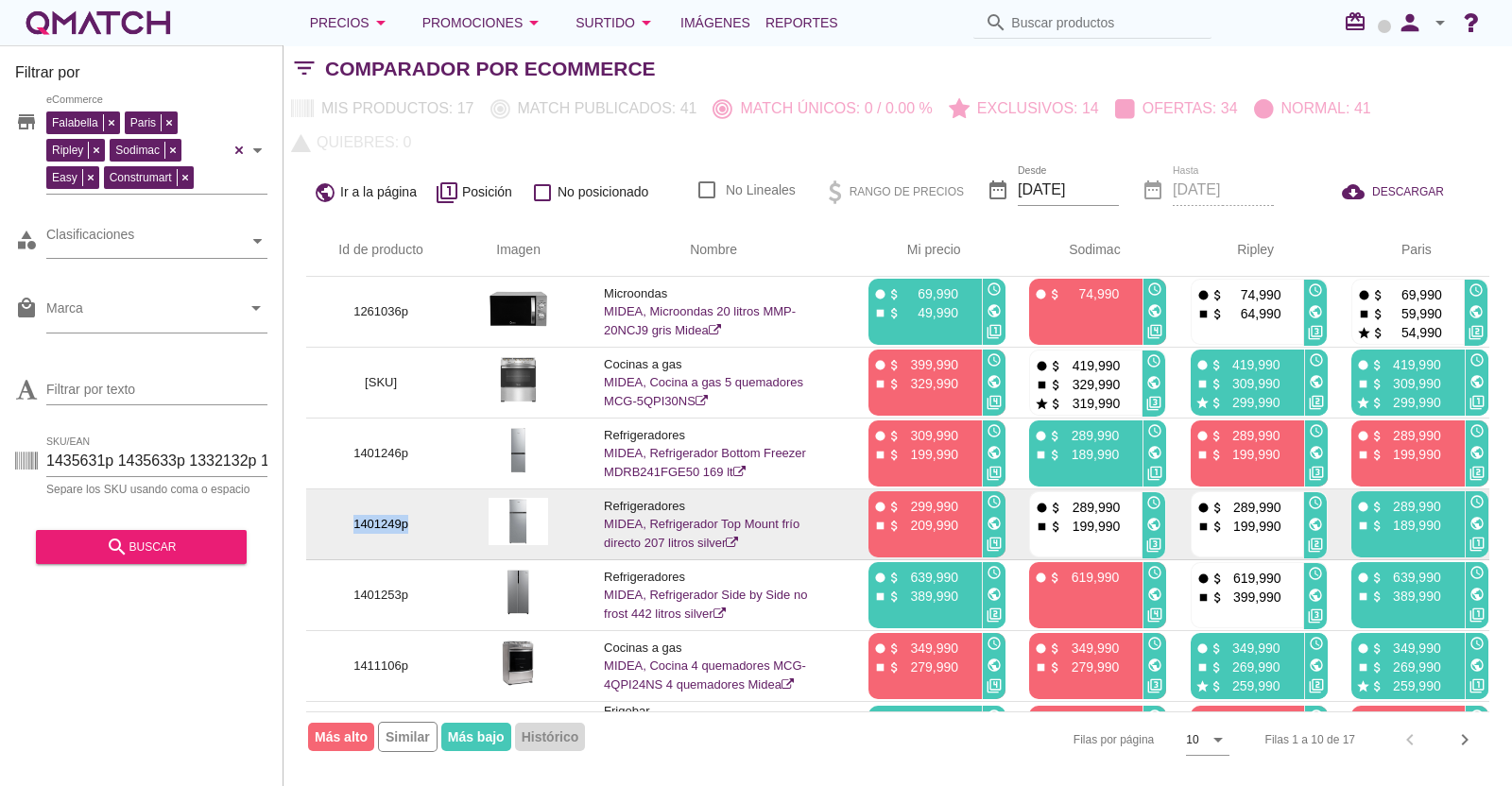 click on "1401249p" at bounding box center (381, 524) 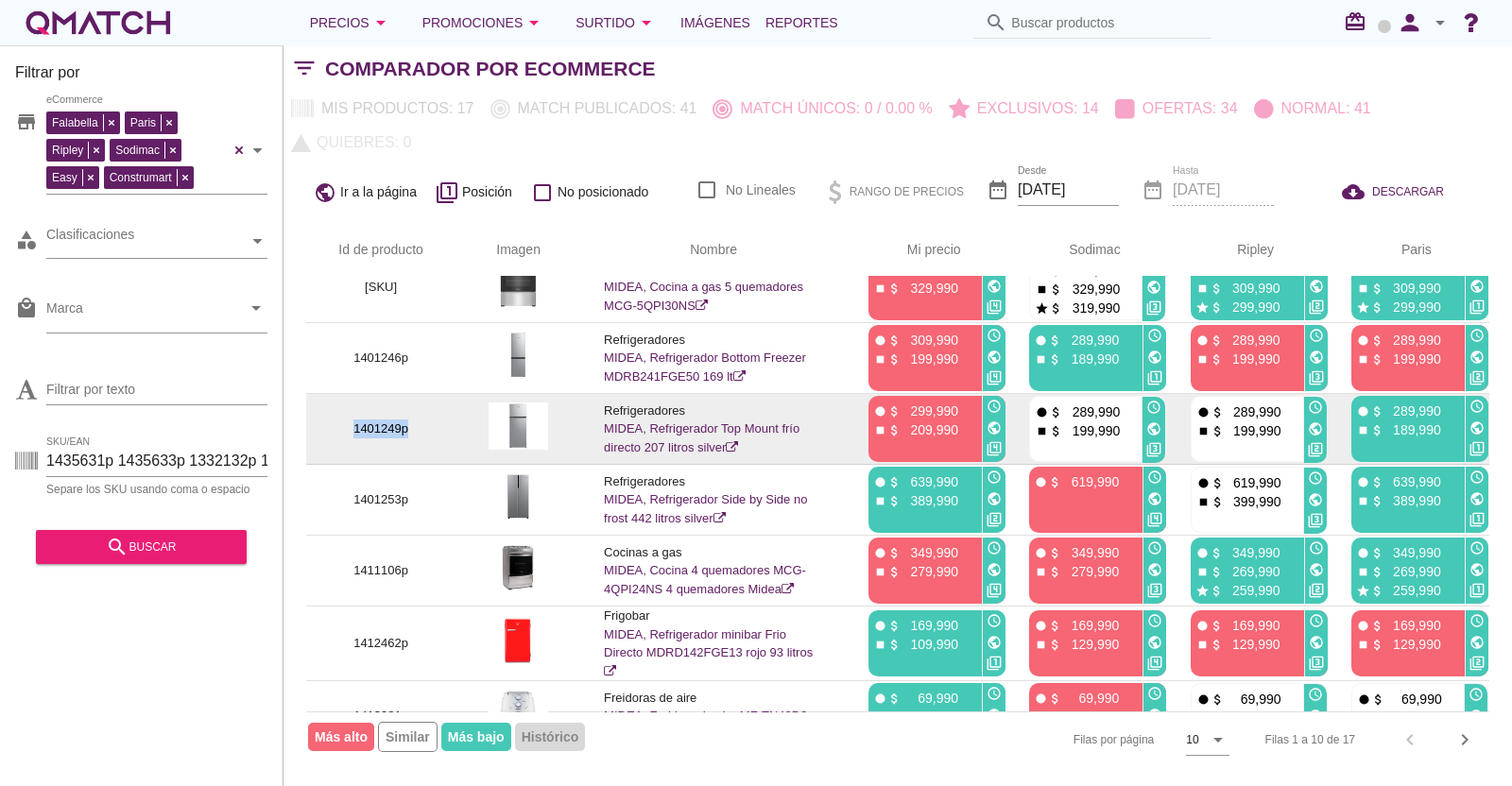 scroll, scrollTop: 117, scrollLeft: 0, axis: vertical 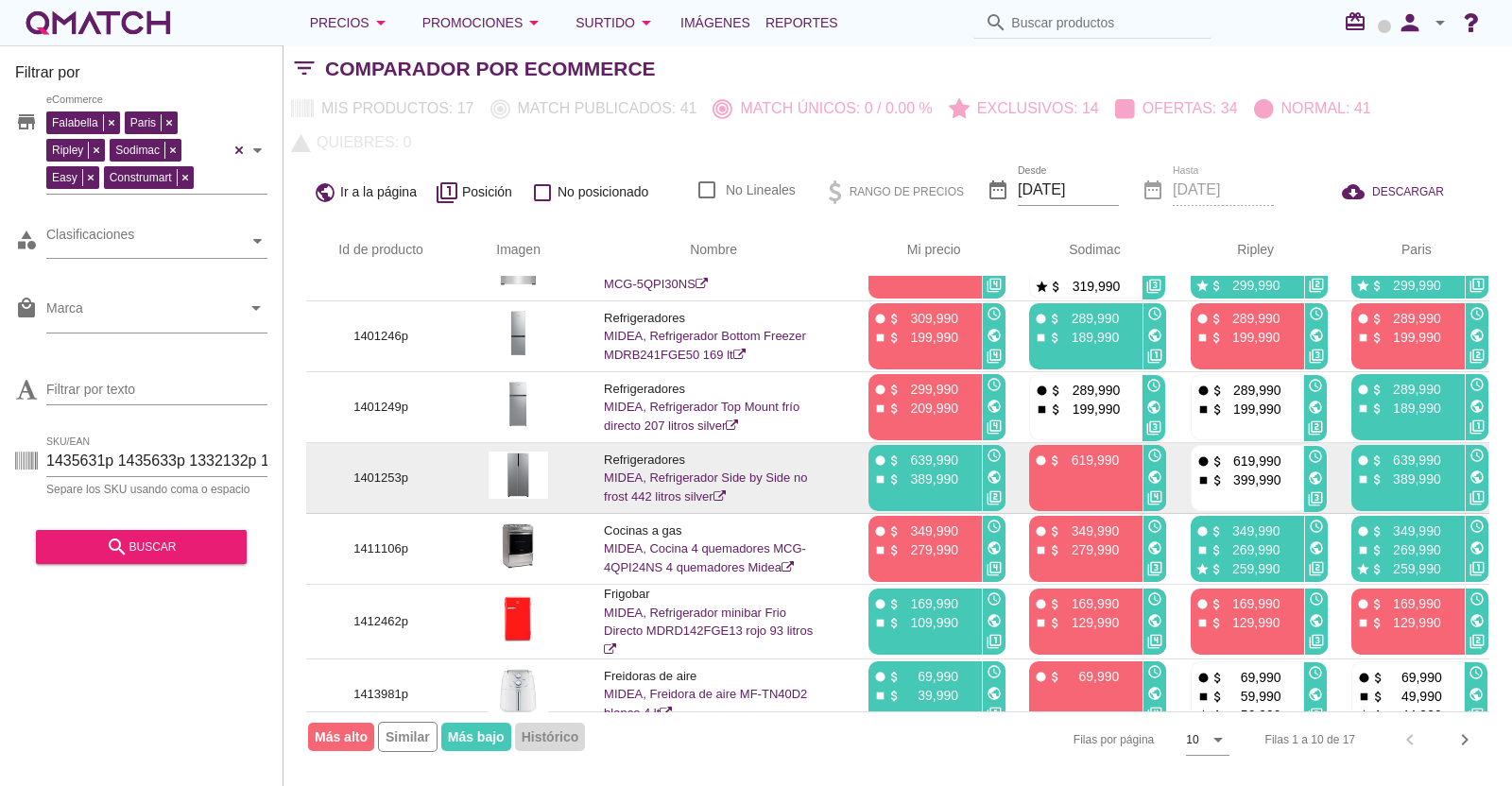 click on "1401253p" at bounding box center [381, 478] 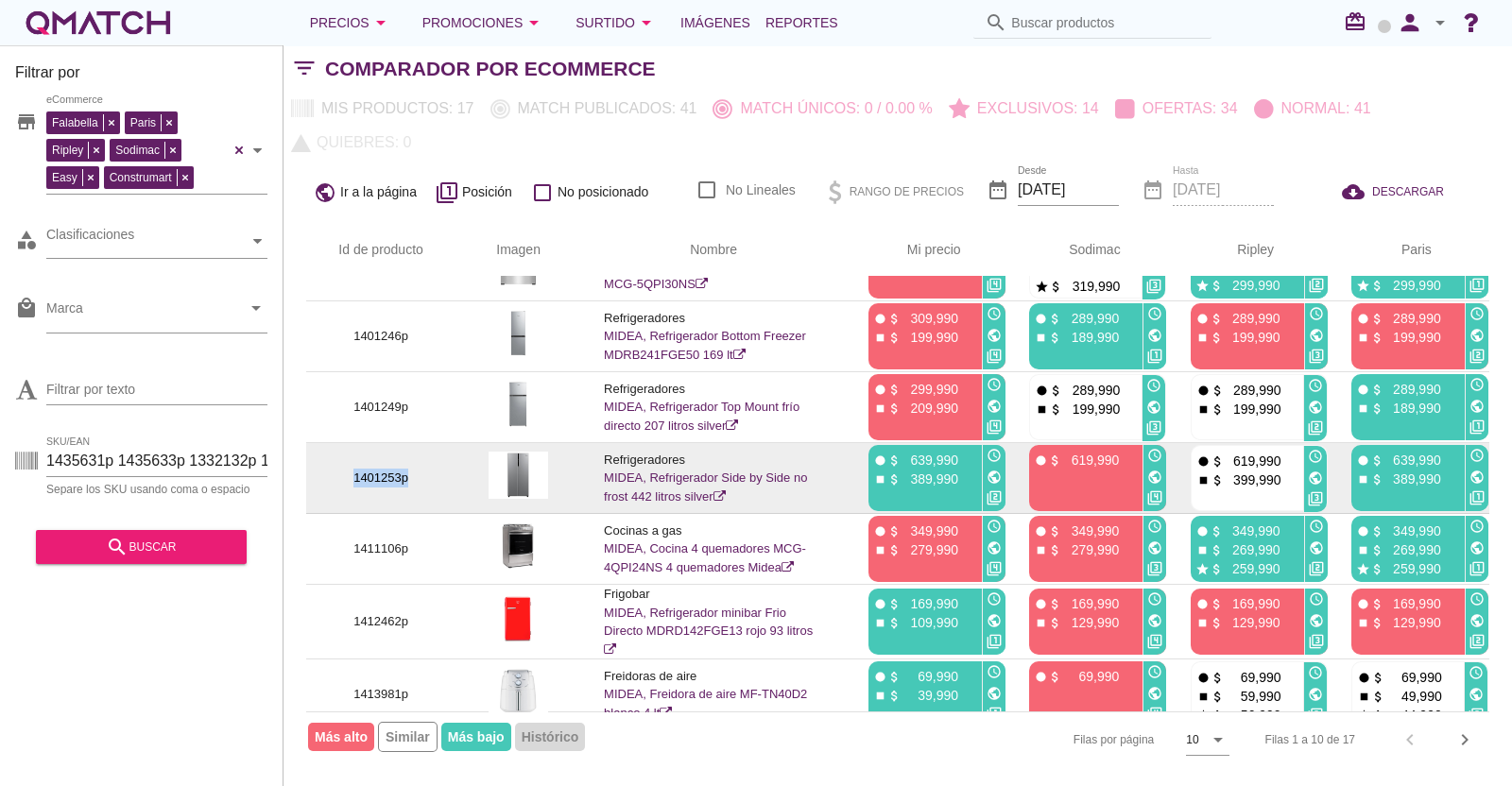 click on "1401253p" at bounding box center [381, 478] 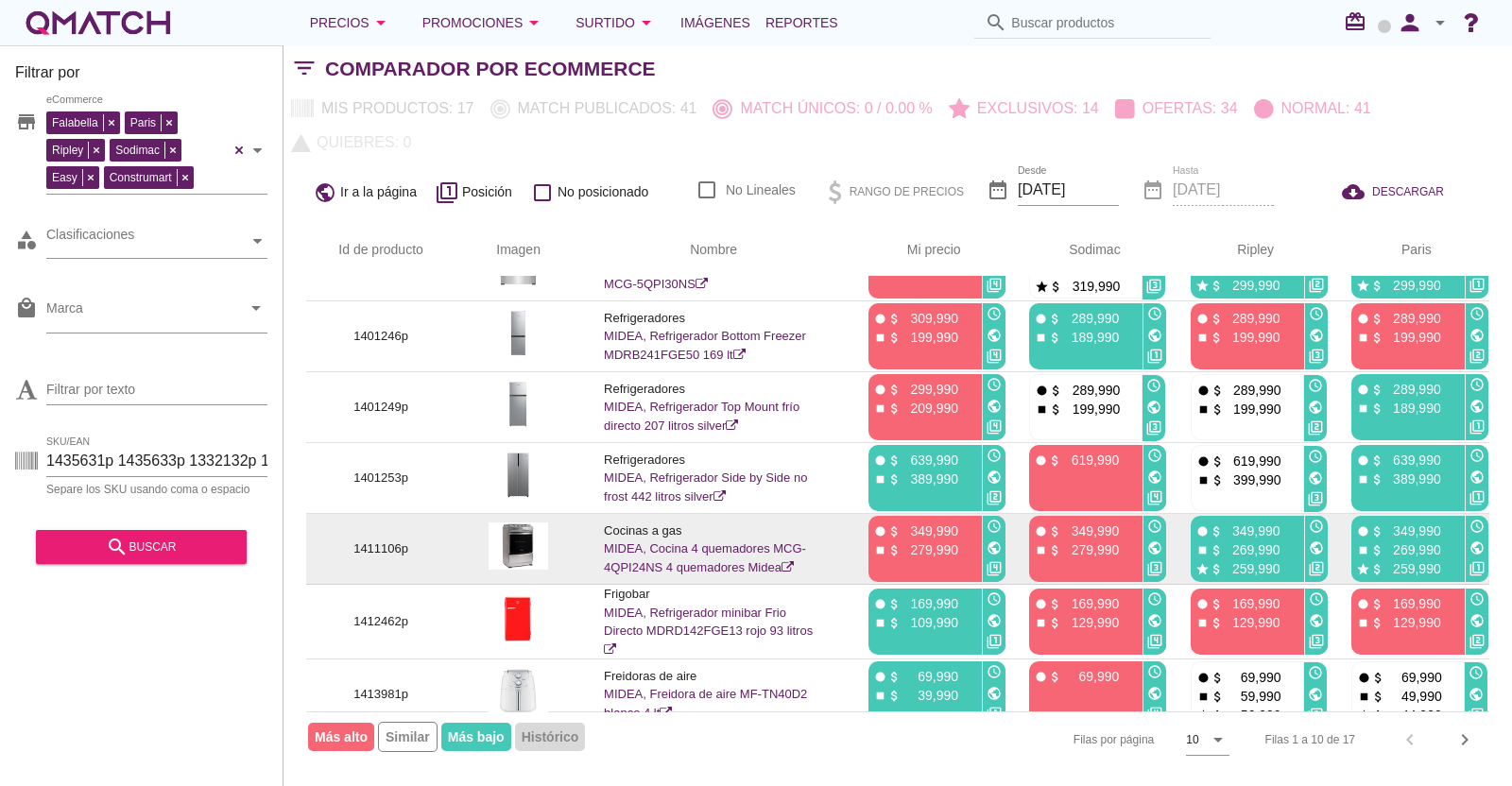 click on "1411106p" at bounding box center (381, 549) 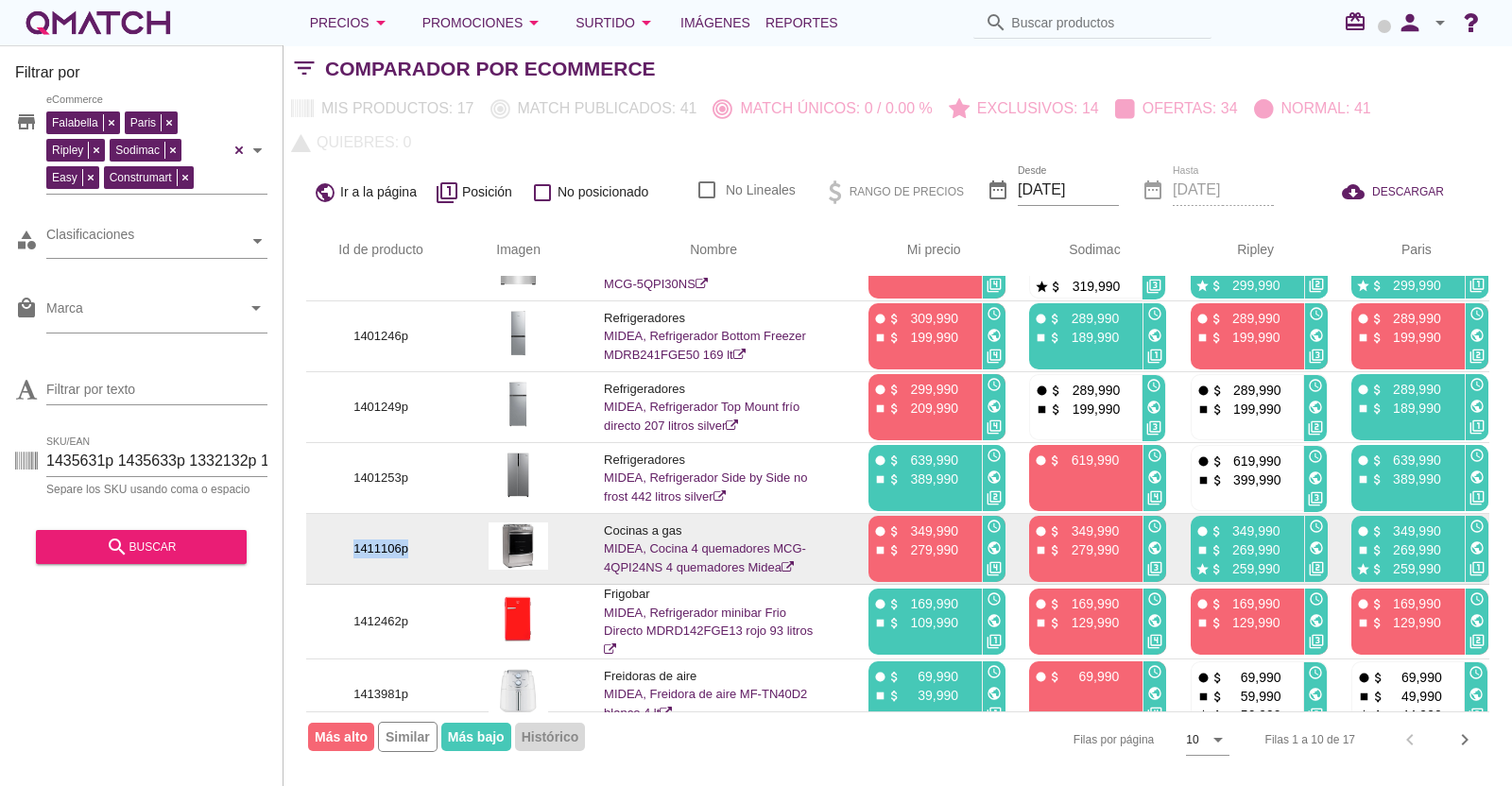 click on "1411106p" at bounding box center (381, 549) 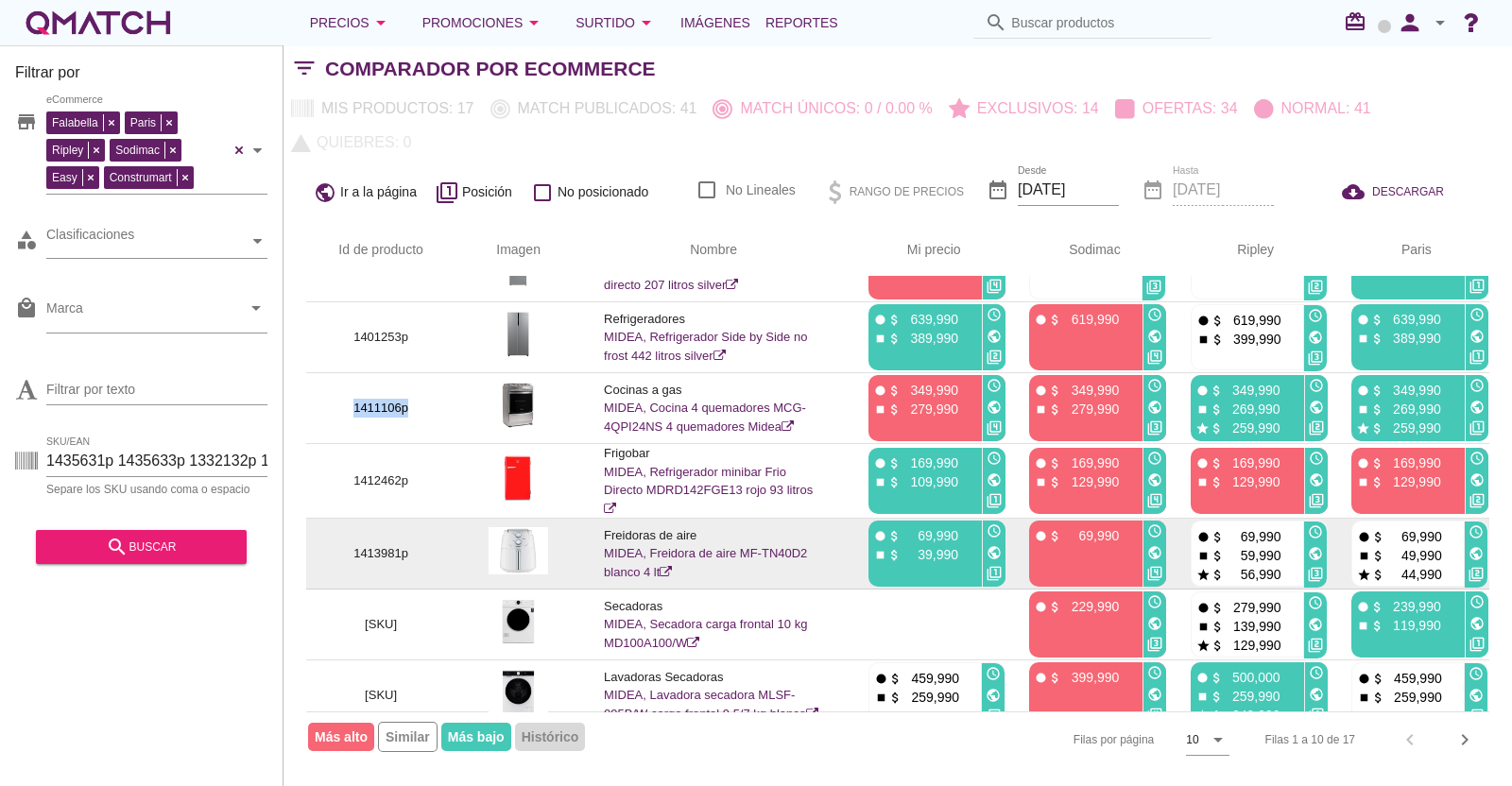 scroll, scrollTop: 275, scrollLeft: 0, axis: vertical 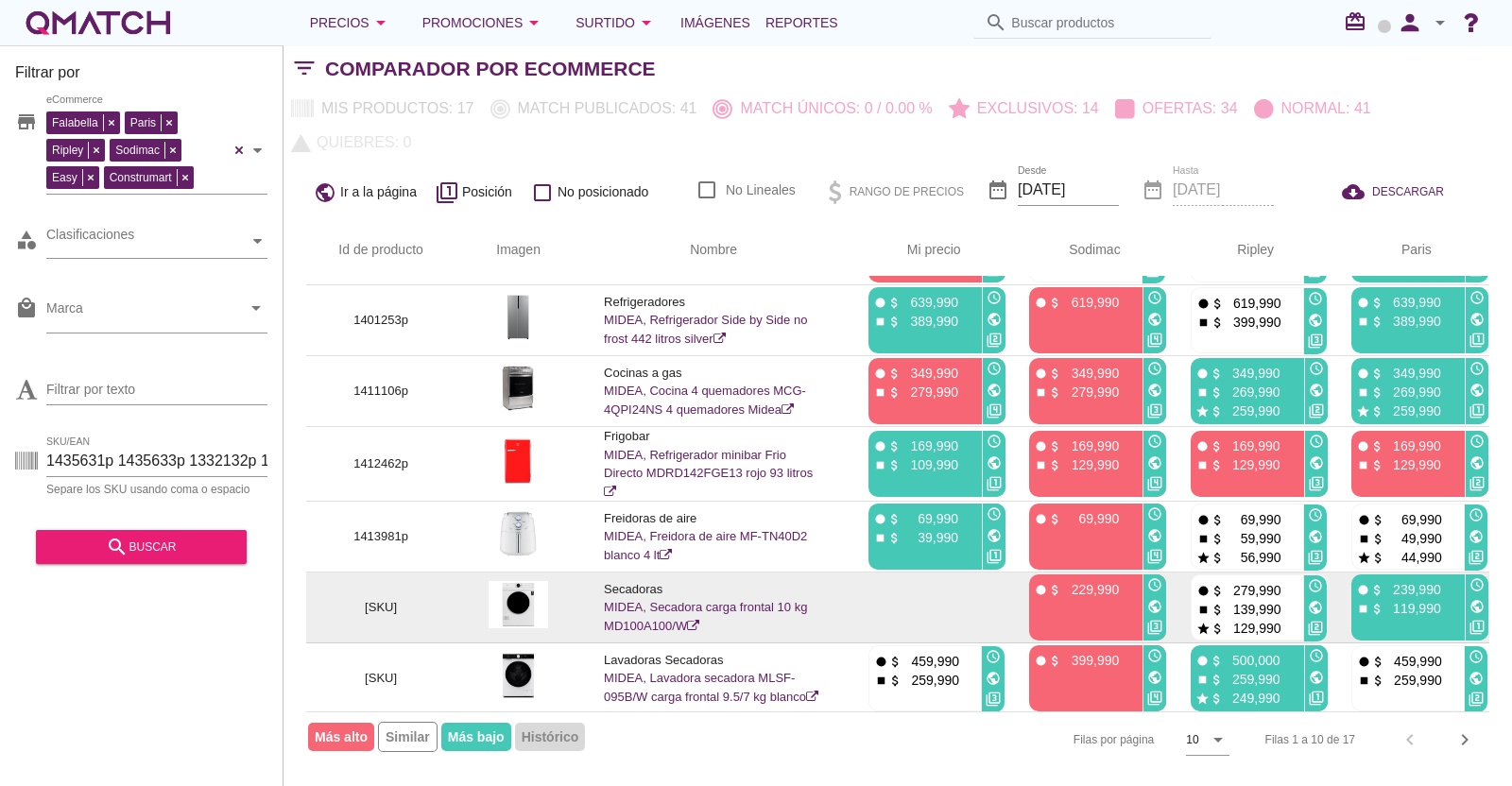 click on "[SKU]" at bounding box center (381, 607) 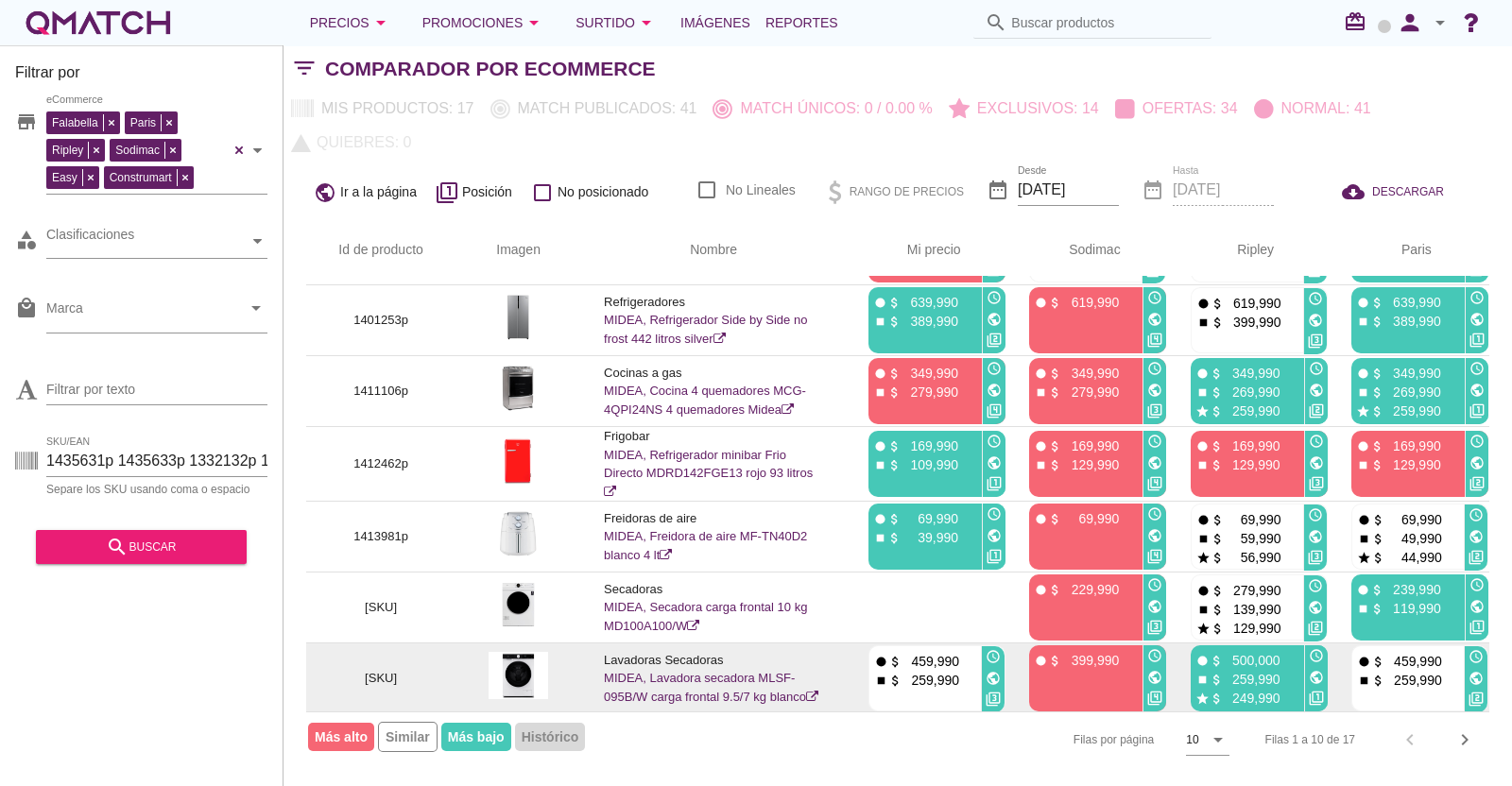 click on "[SKU]" at bounding box center (381, 678) 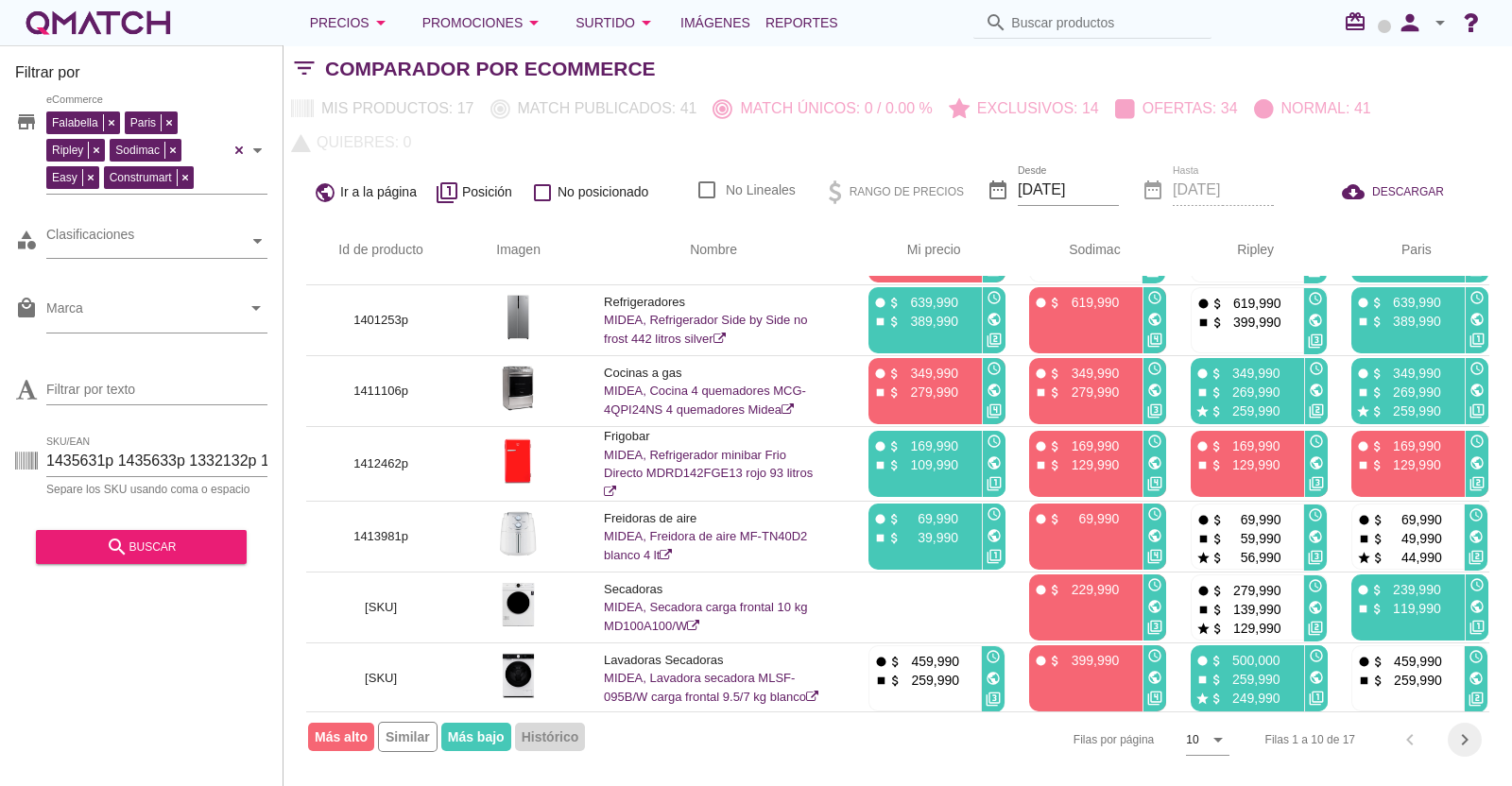 click on "chevron_right" at bounding box center (1465, 740) 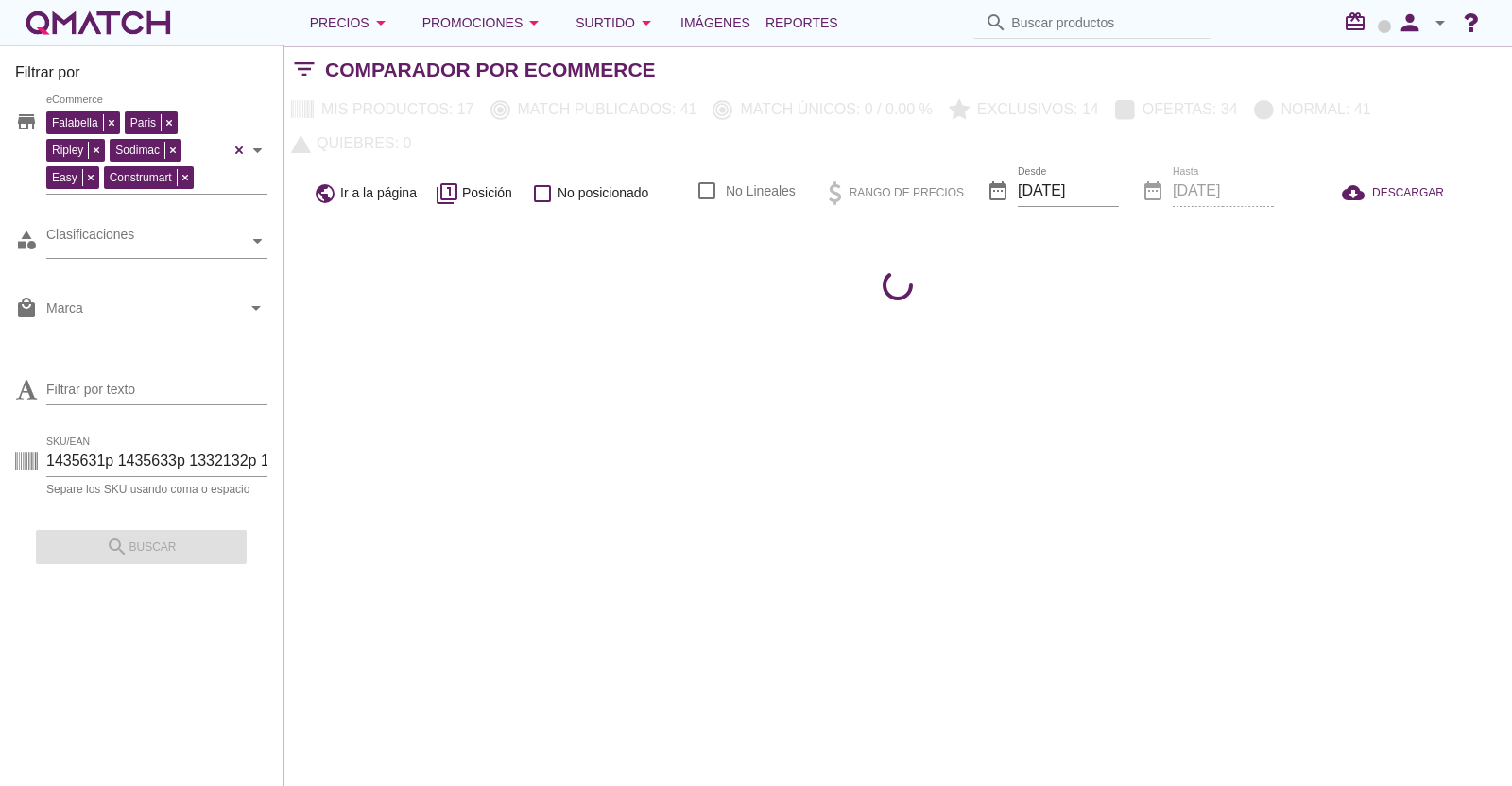 scroll, scrollTop: 0, scrollLeft: 0, axis: both 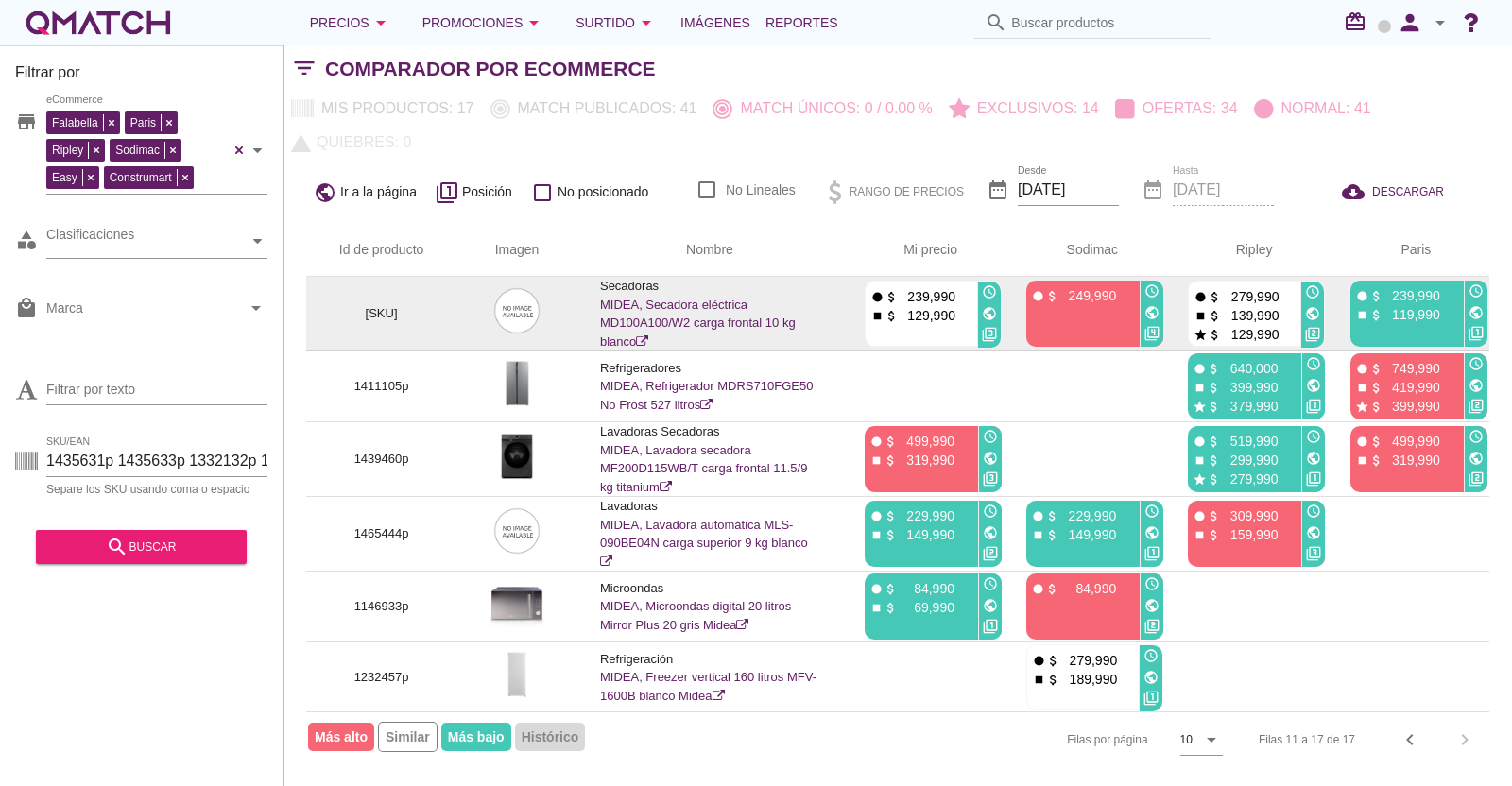 click on "[SKU]" at bounding box center (381, 314) 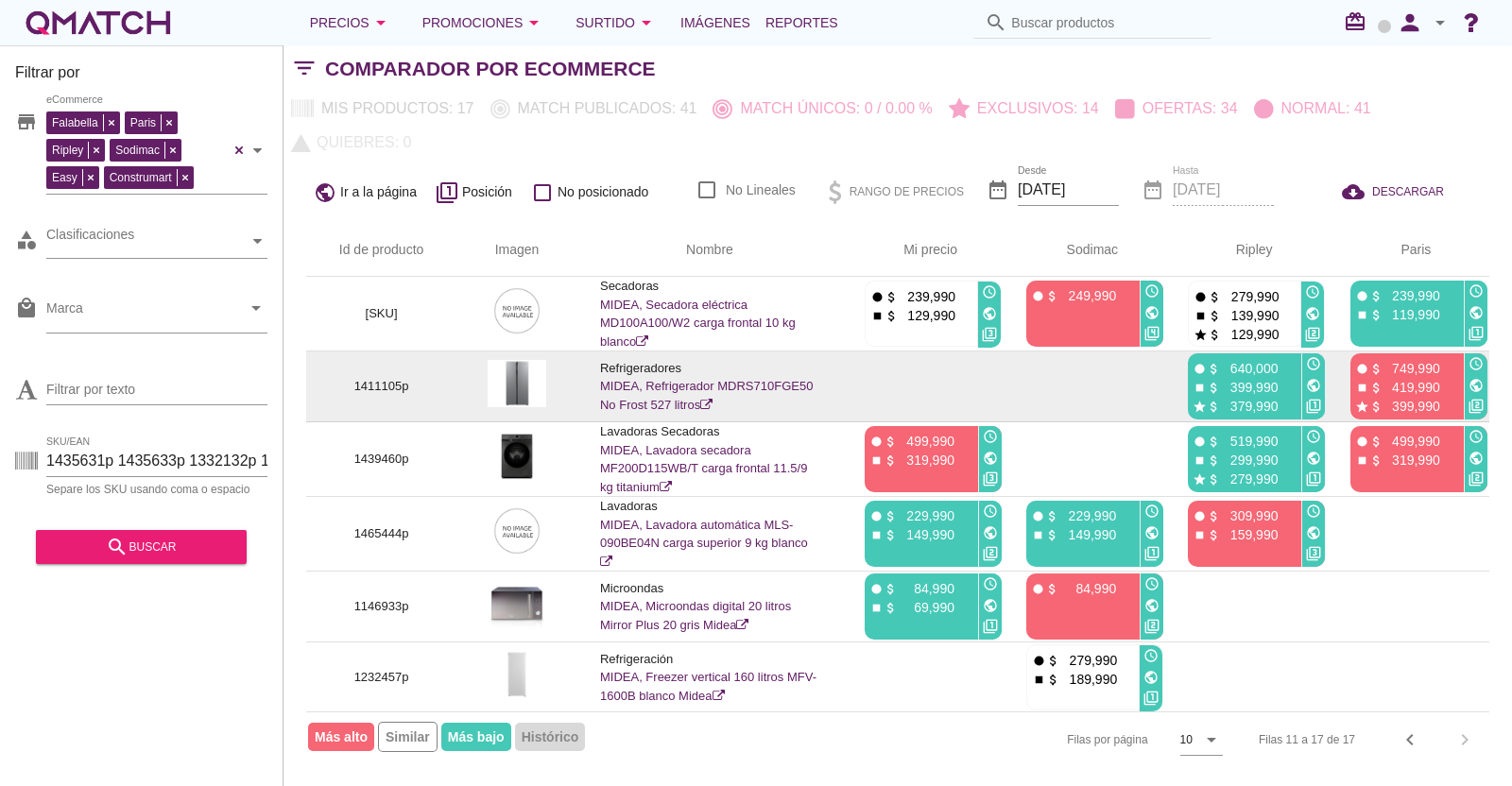 click on "1411105p" at bounding box center (381, 386) 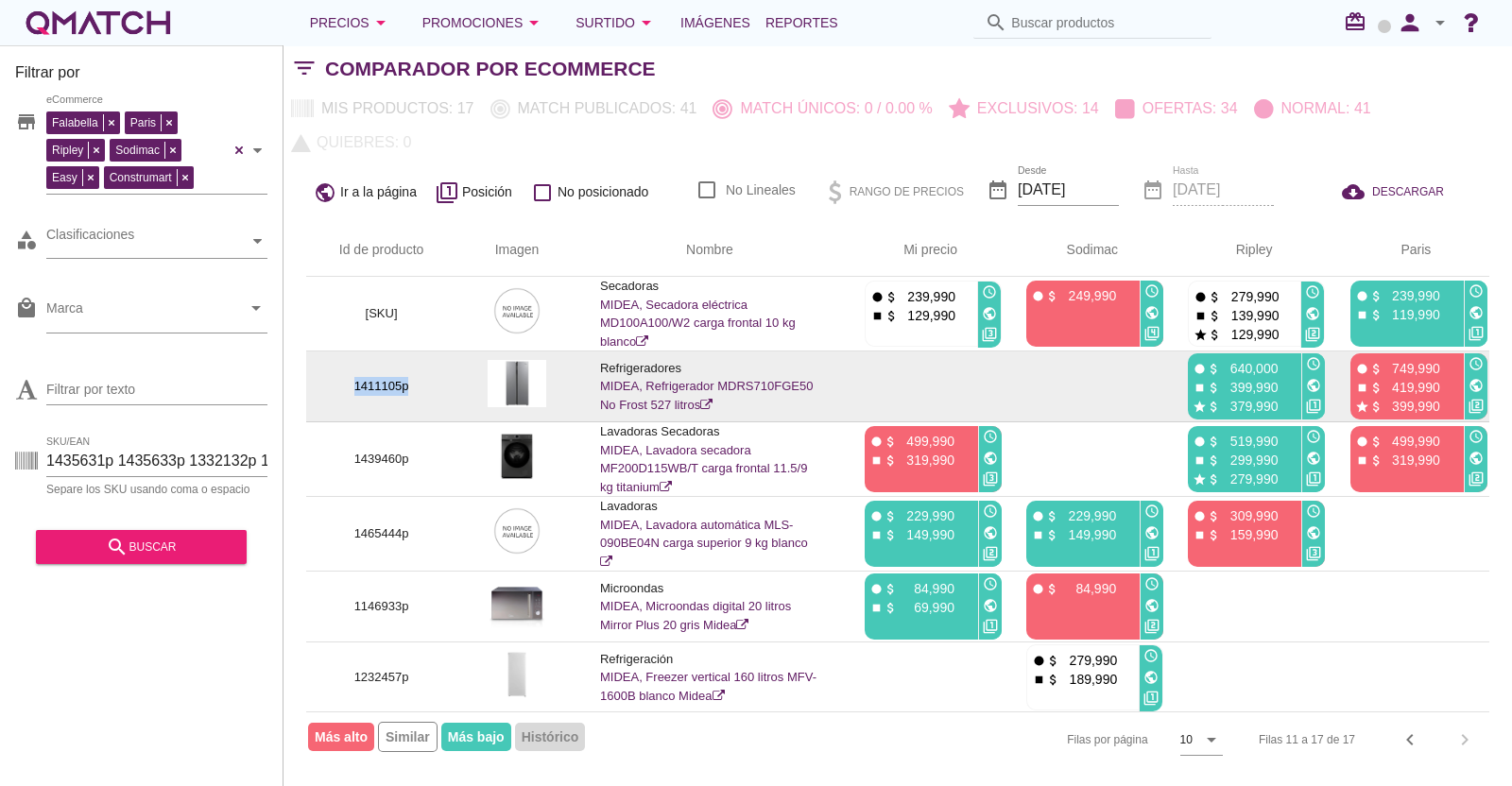 click on "1411105p" at bounding box center (381, 386) 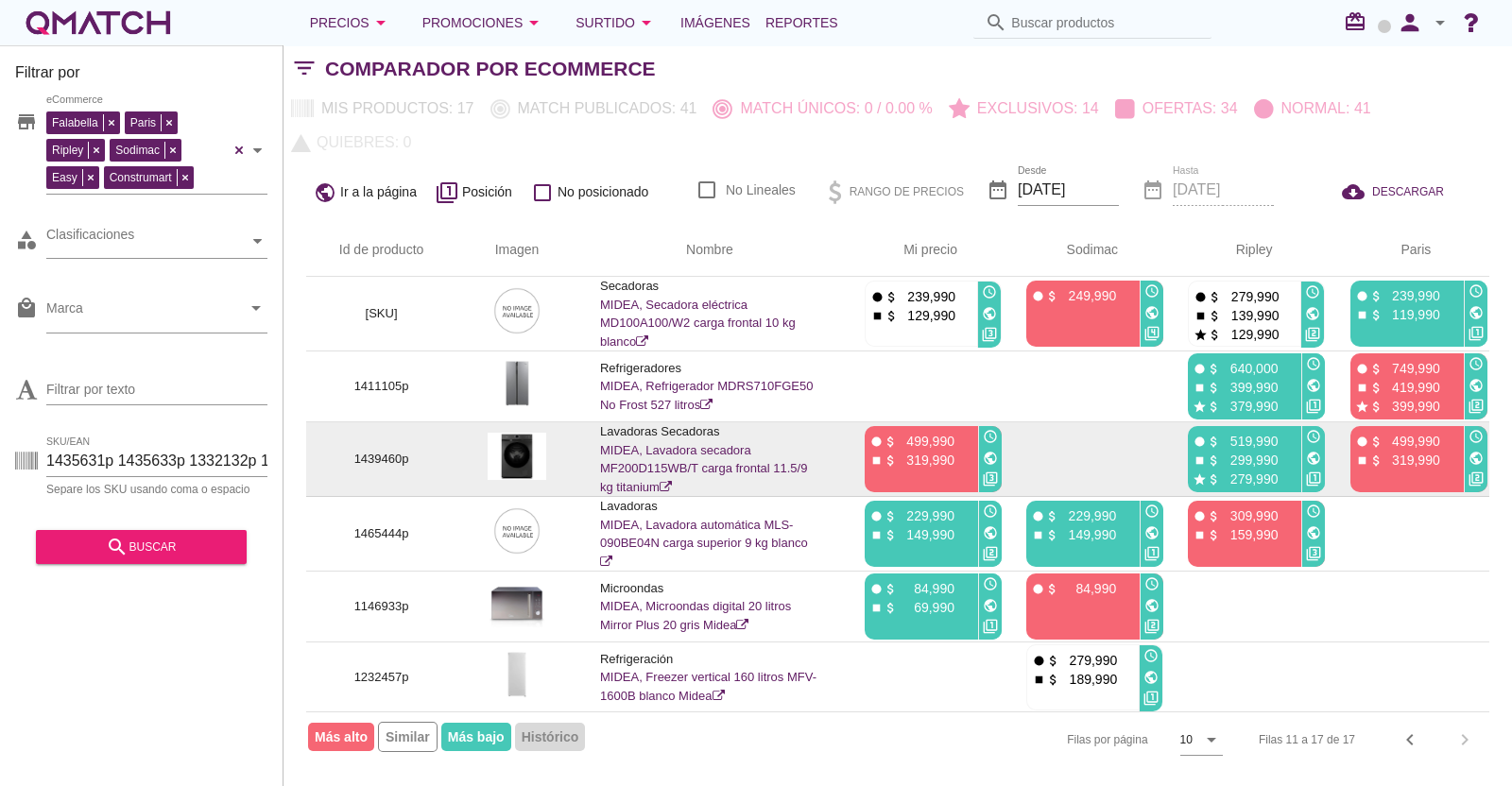 click on "1439460p" at bounding box center (381, 459) 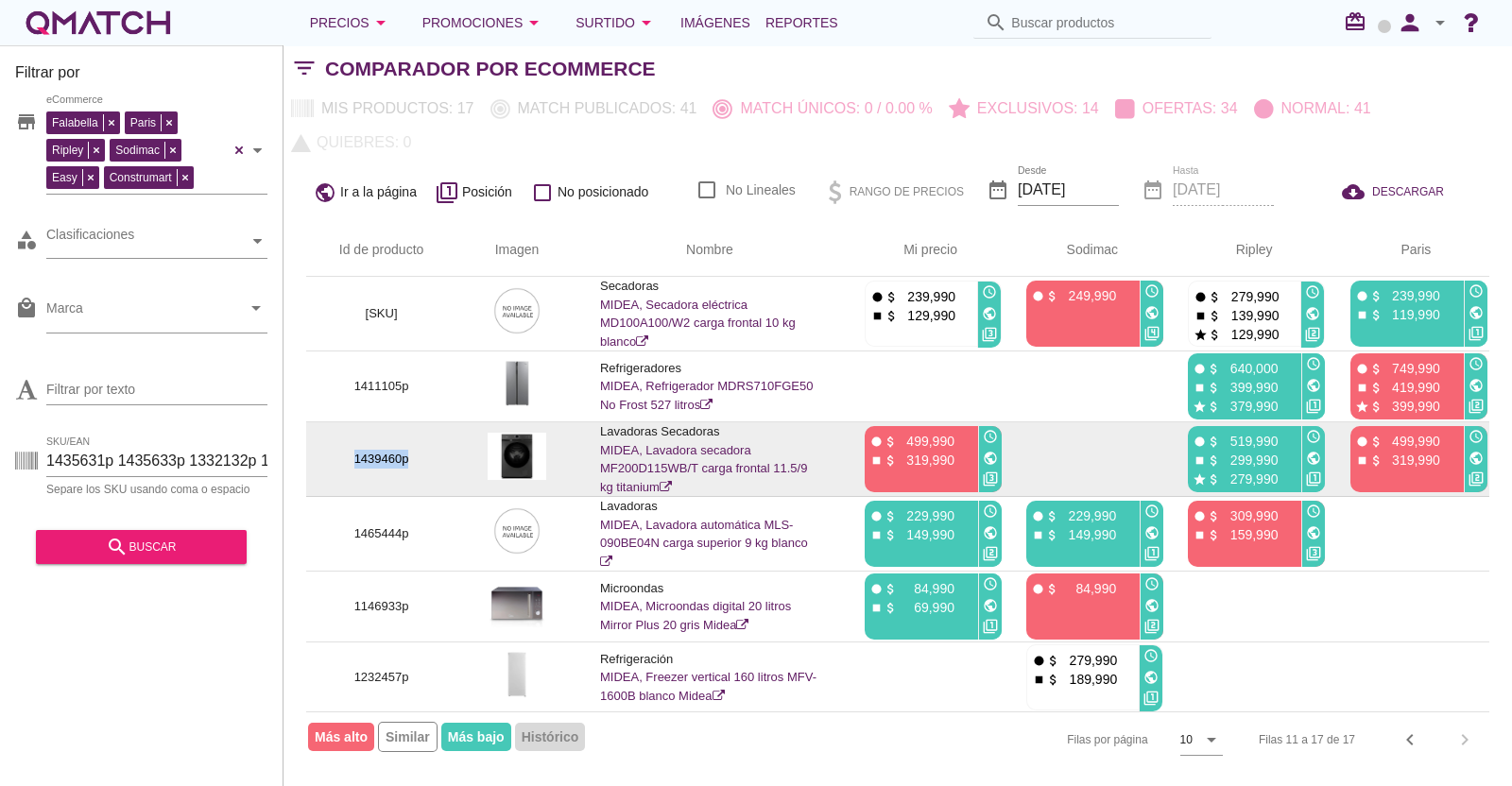 click on "1439460p" at bounding box center [381, 459] 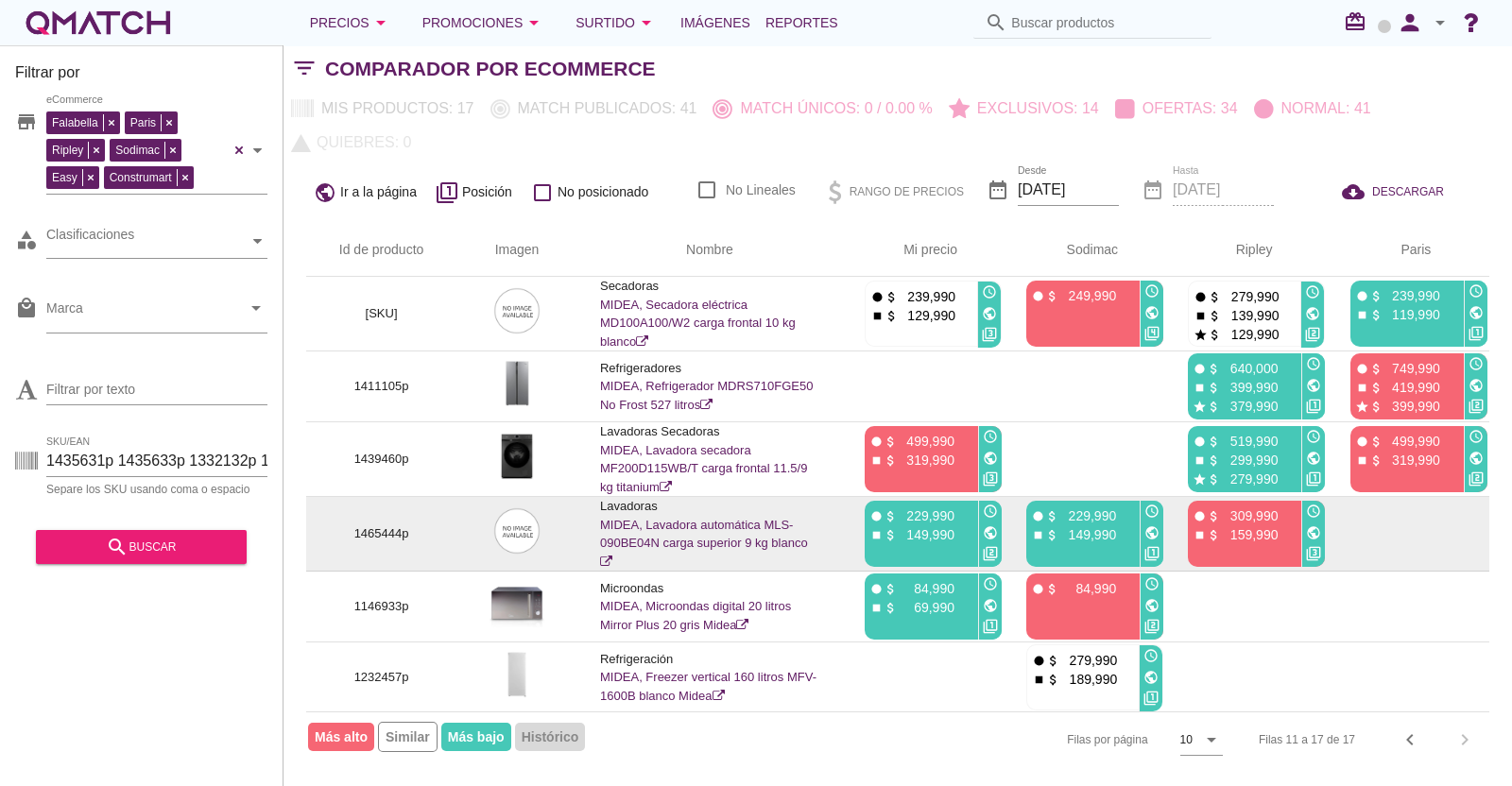 click on "1465444p" at bounding box center (381, 534) 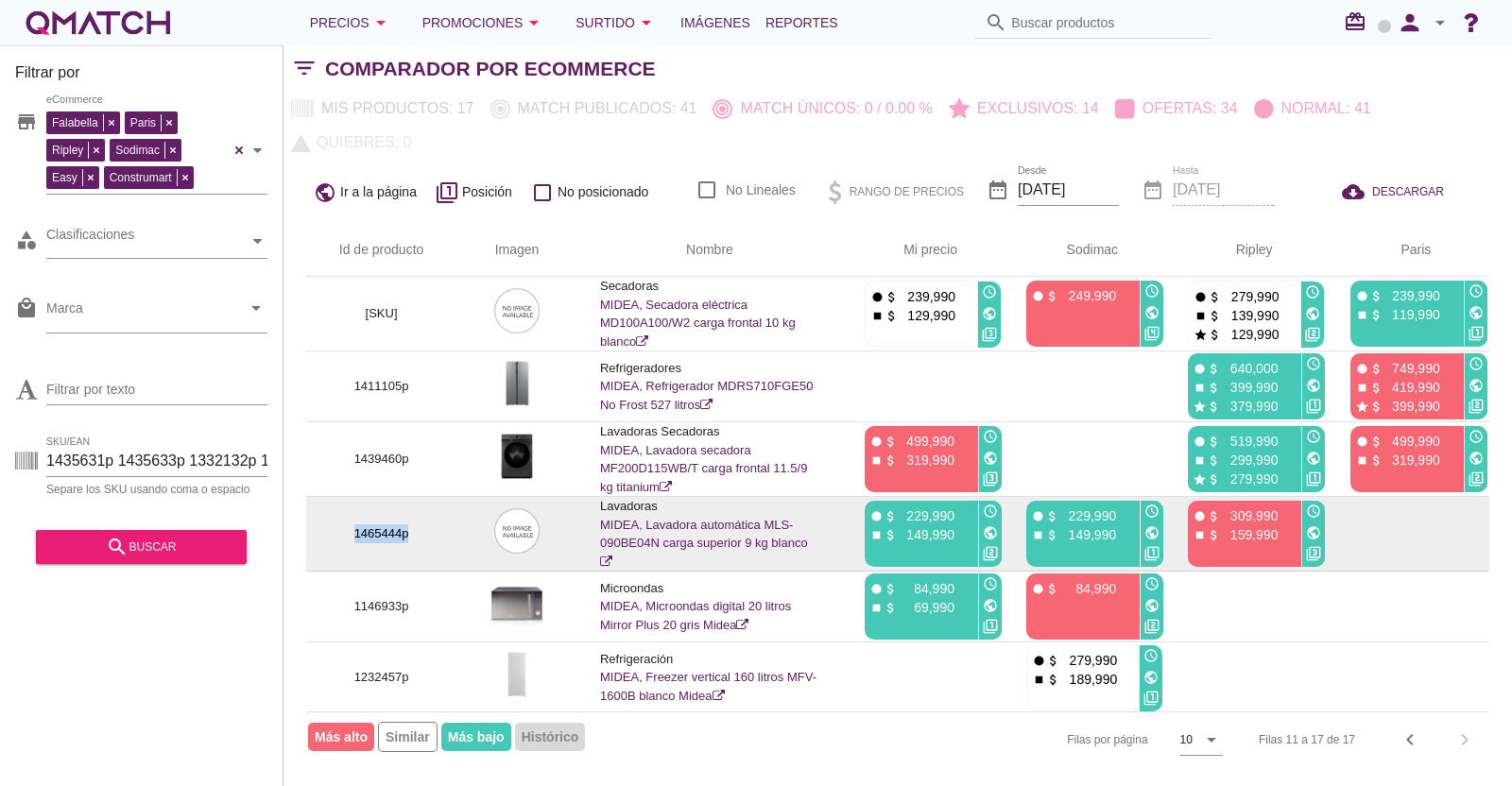 click on "1465444p" at bounding box center (381, 534) 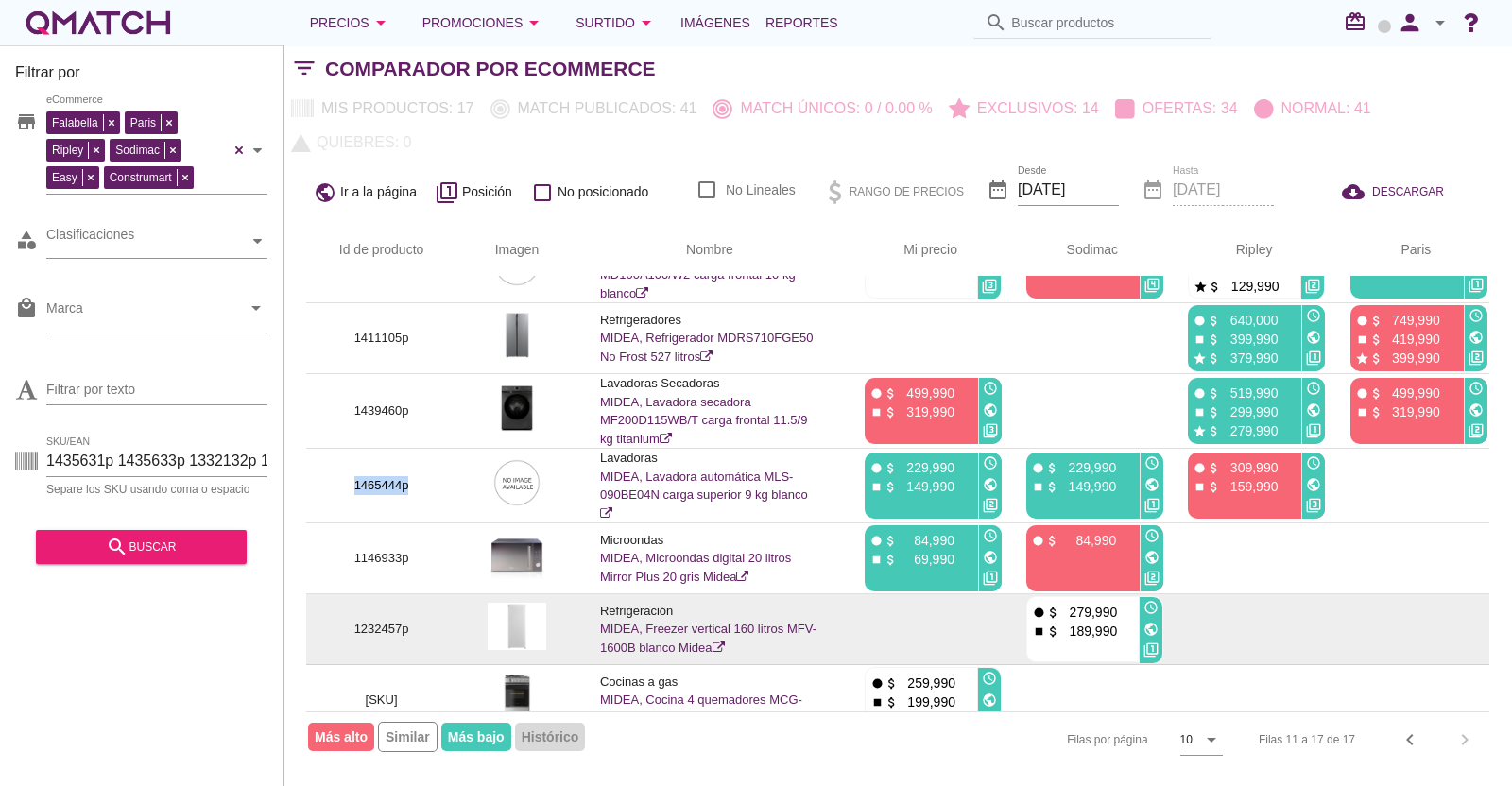 scroll, scrollTop: 71, scrollLeft: 0, axis: vertical 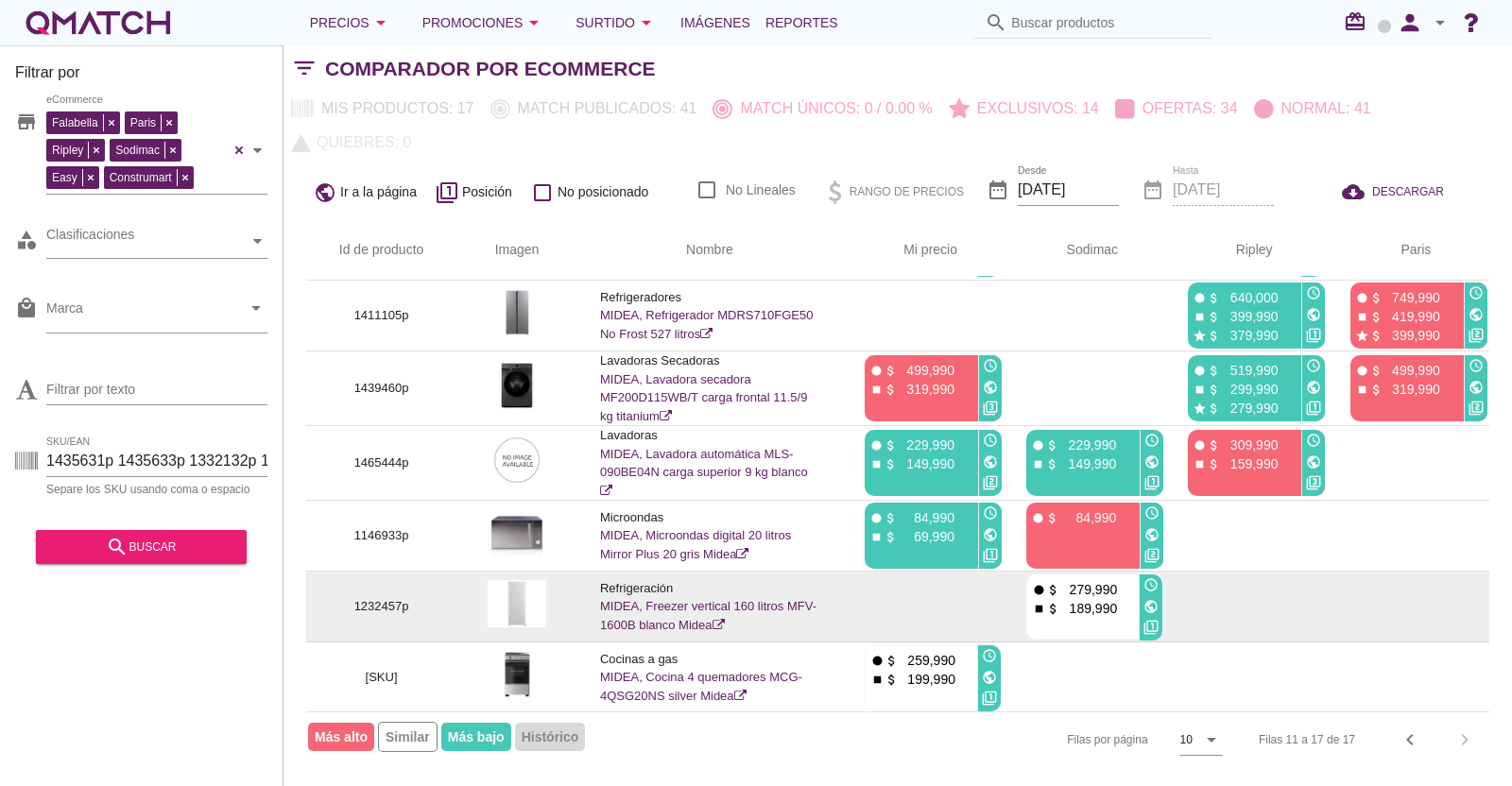 click on "1232457p" at bounding box center (381, 607) 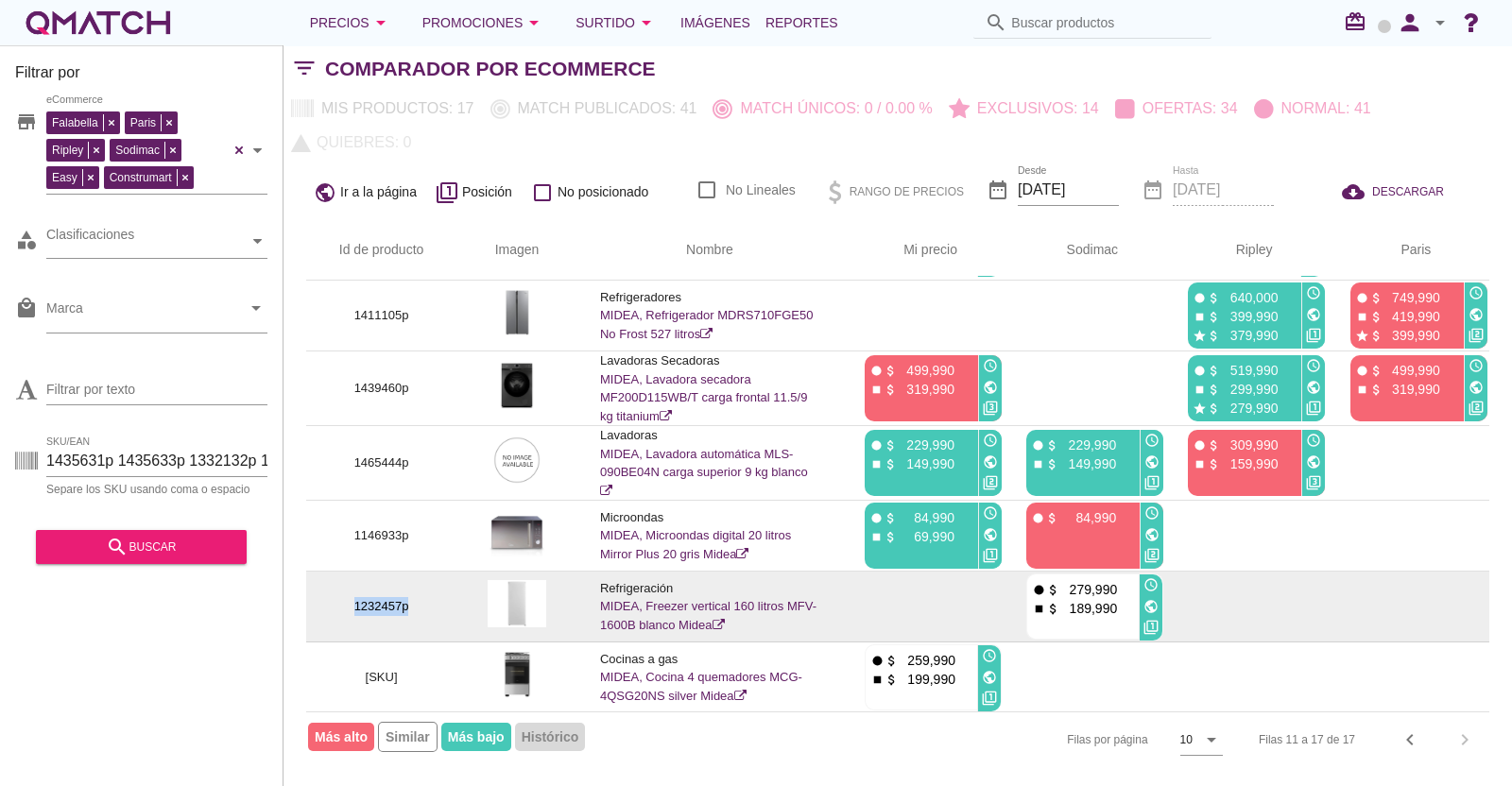 click on "1232457p" at bounding box center (381, 607) 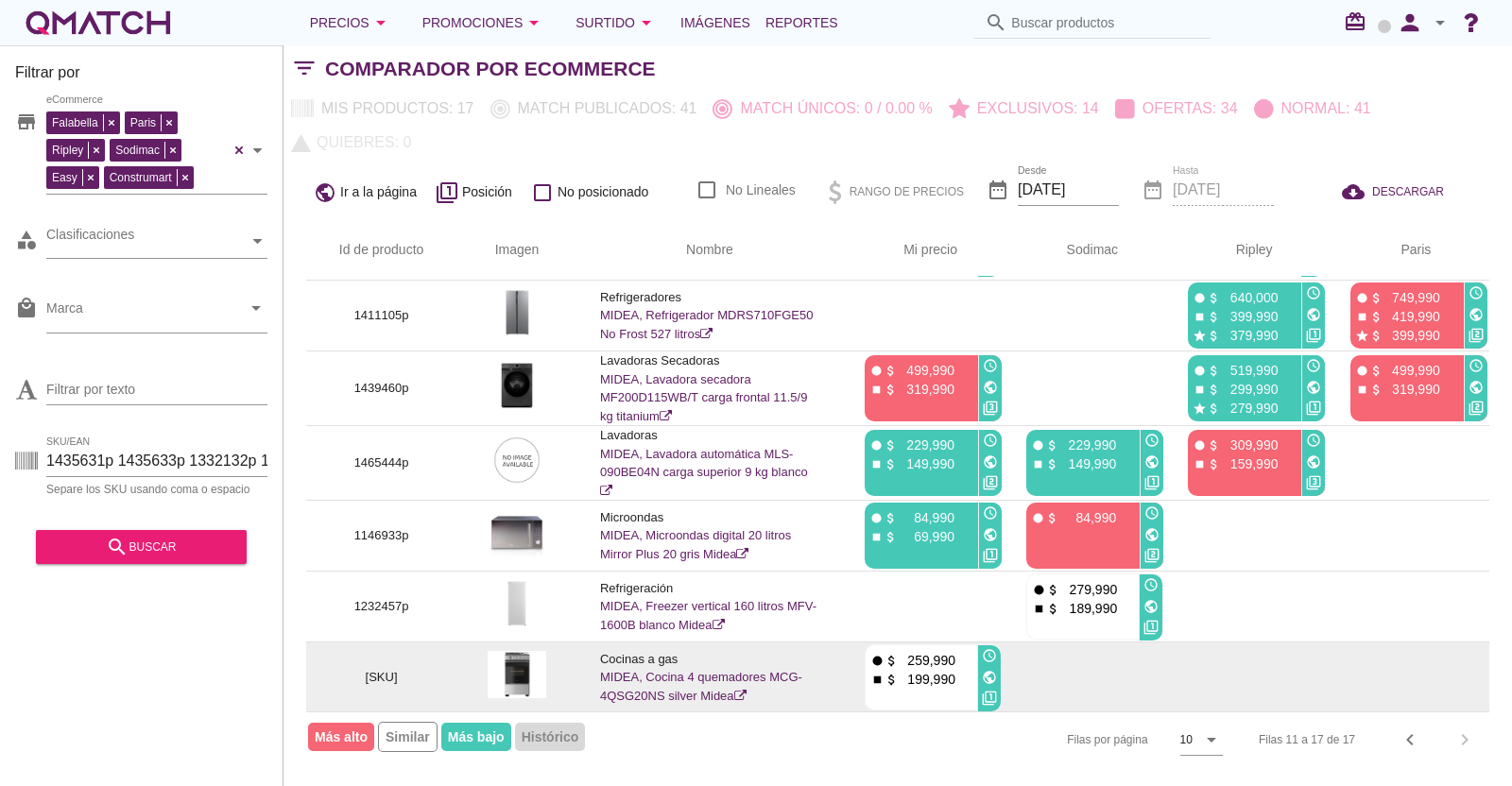 click on "[SKU]" at bounding box center (381, 677) 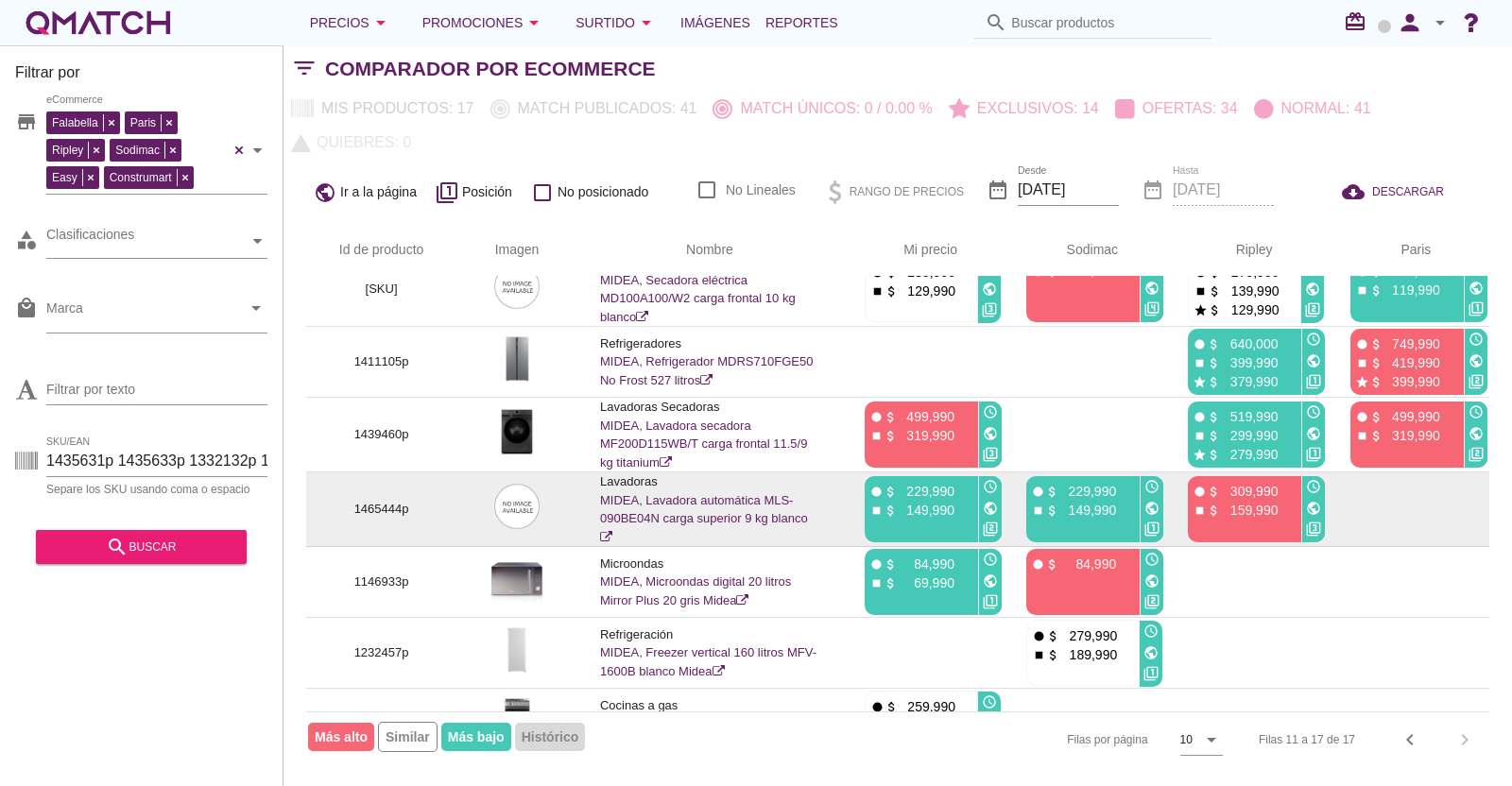 scroll, scrollTop: 0, scrollLeft: 0, axis: both 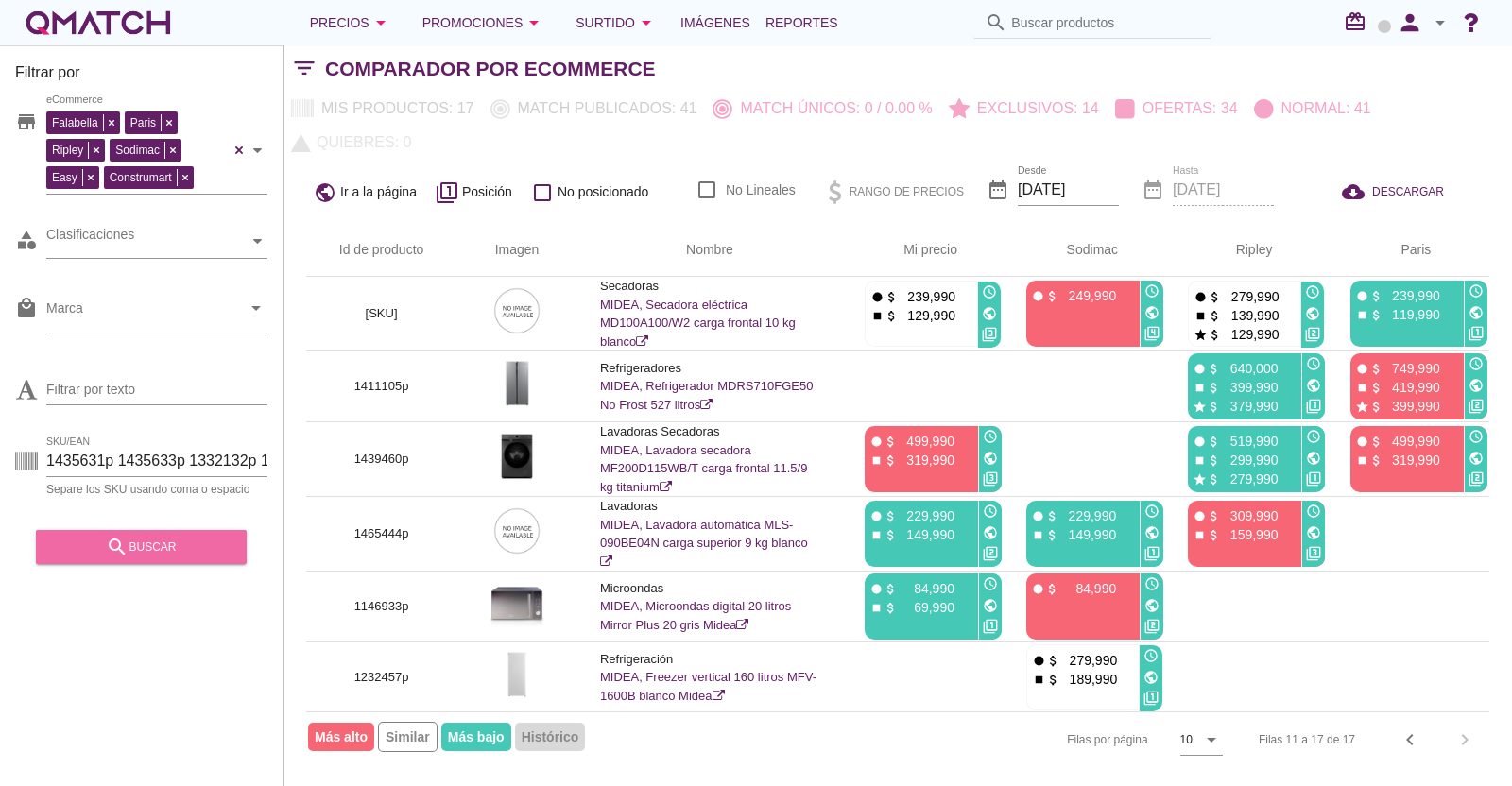 click on "search" at bounding box center (117, 547) 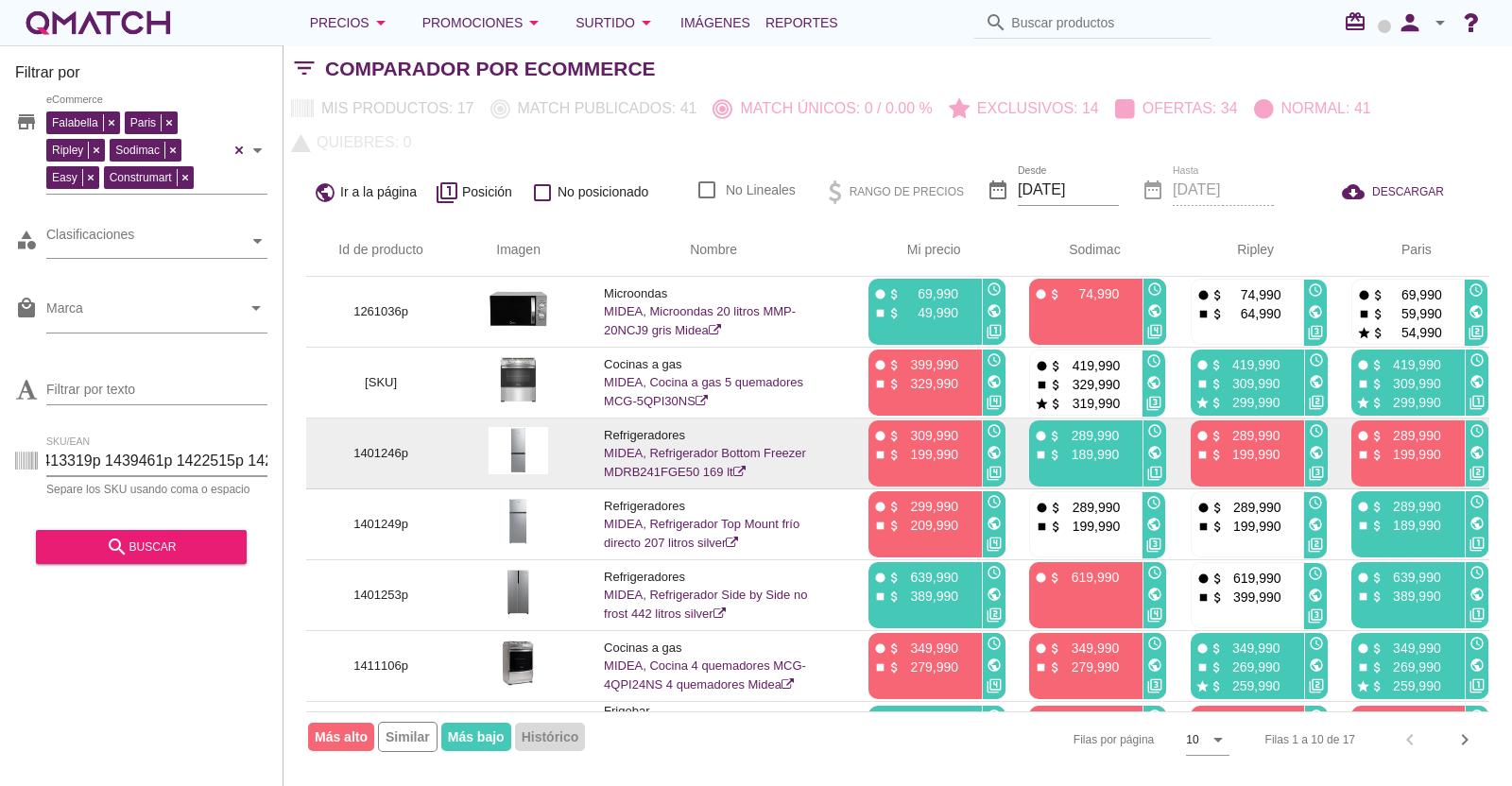 drag, startPoint x: 147, startPoint y: 452, endPoint x: 472, endPoint y: 452, distance: 325 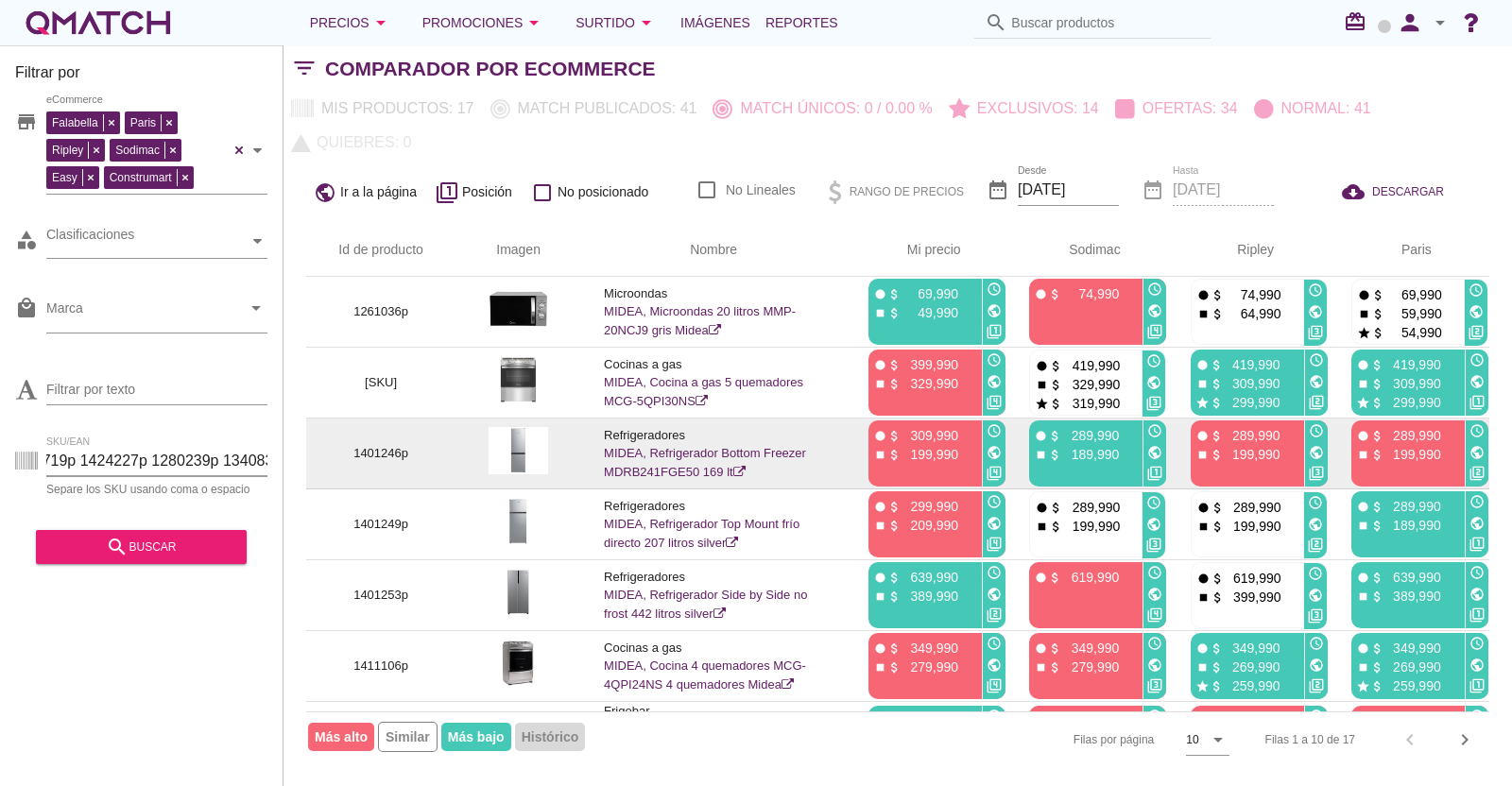 type on "[SKU]" 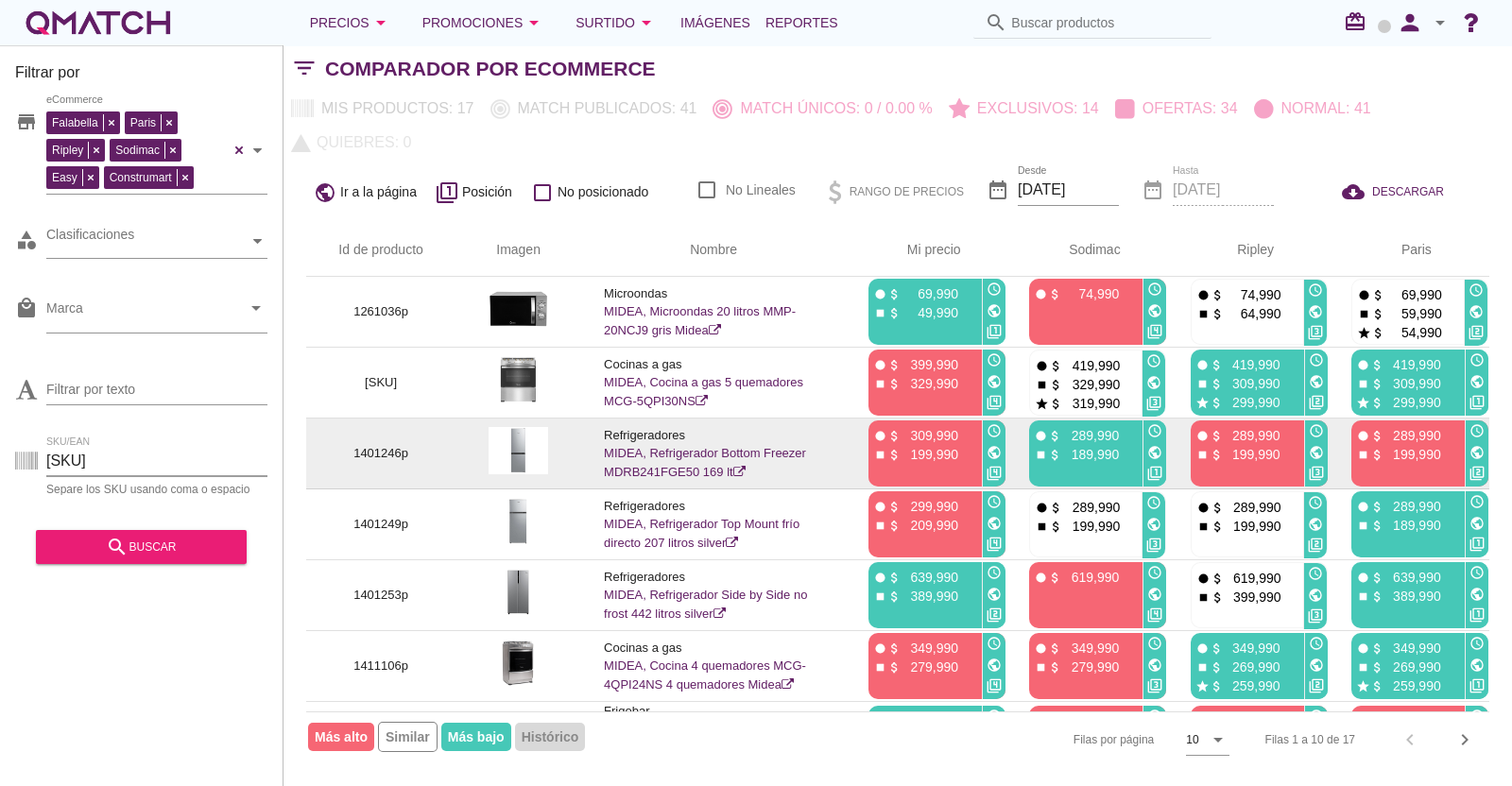 scroll, scrollTop: 0, scrollLeft: 59, axis: horizontal 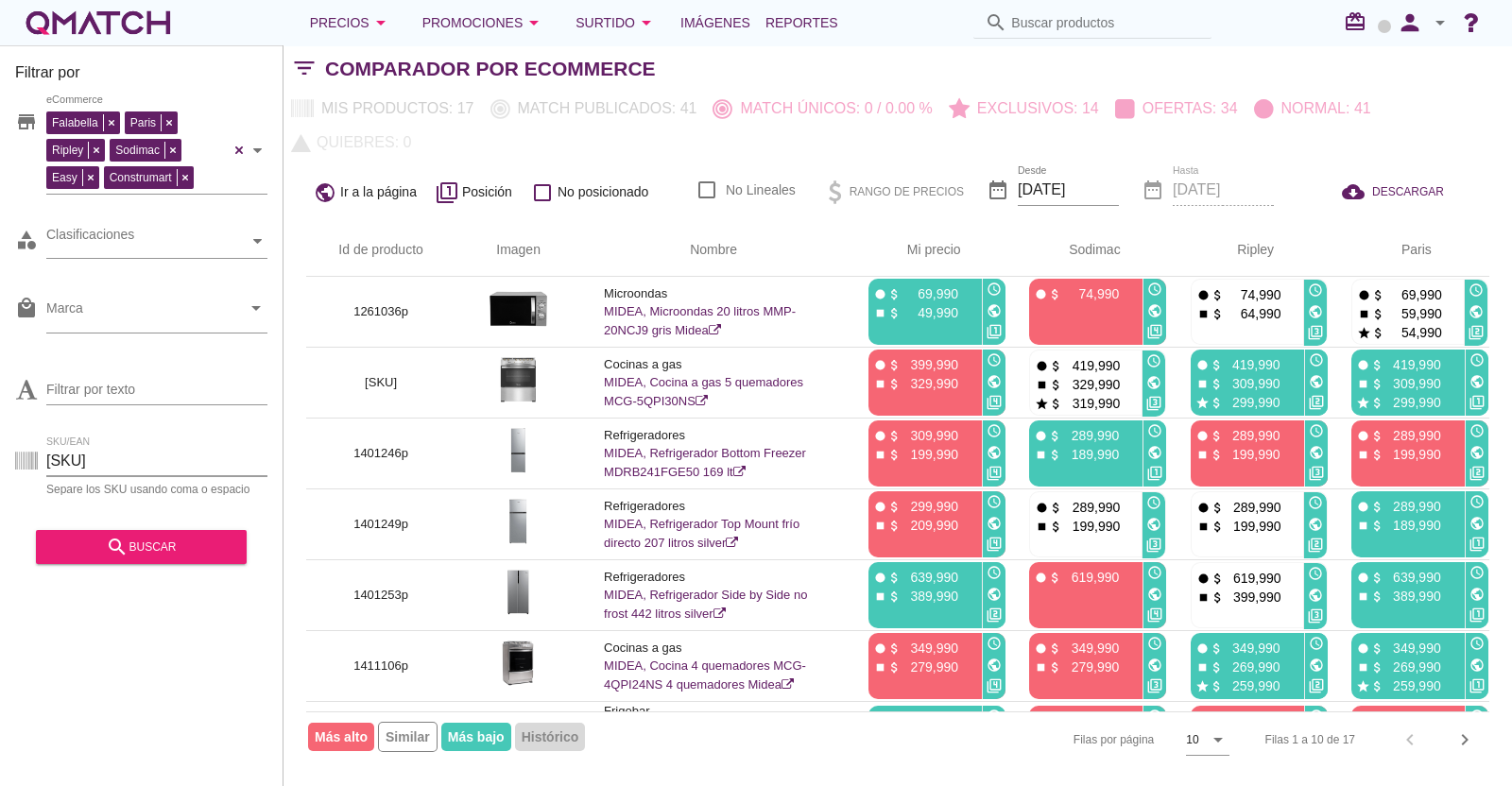 click on "[SKU]" at bounding box center (157, 461) 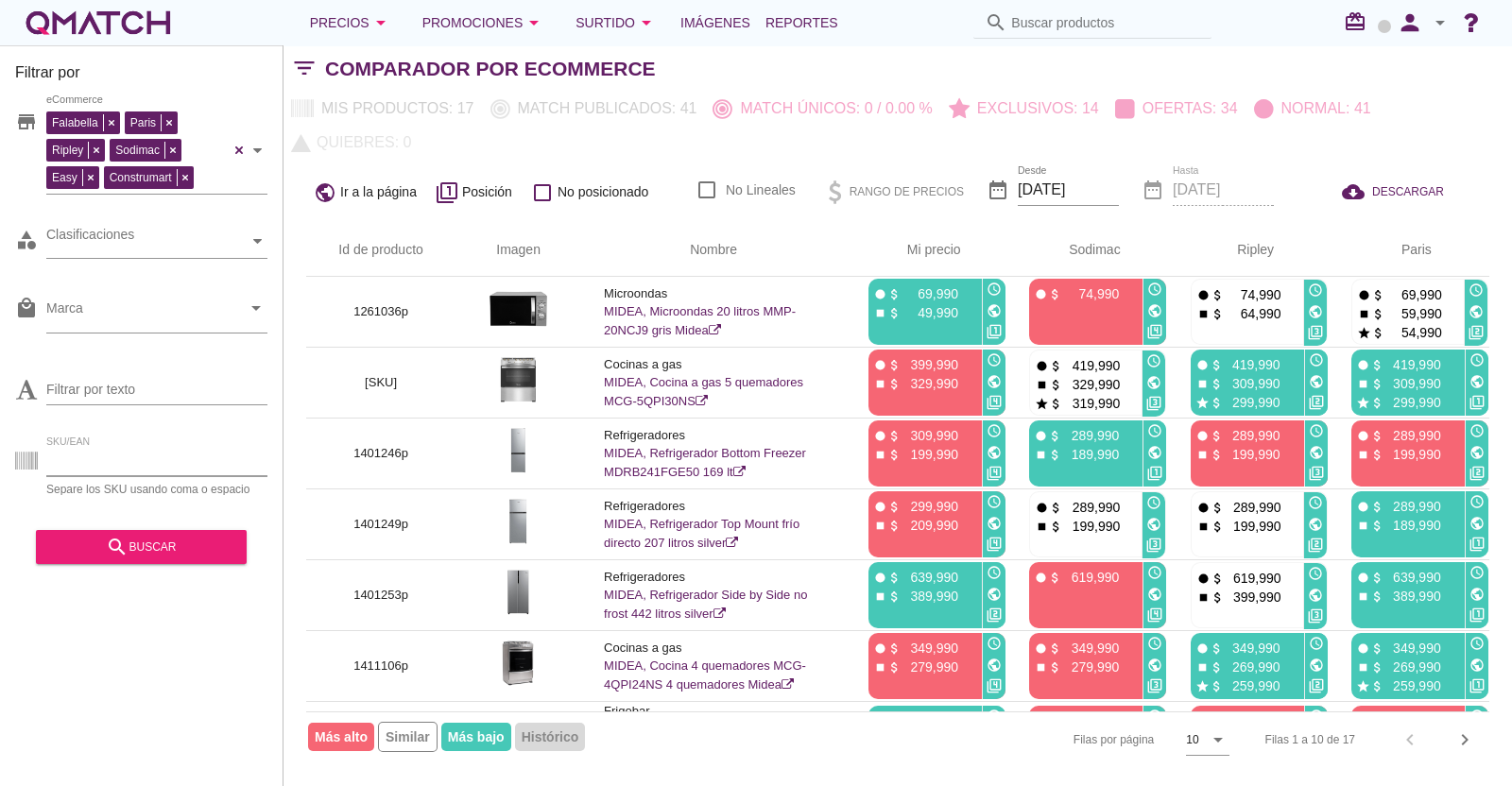scroll, scrollTop: 0, scrollLeft: 0, axis: both 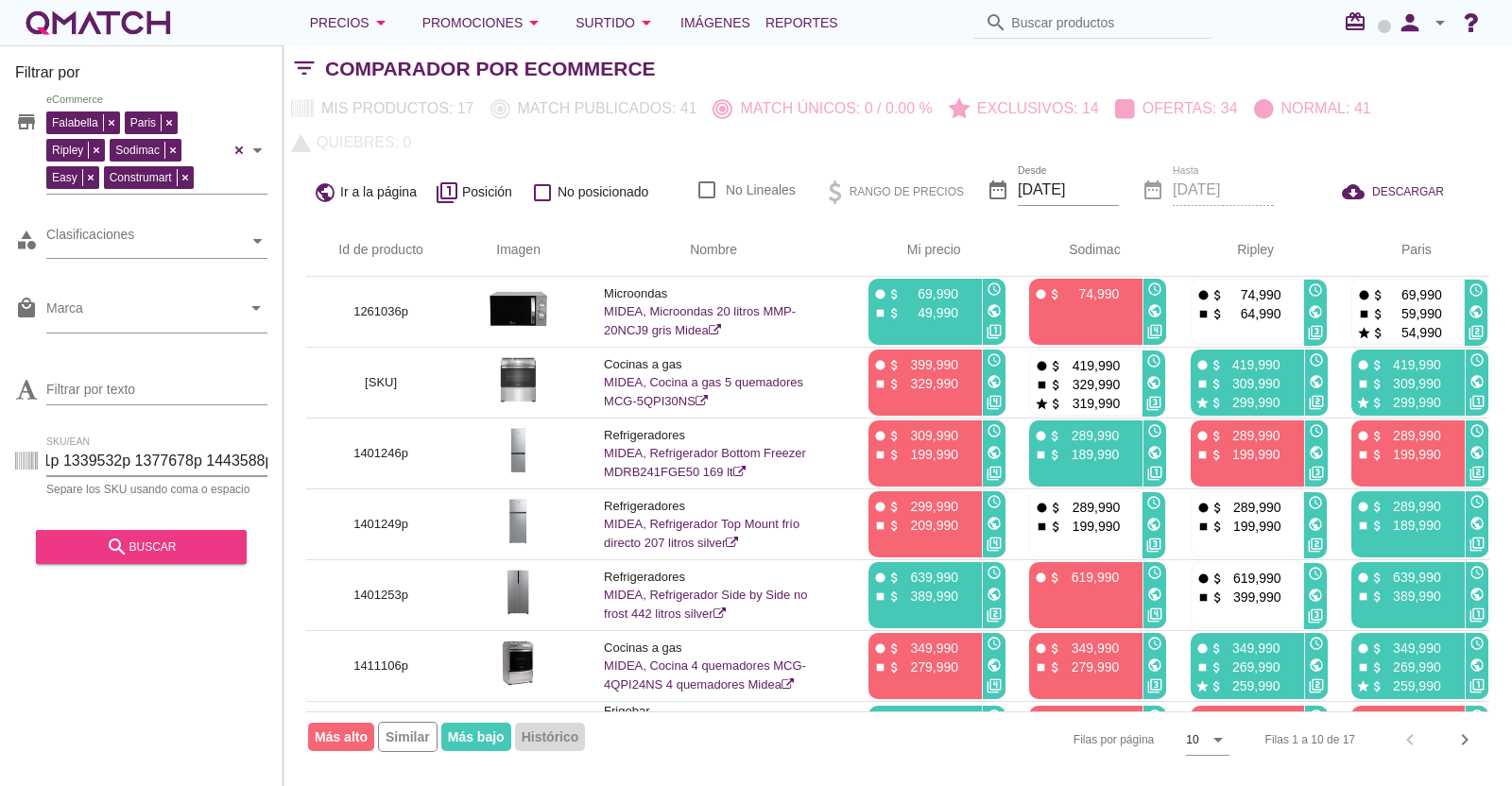 type on "1298845p 1293111p 1298846p 1293112p 1293113p 1308912p 926085p 1290541p 876566p 825250p 1333849p 1338966p 1338967p 1320493p 1353266p 1353267p 1353269p 1194166p 1395747p 1339531p 1339532p 1377678p 1443588p" 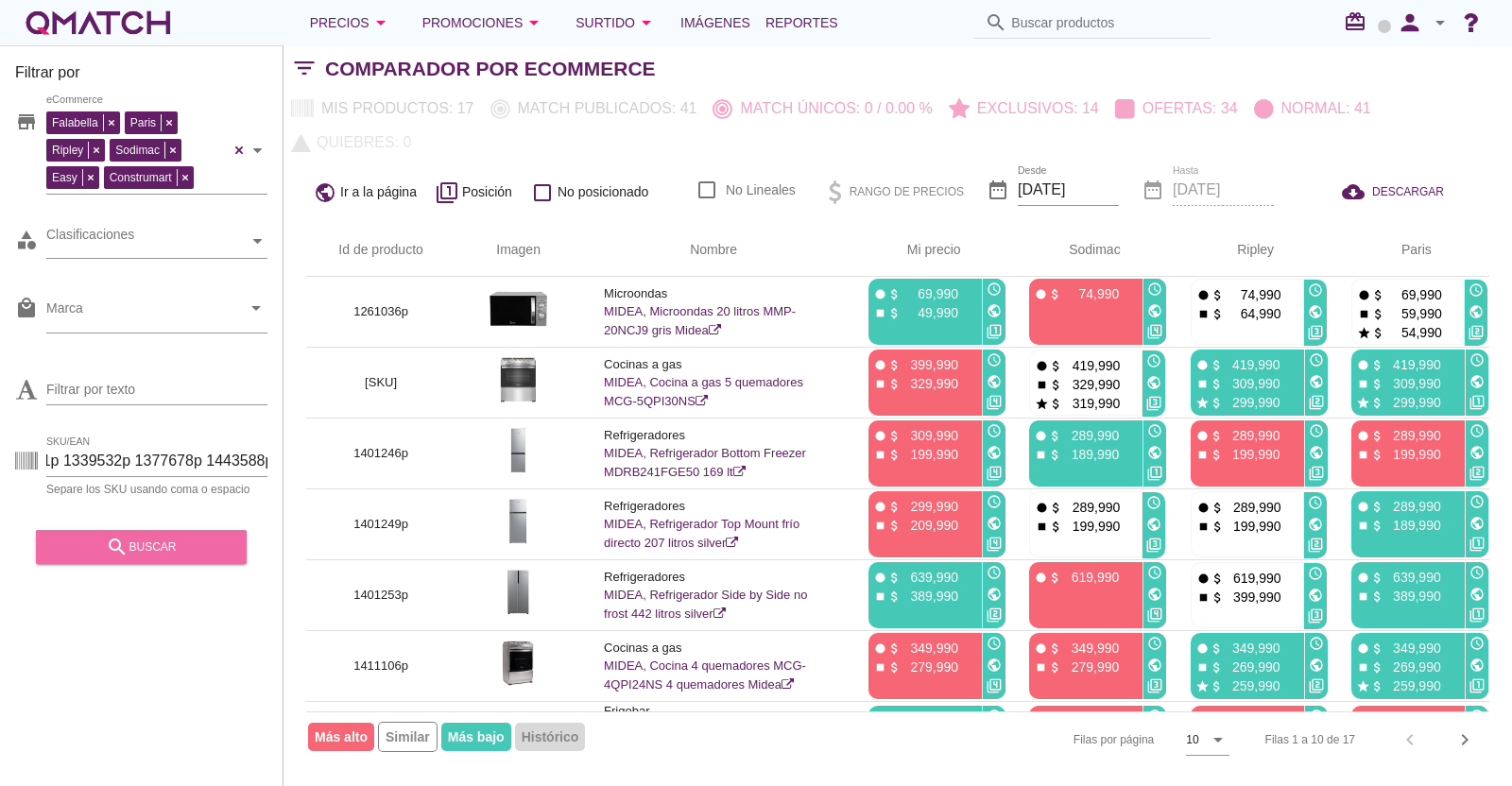 click on "search
buscar" at bounding box center [141, 547] 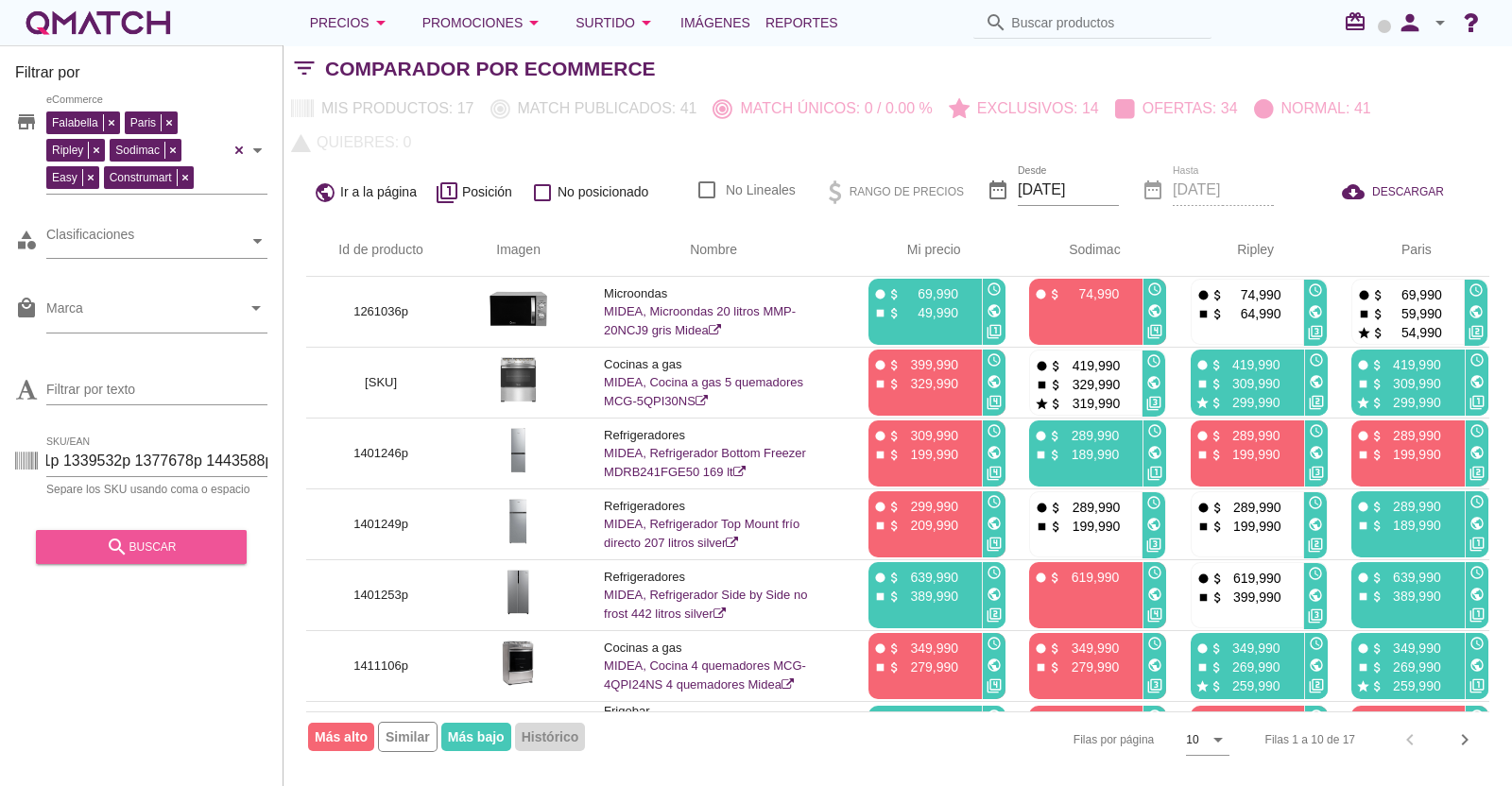 scroll, scrollTop: 0, scrollLeft: 0, axis: both 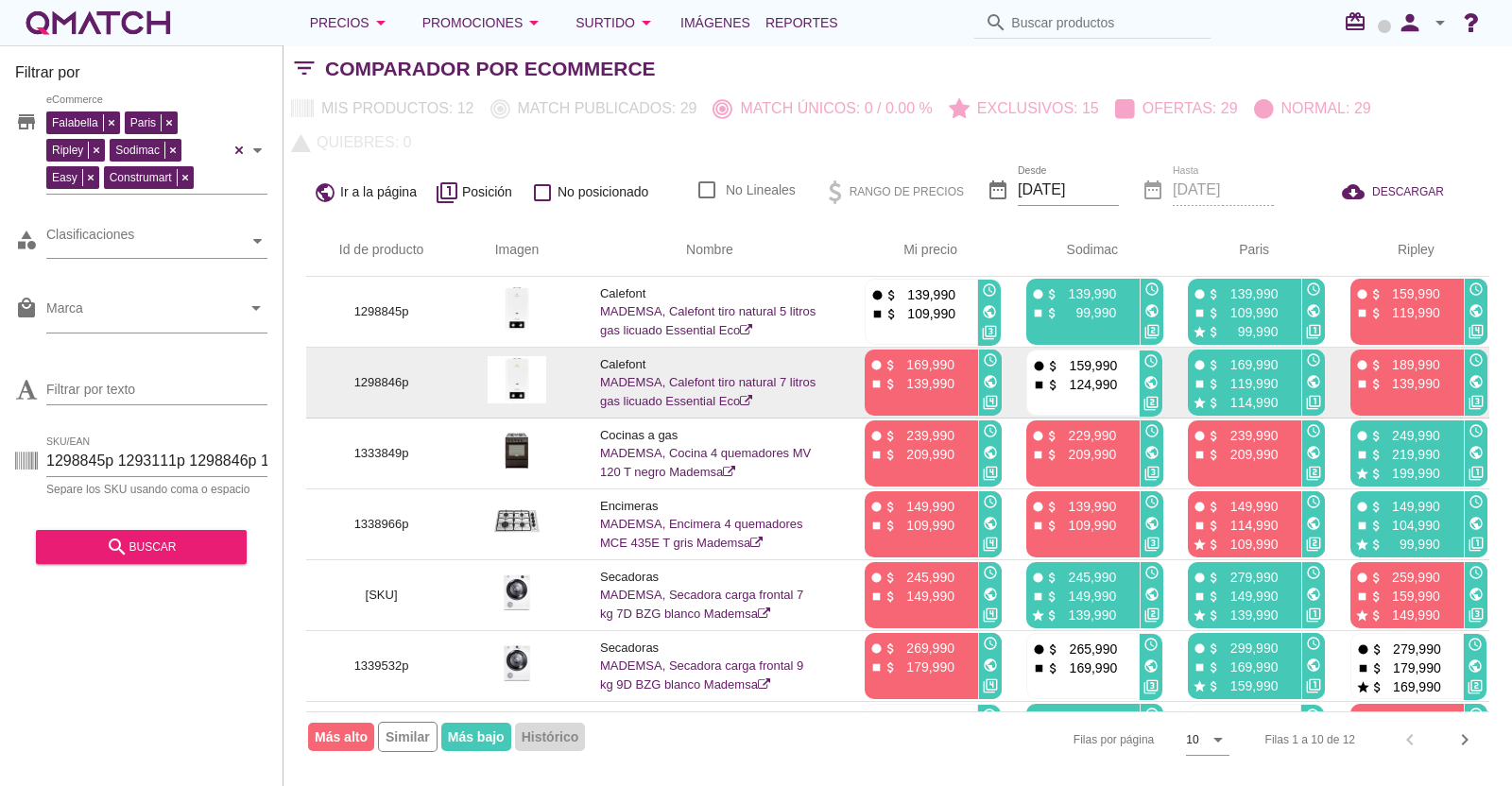 click on "1298846p" at bounding box center (381, 383) 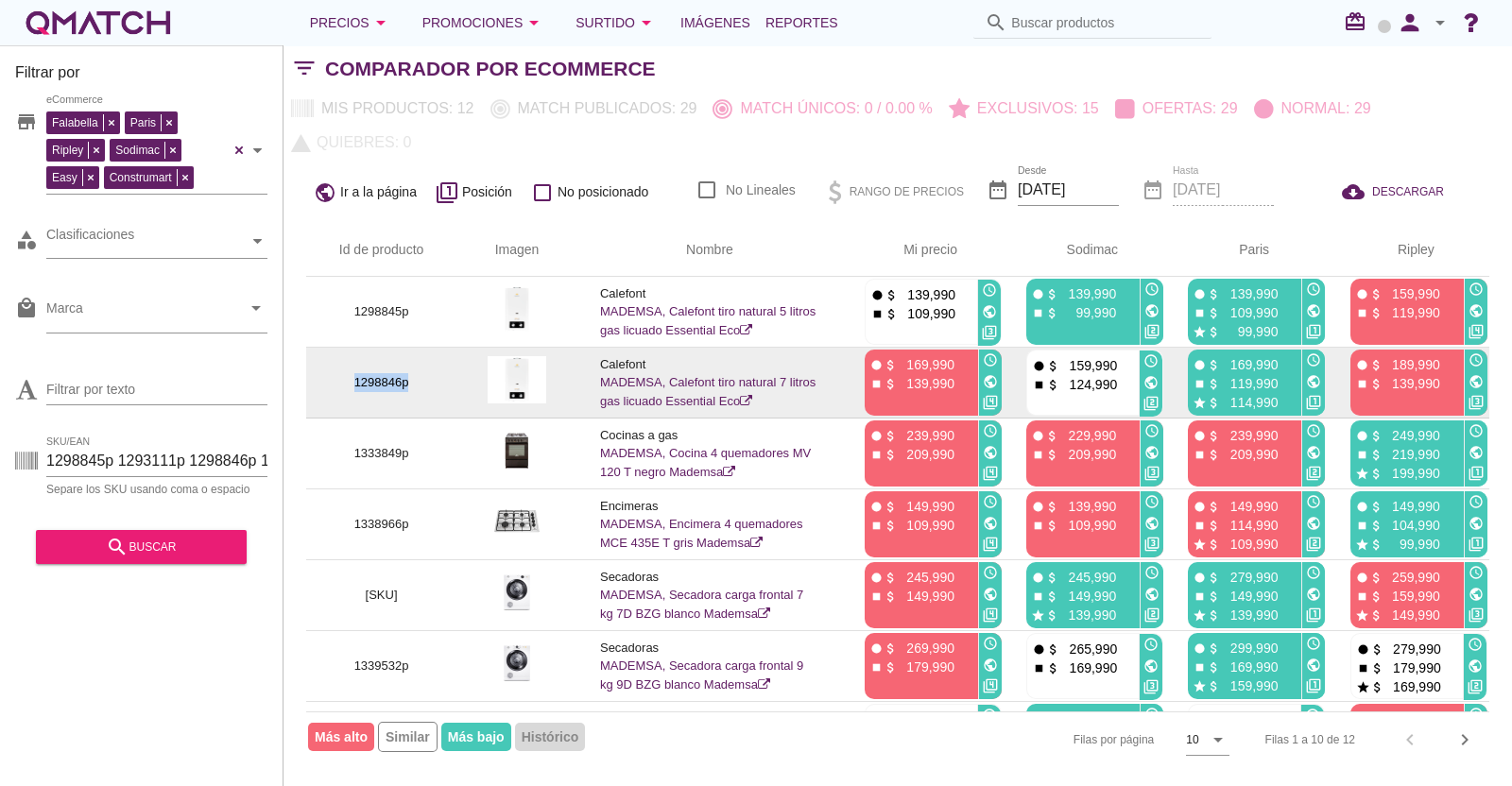 click on "1298846p" at bounding box center [381, 383] 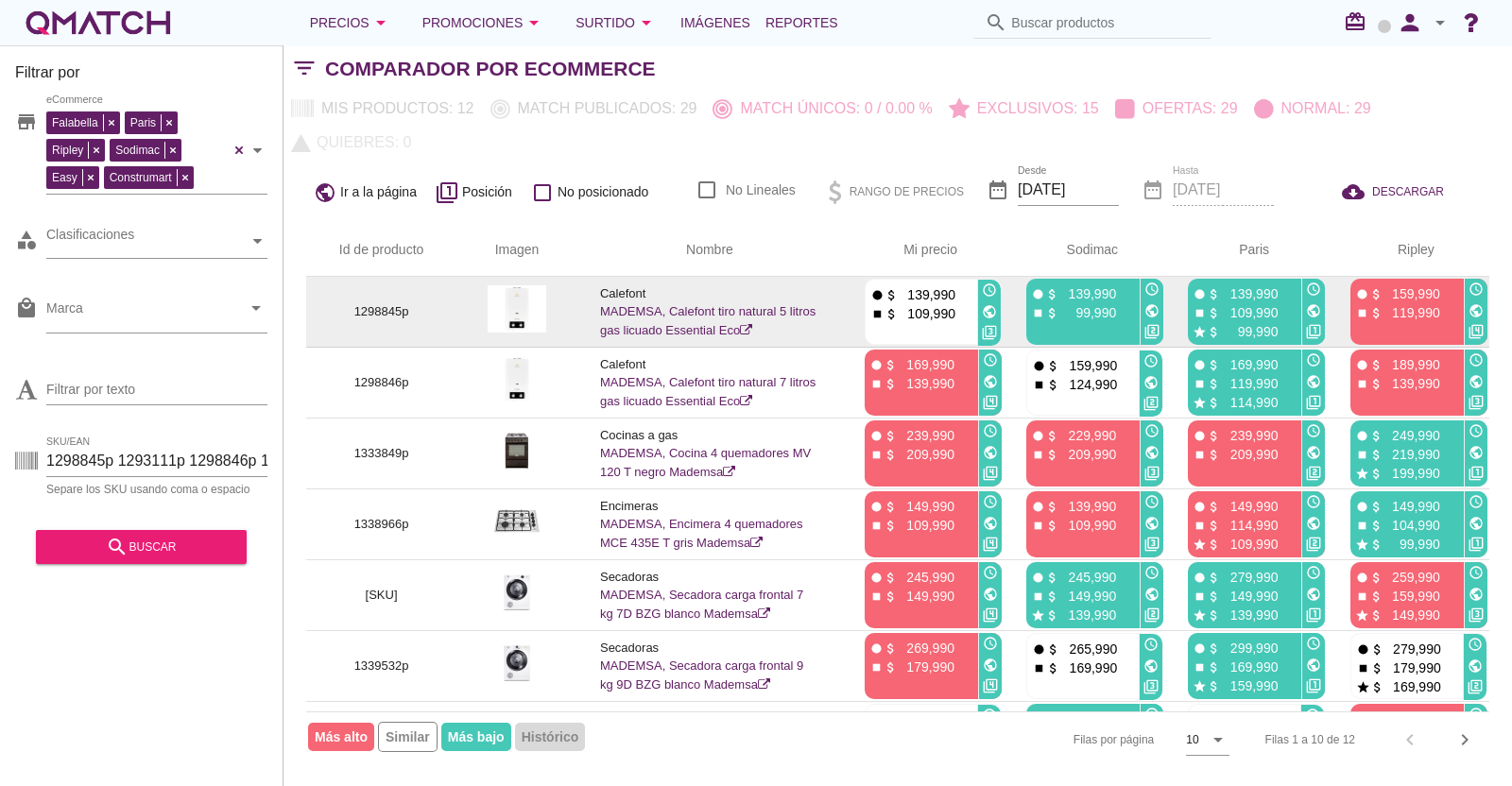 click on "1298845p" at bounding box center (381, 312) 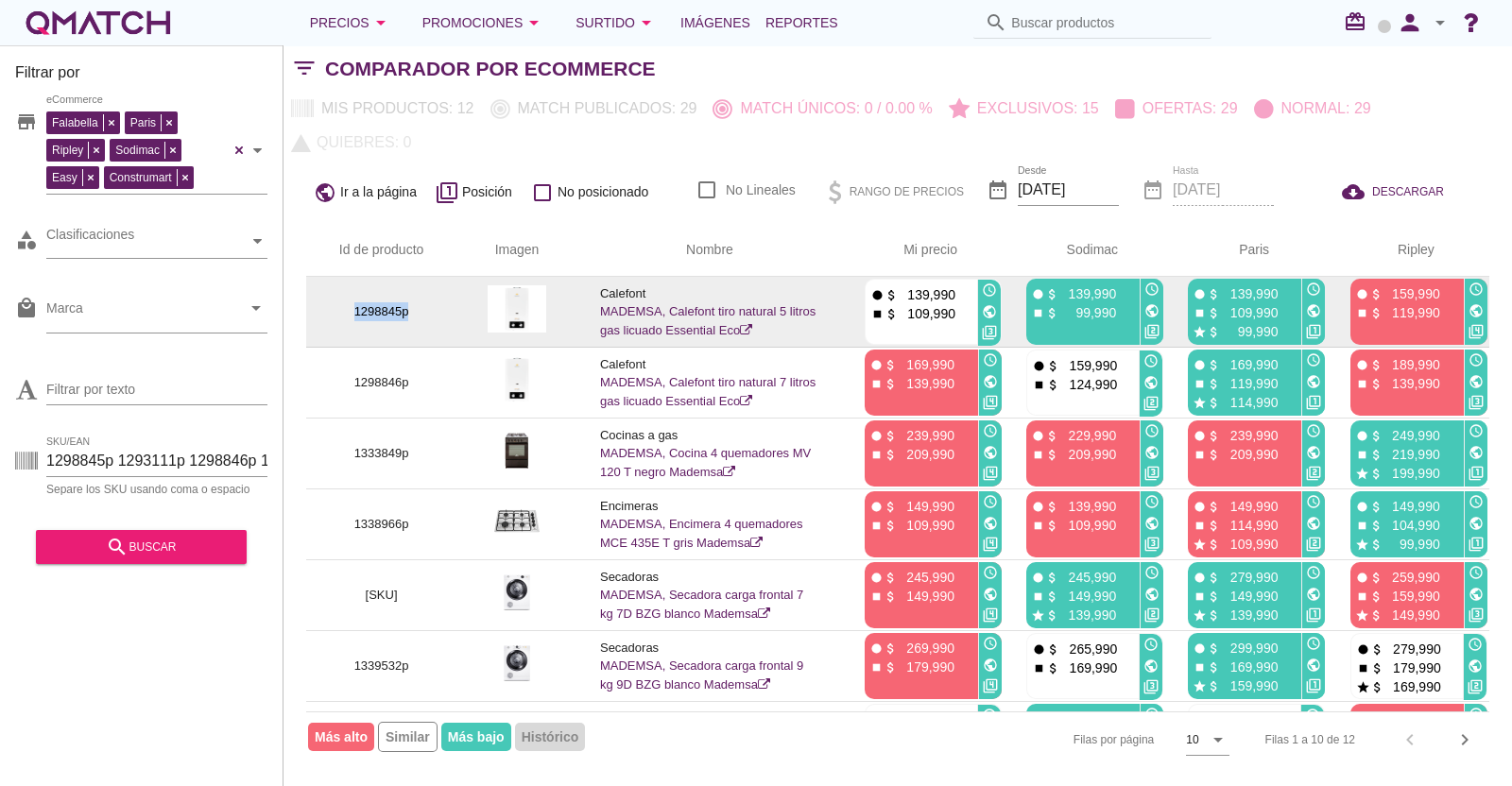 click on "1298845p" at bounding box center (381, 312) 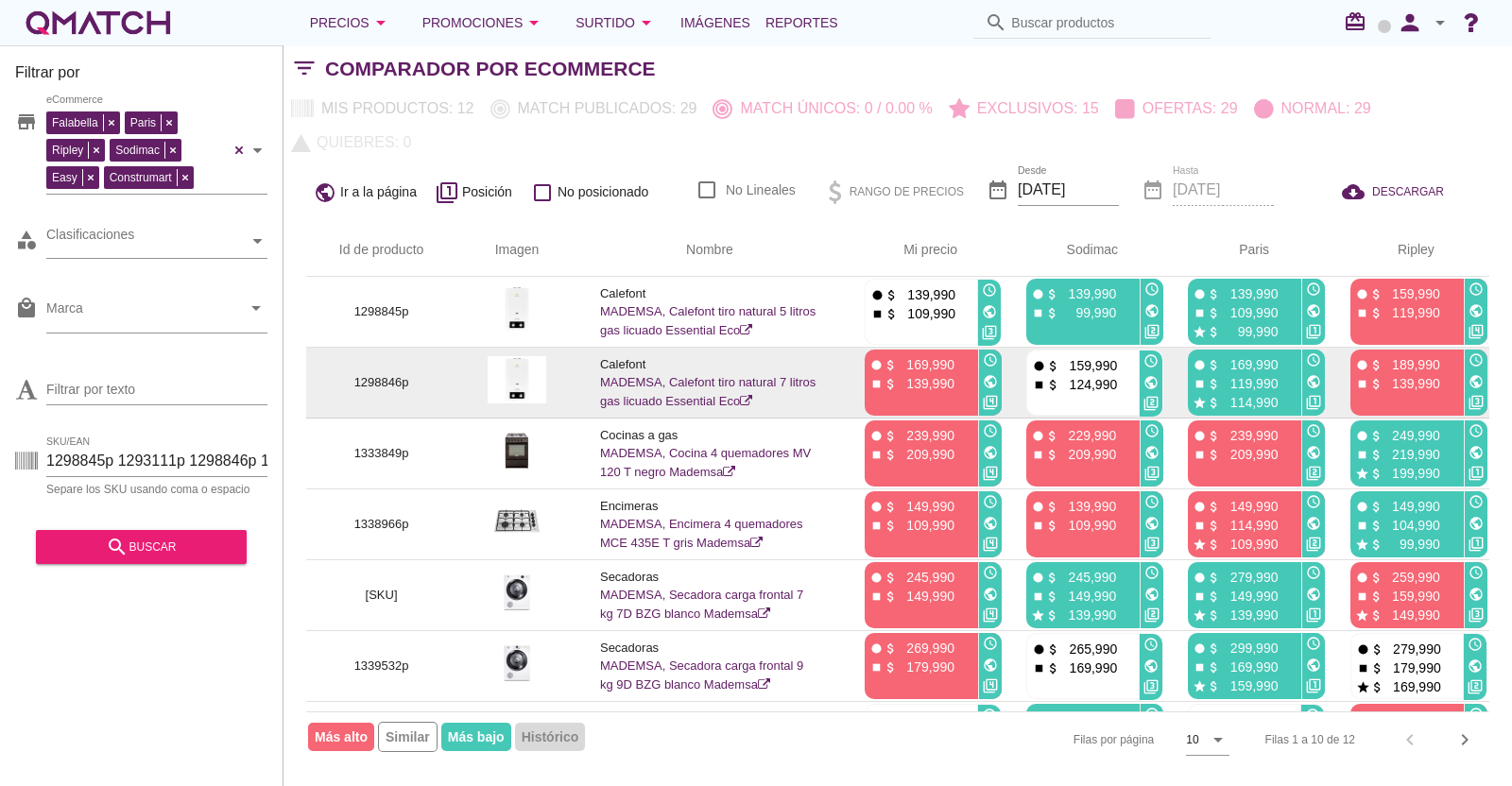 click on "1298846p" at bounding box center (381, 383) 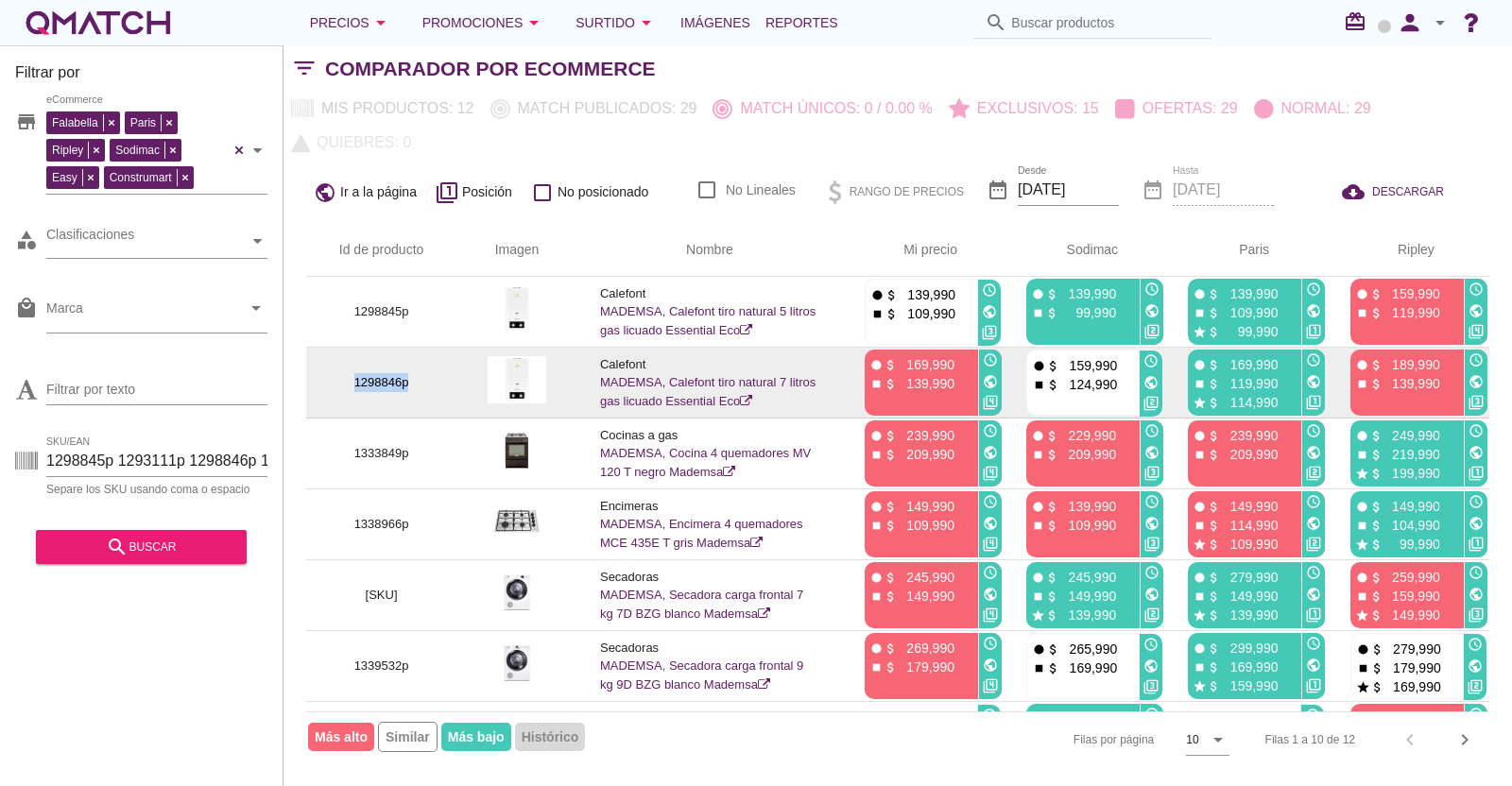 click on "1298846p" at bounding box center [381, 383] 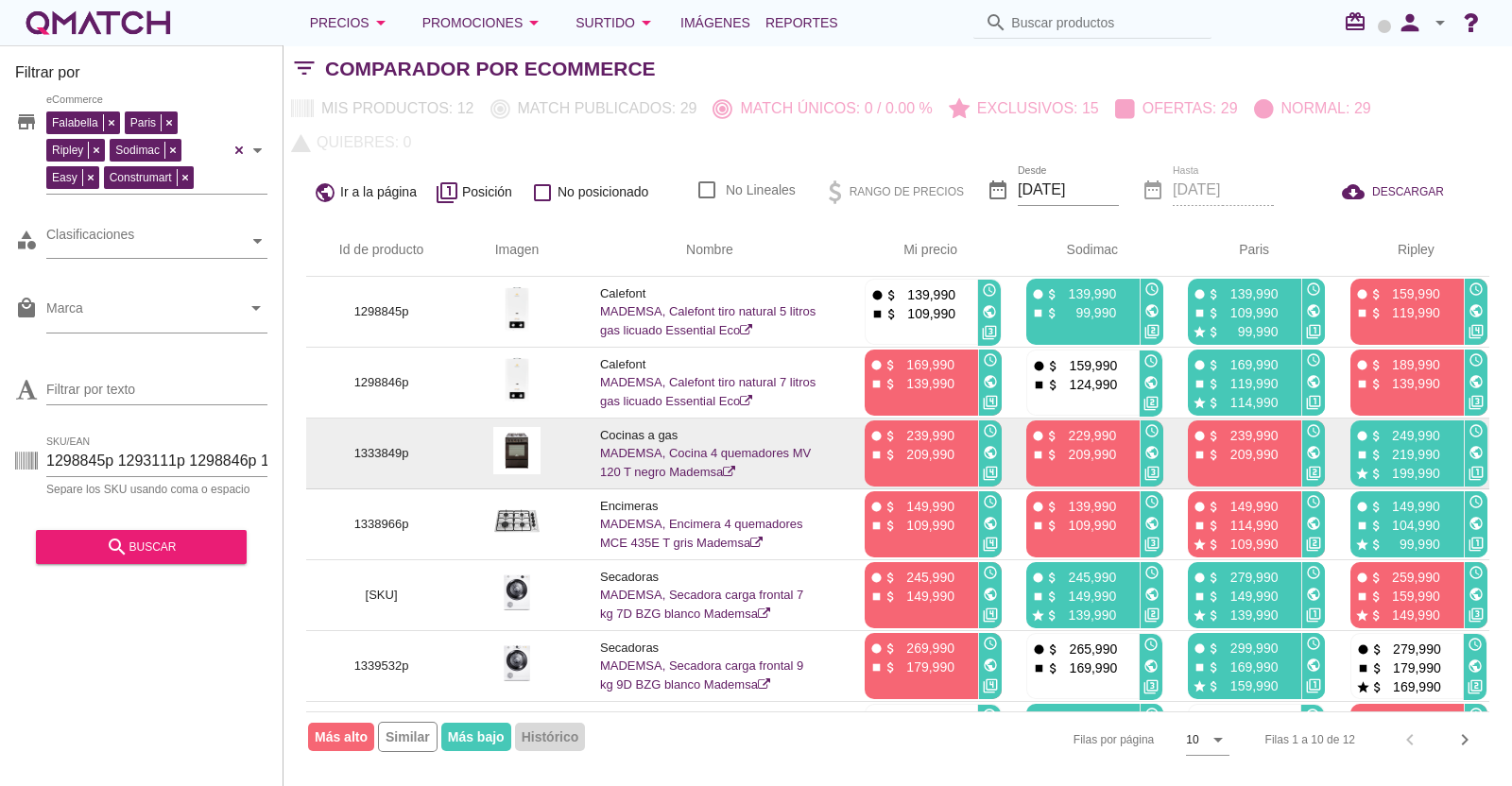 click on "1333849p" at bounding box center (381, 453) 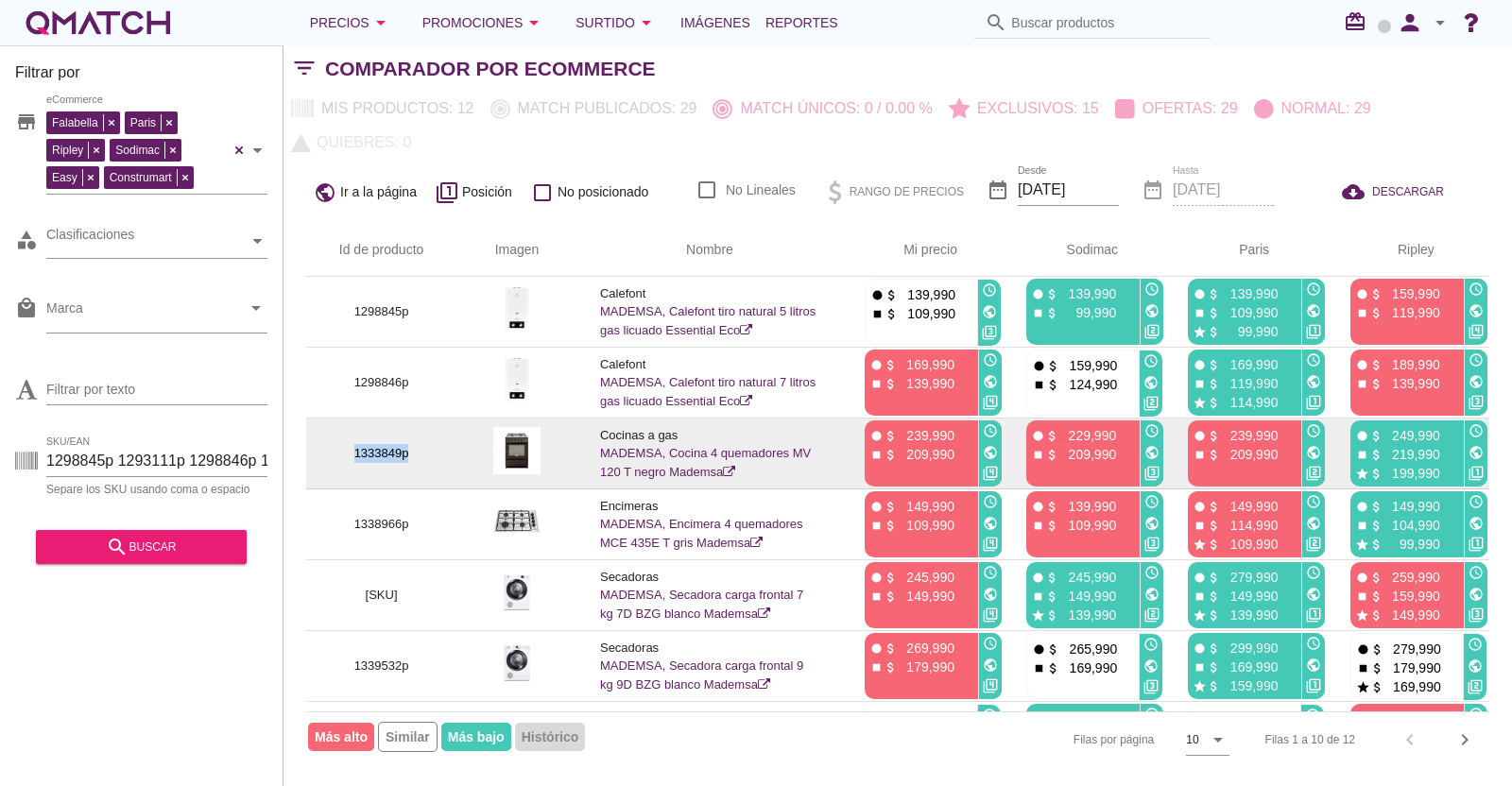 click on "1333849p" at bounding box center (381, 453) 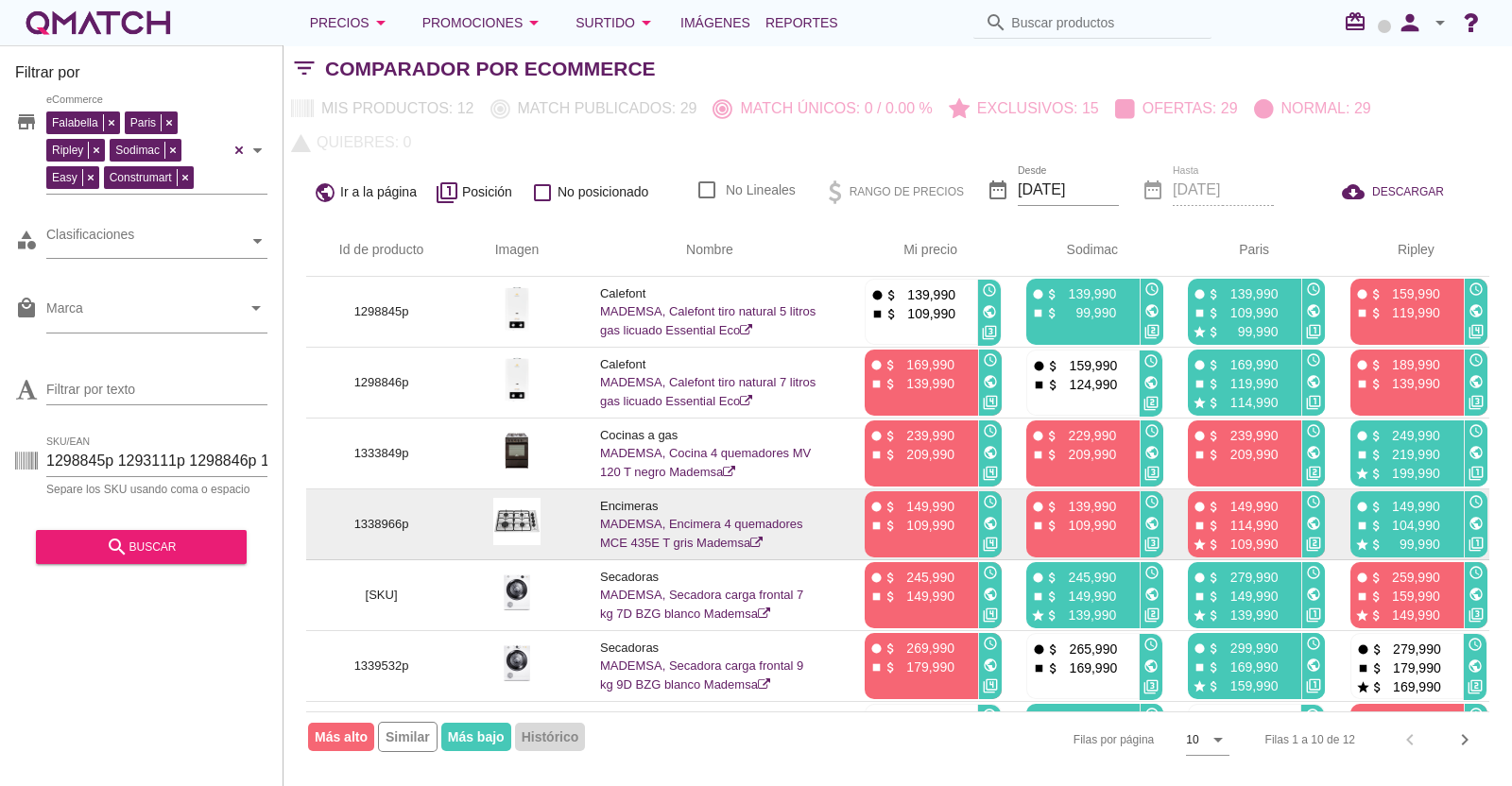 click on "1338966p" at bounding box center (381, 524) 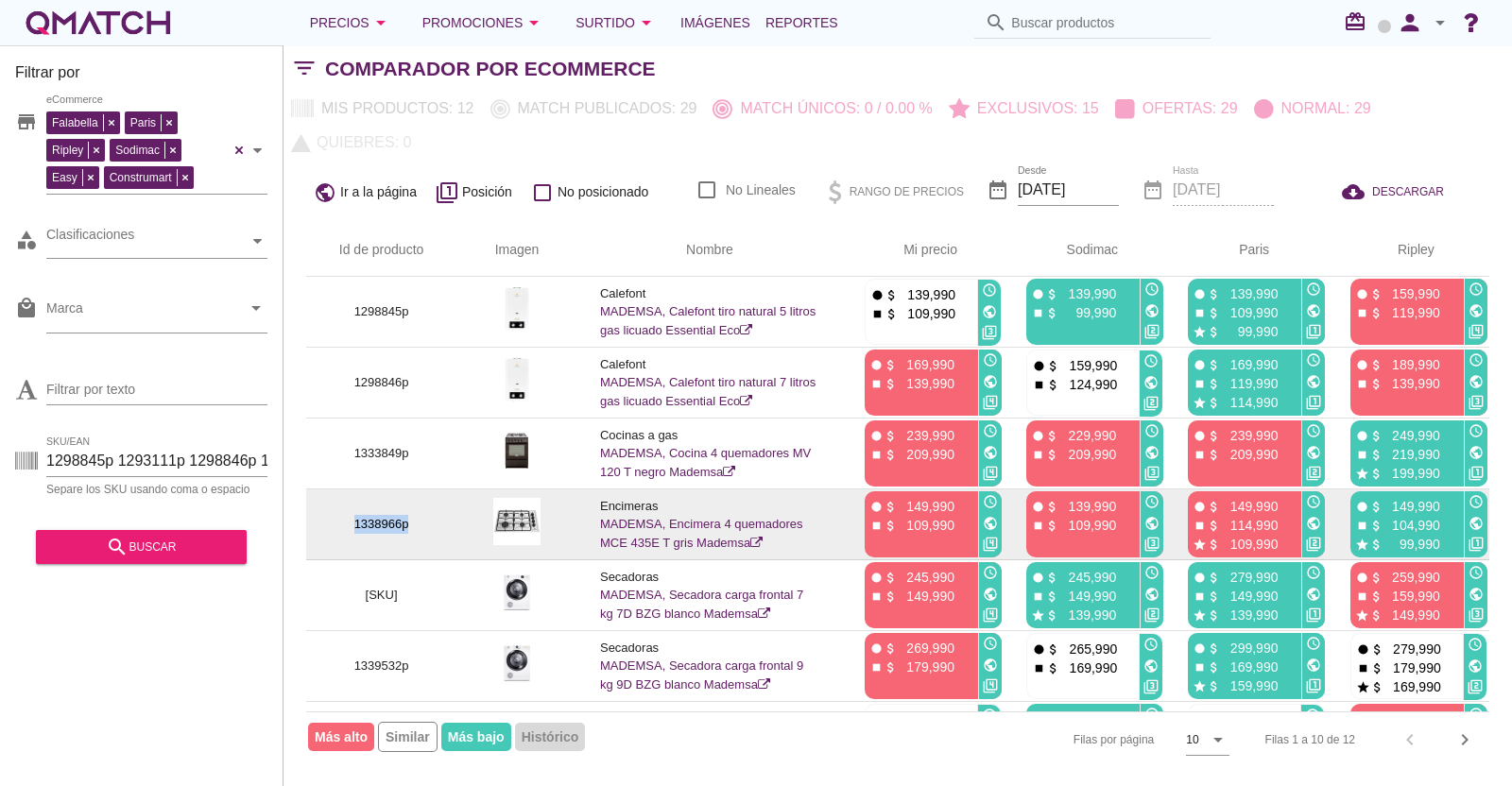 click on "1338966p" at bounding box center (381, 524) 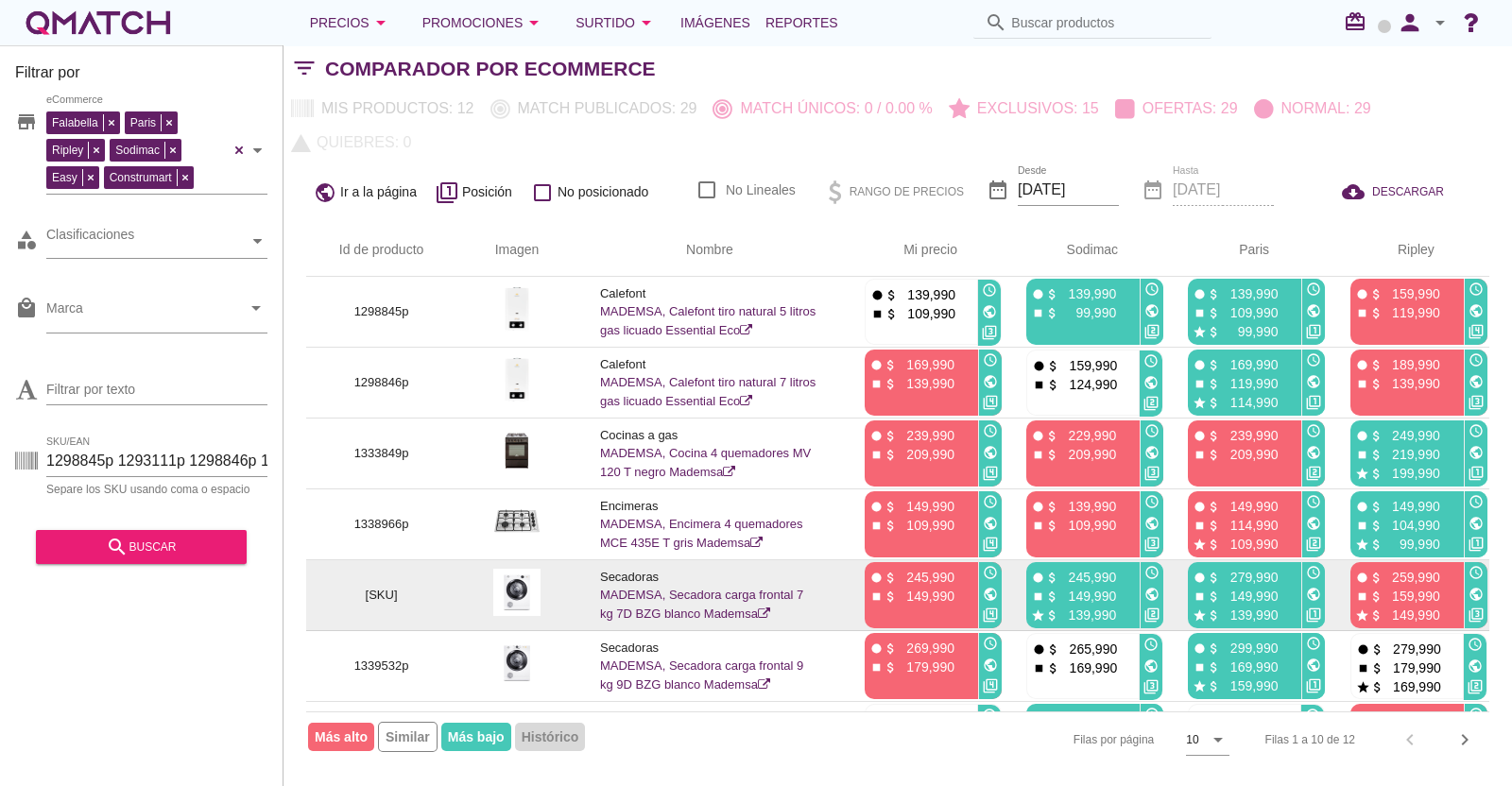 click on "[SKU]" at bounding box center [381, 595] 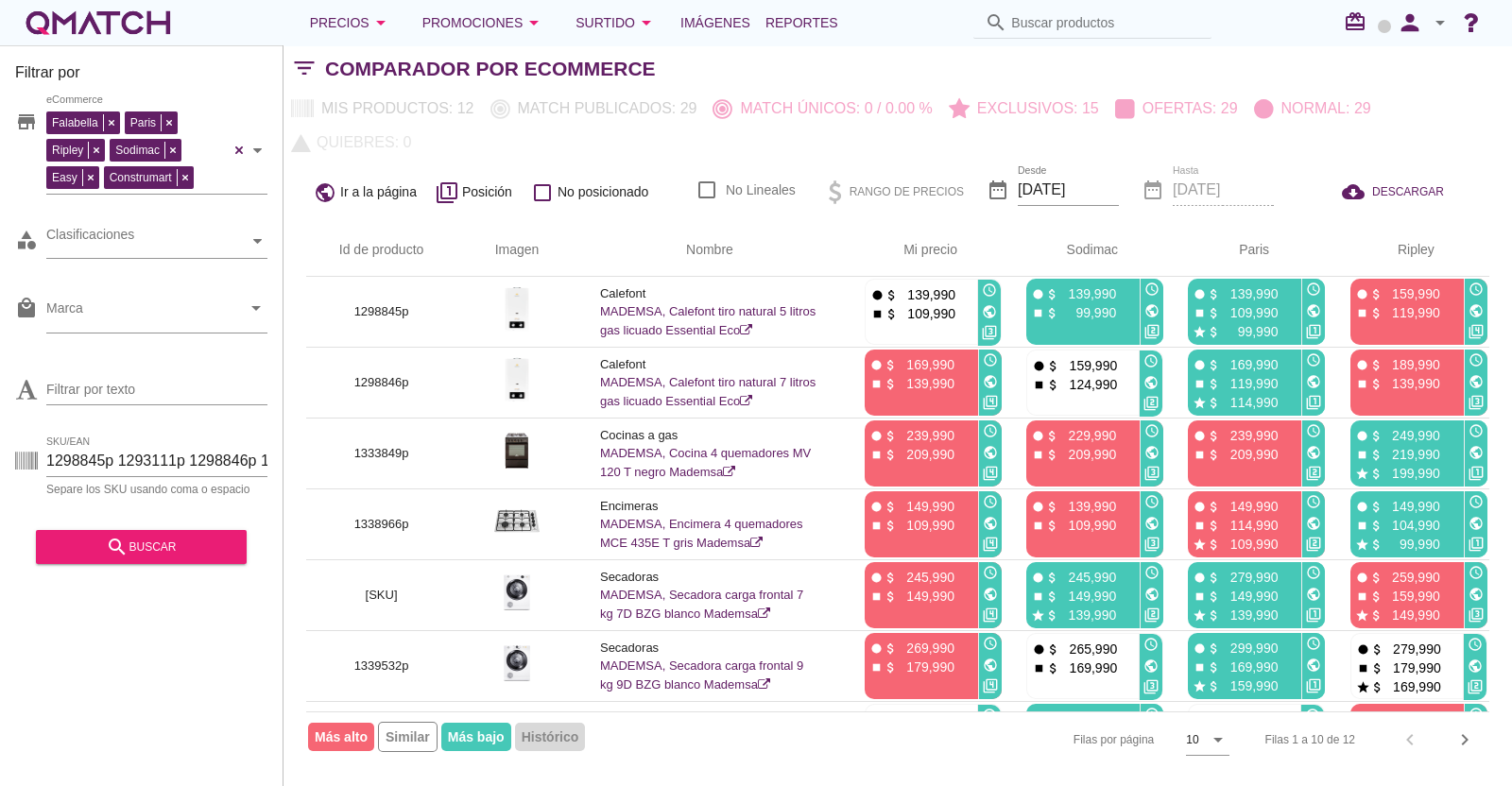 scroll, scrollTop: 272, scrollLeft: 0, axis: vertical 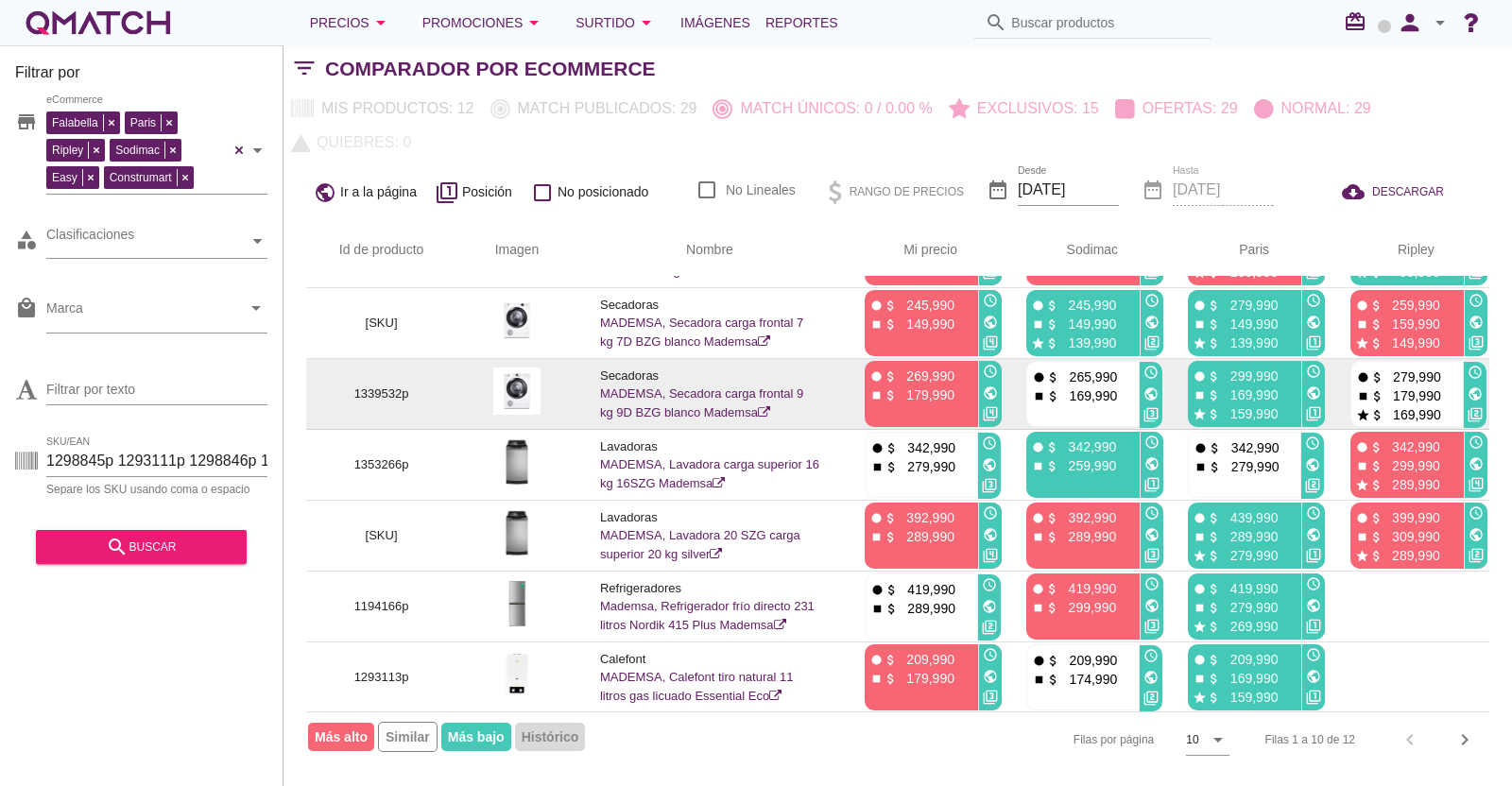 click on "1339532p" at bounding box center (381, 394) 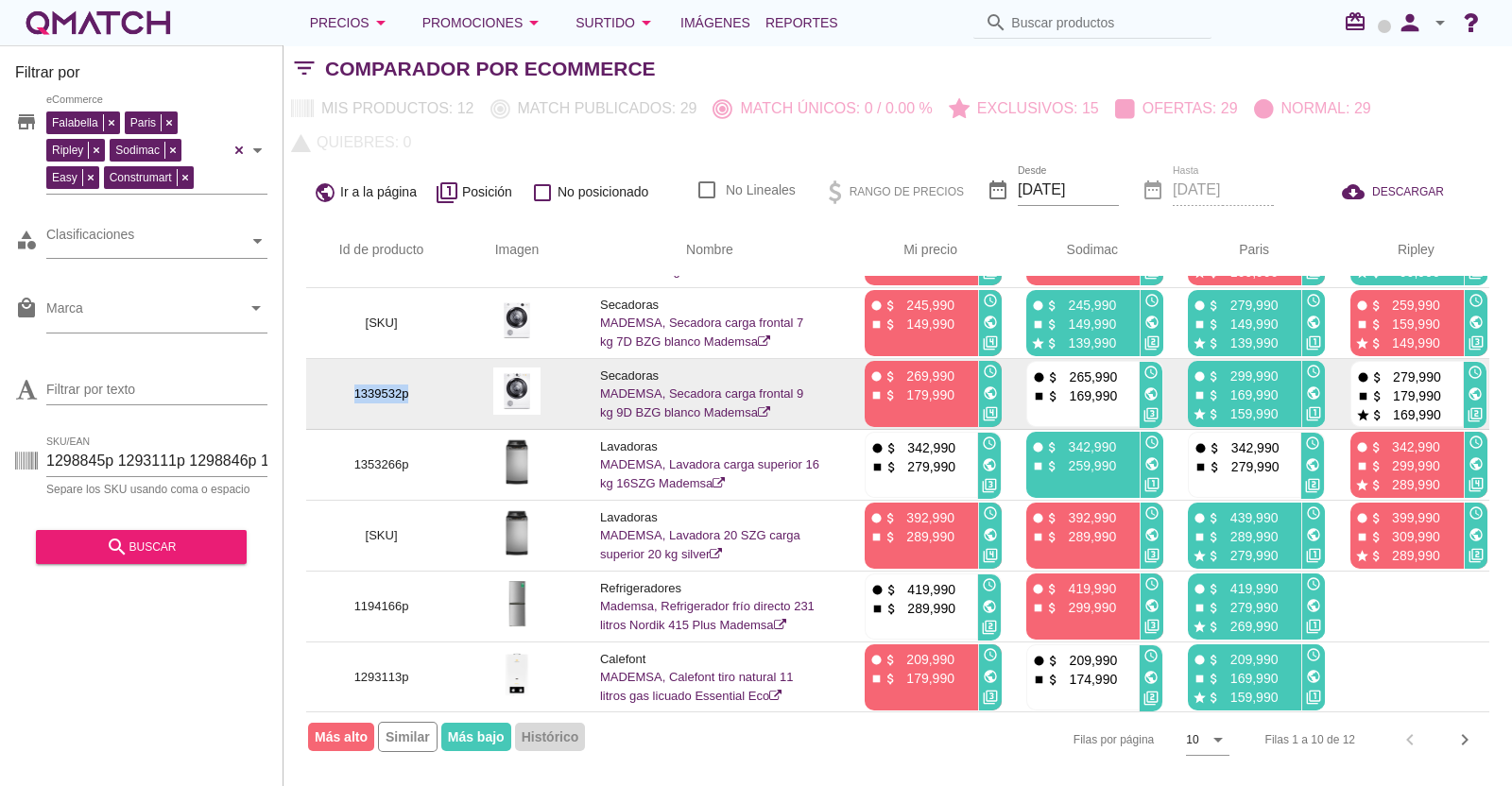 click on "1339532p" at bounding box center [381, 394] 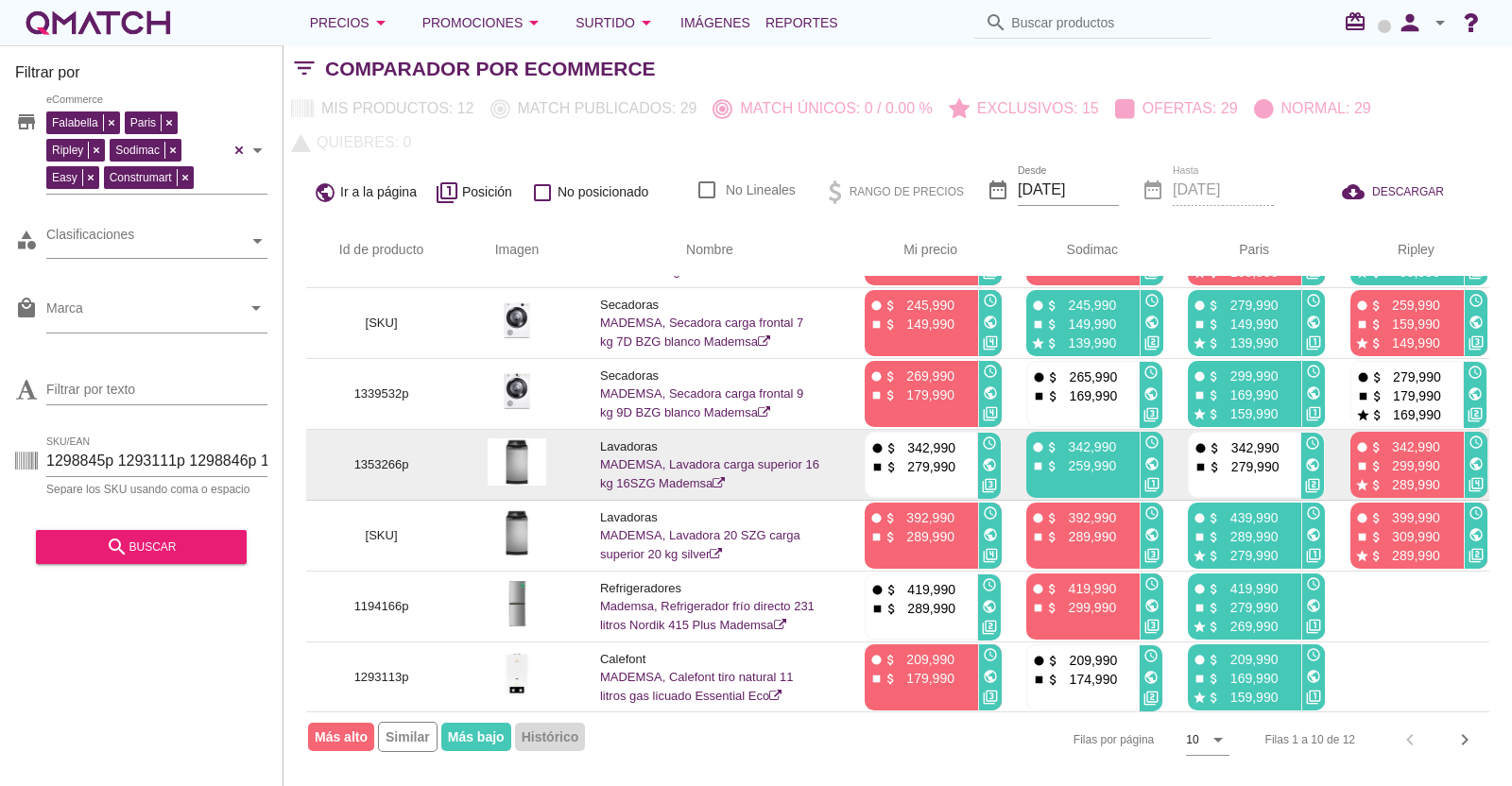 click on "1353266p" at bounding box center (381, 465) 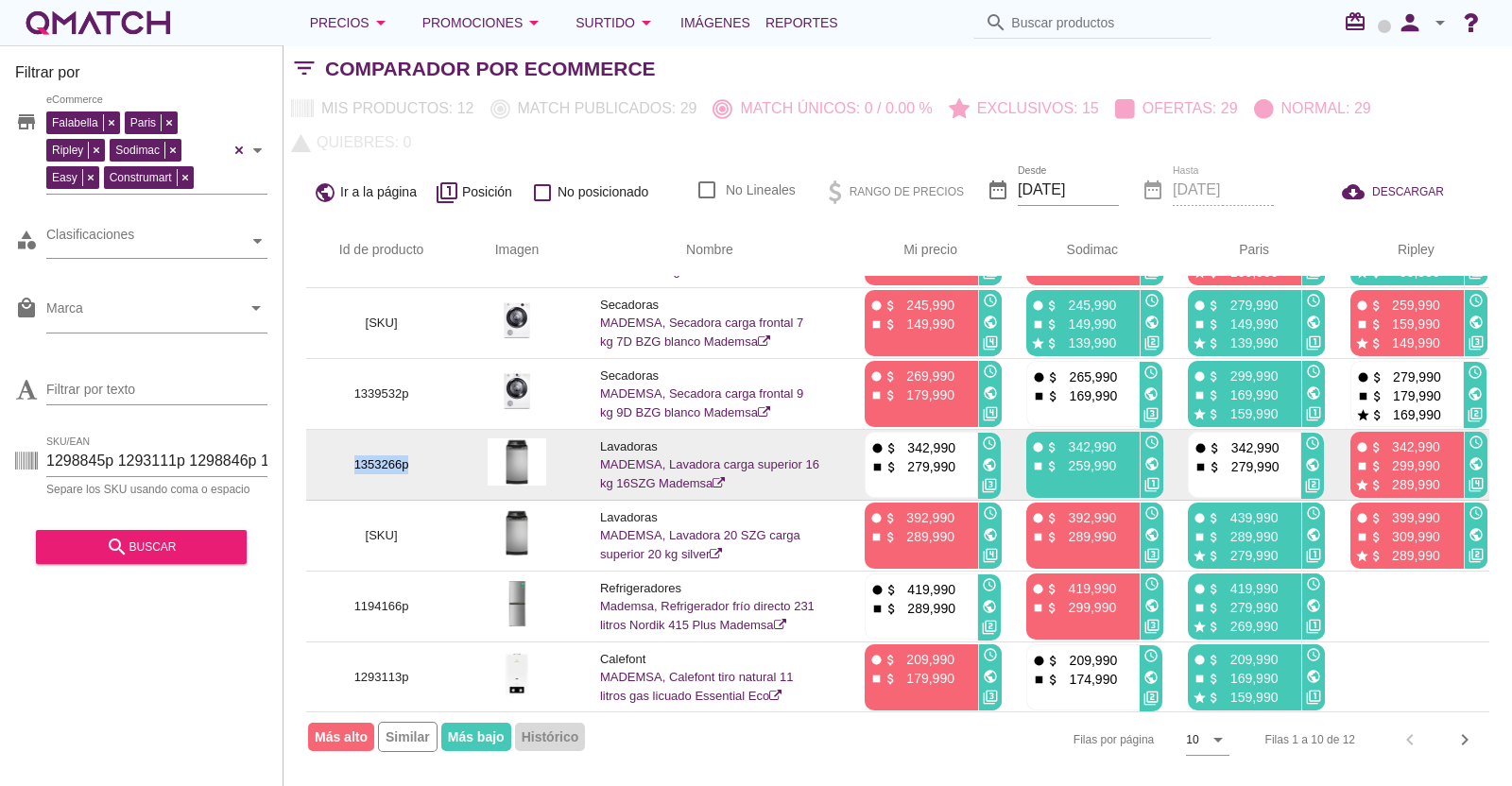 click on "1353266p" at bounding box center [381, 465] 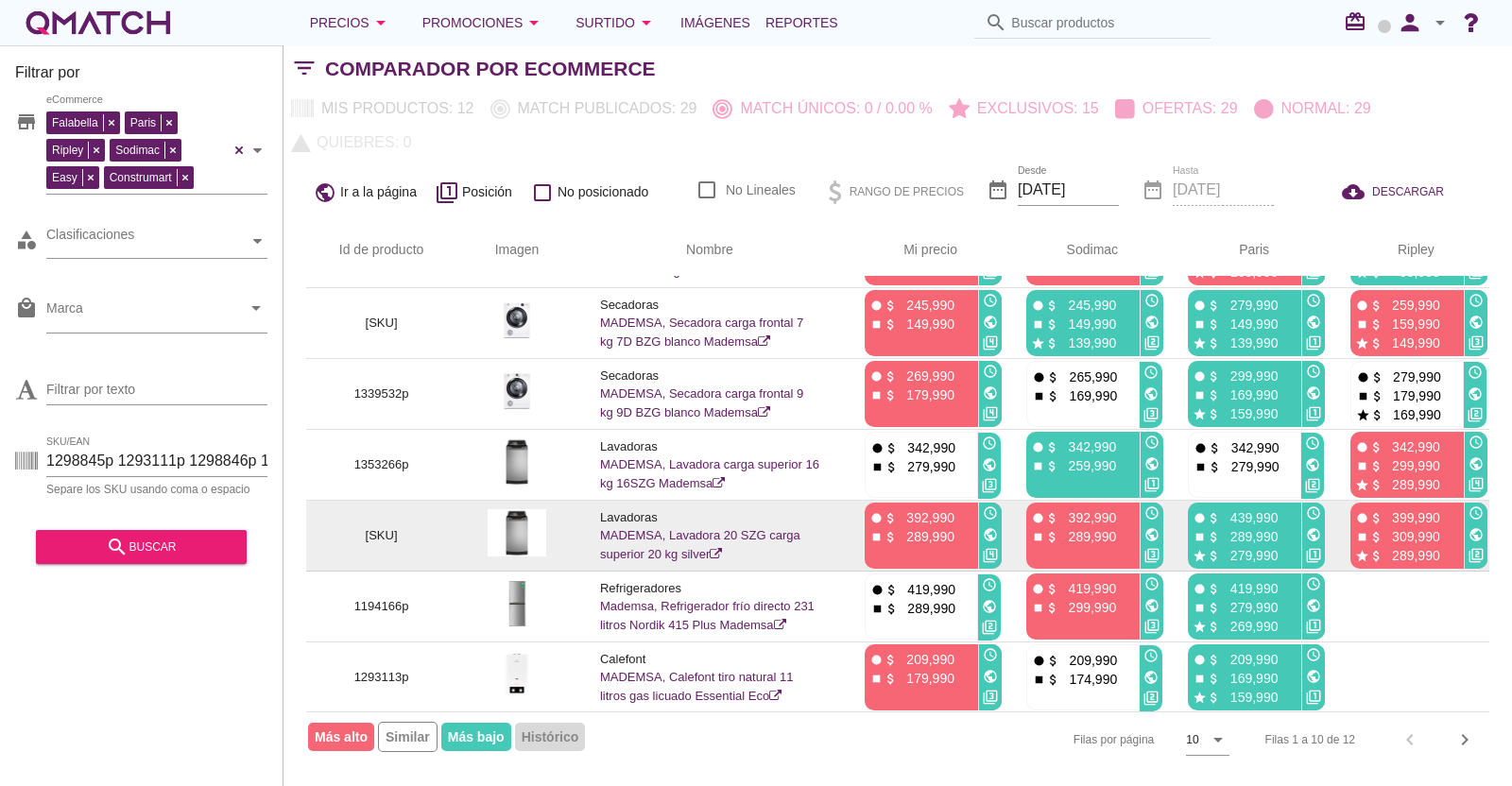 click on "[SKU]" at bounding box center (381, 536) 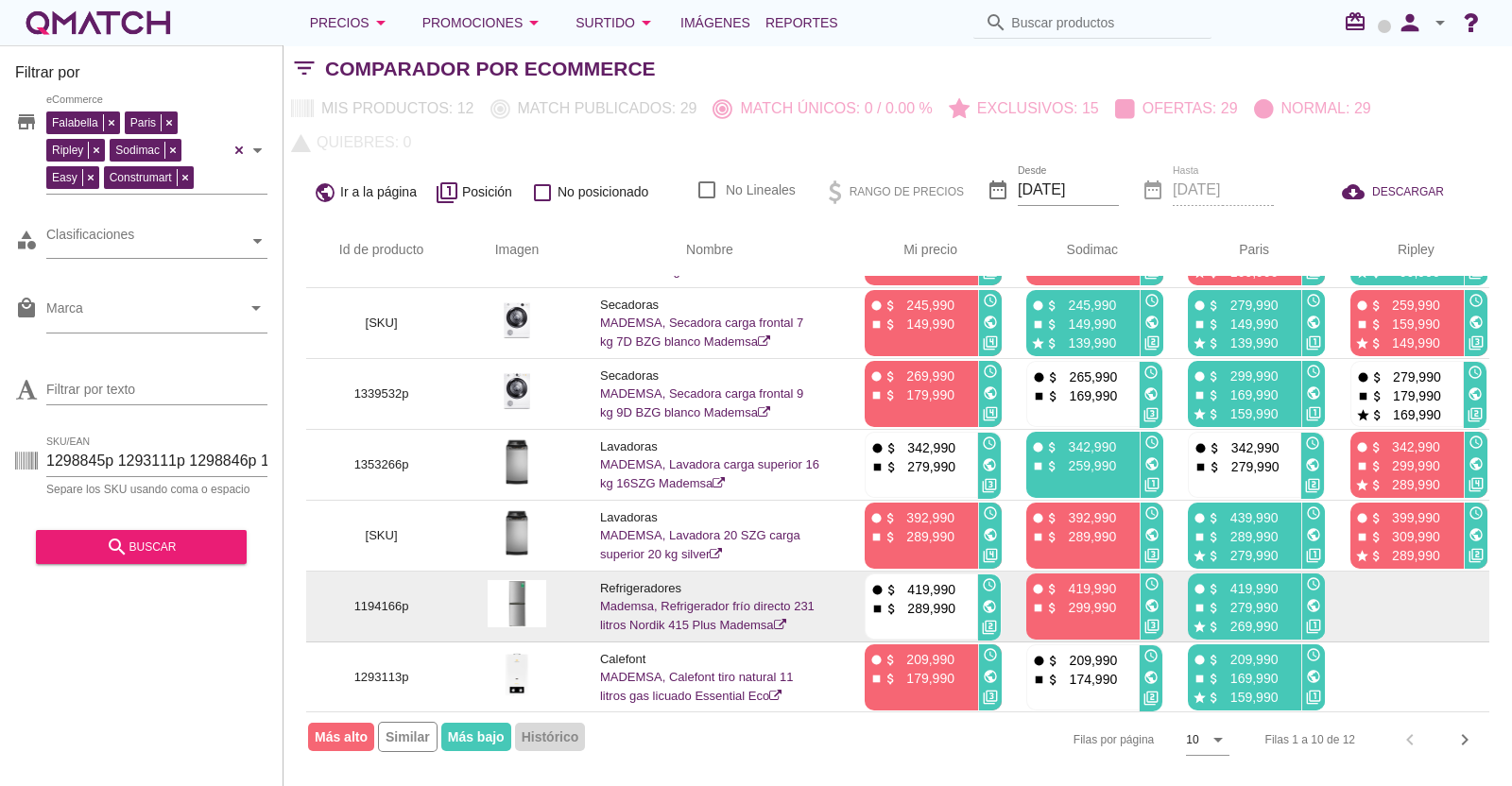 click on "1194166p" at bounding box center [381, 607] 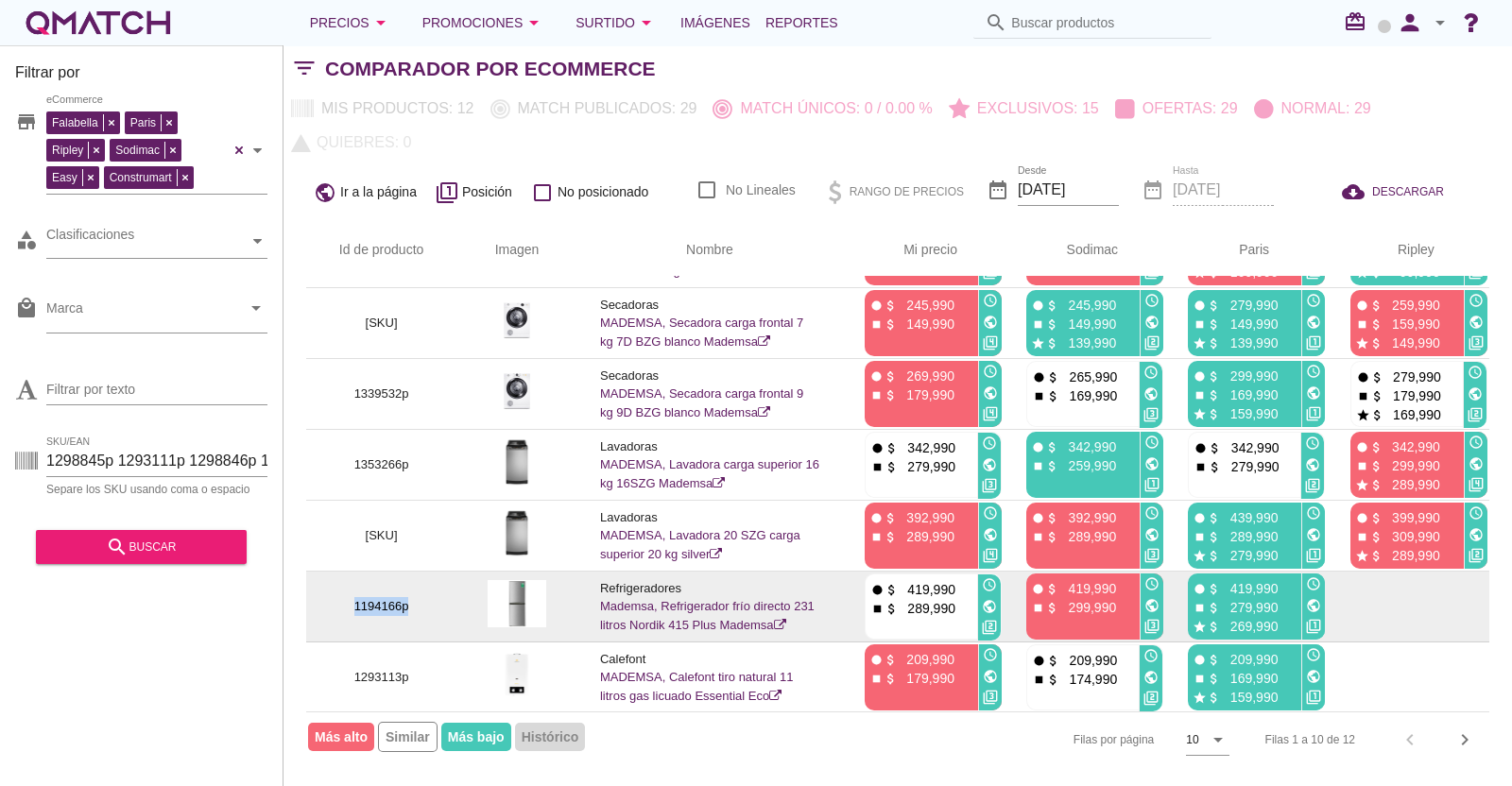 click on "1194166p" at bounding box center (381, 607) 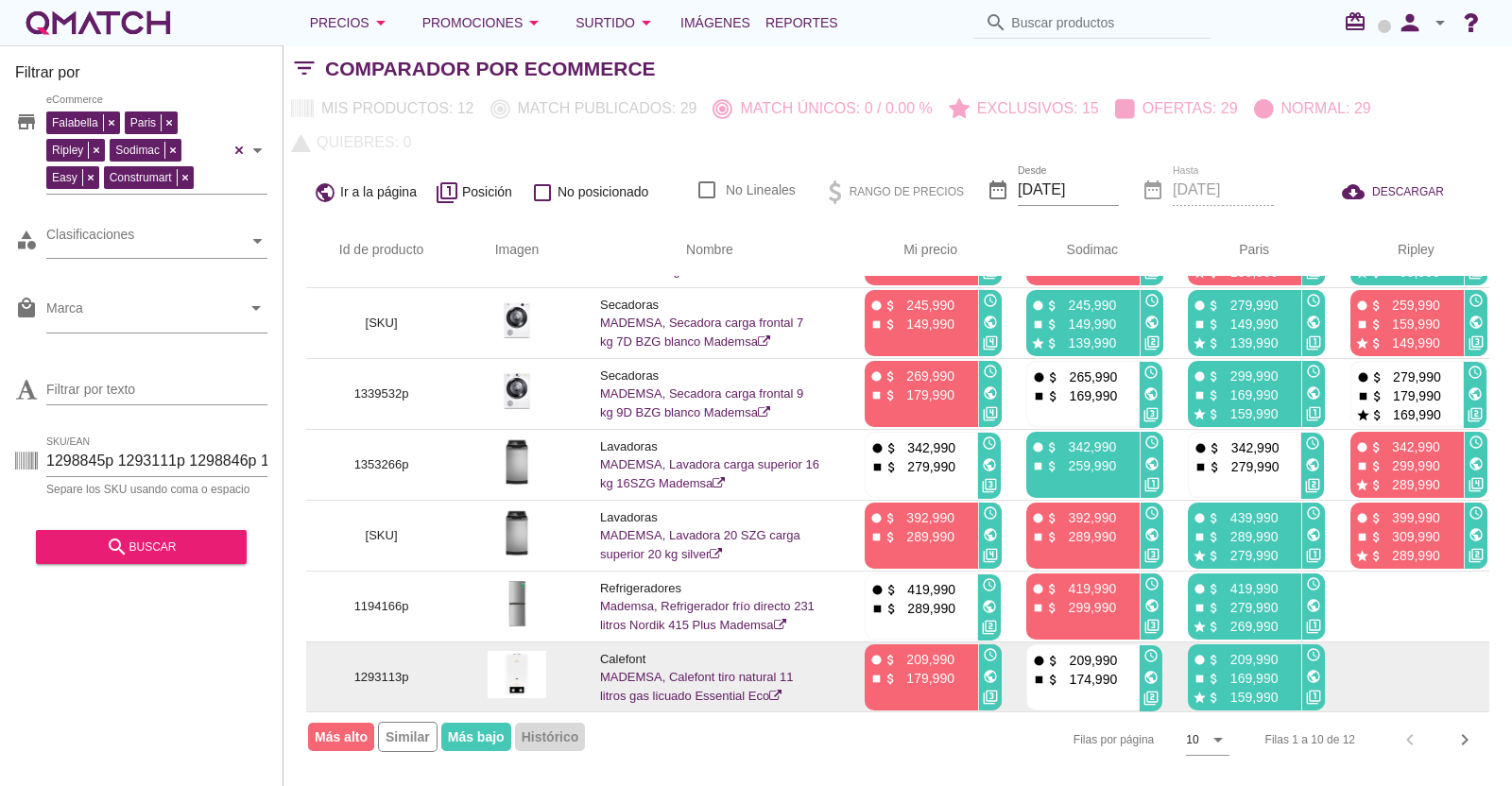 click on "1293113p" at bounding box center (381, 677) 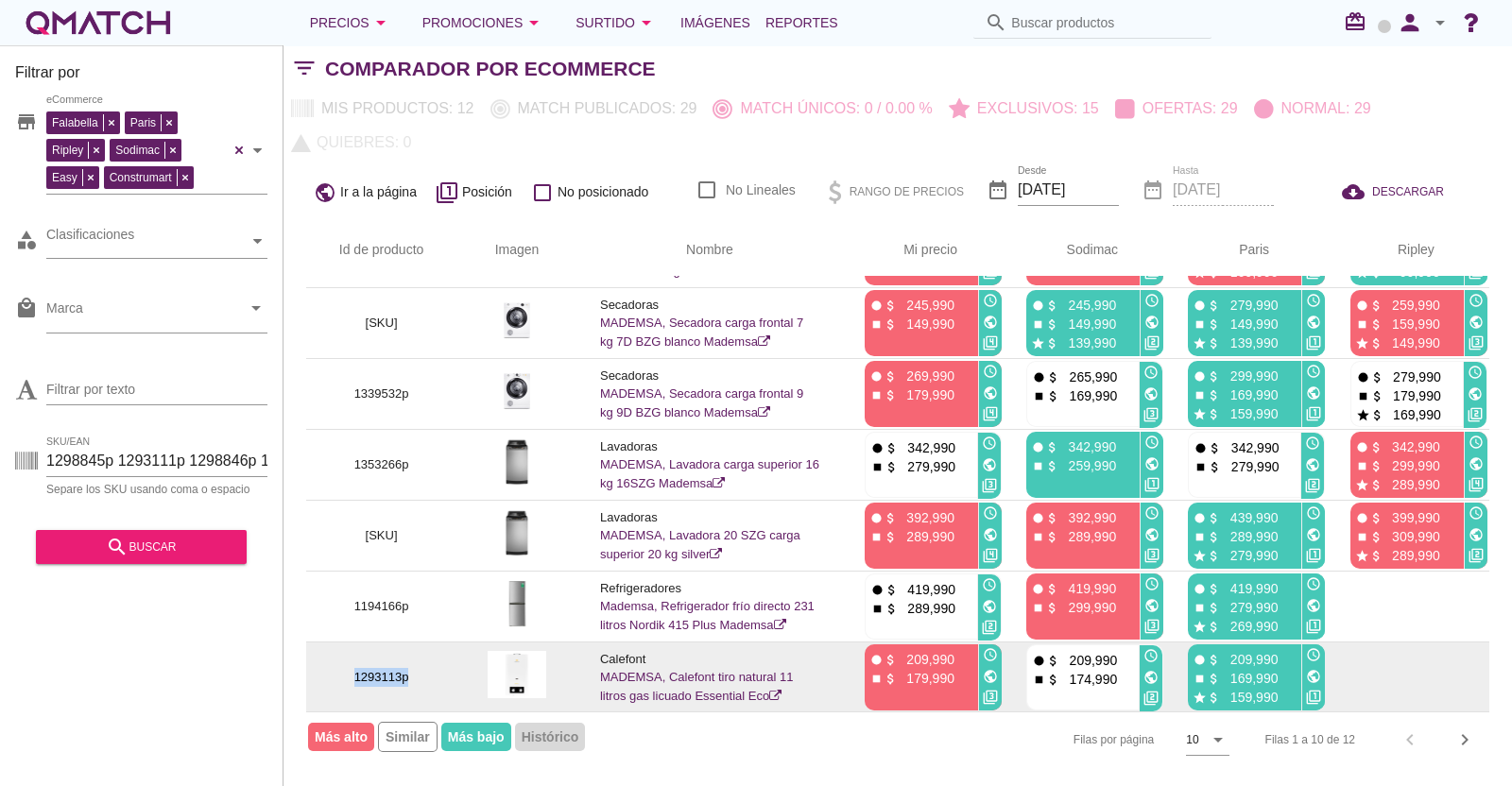 click on "1293113p" at bounding box center [381, 677] 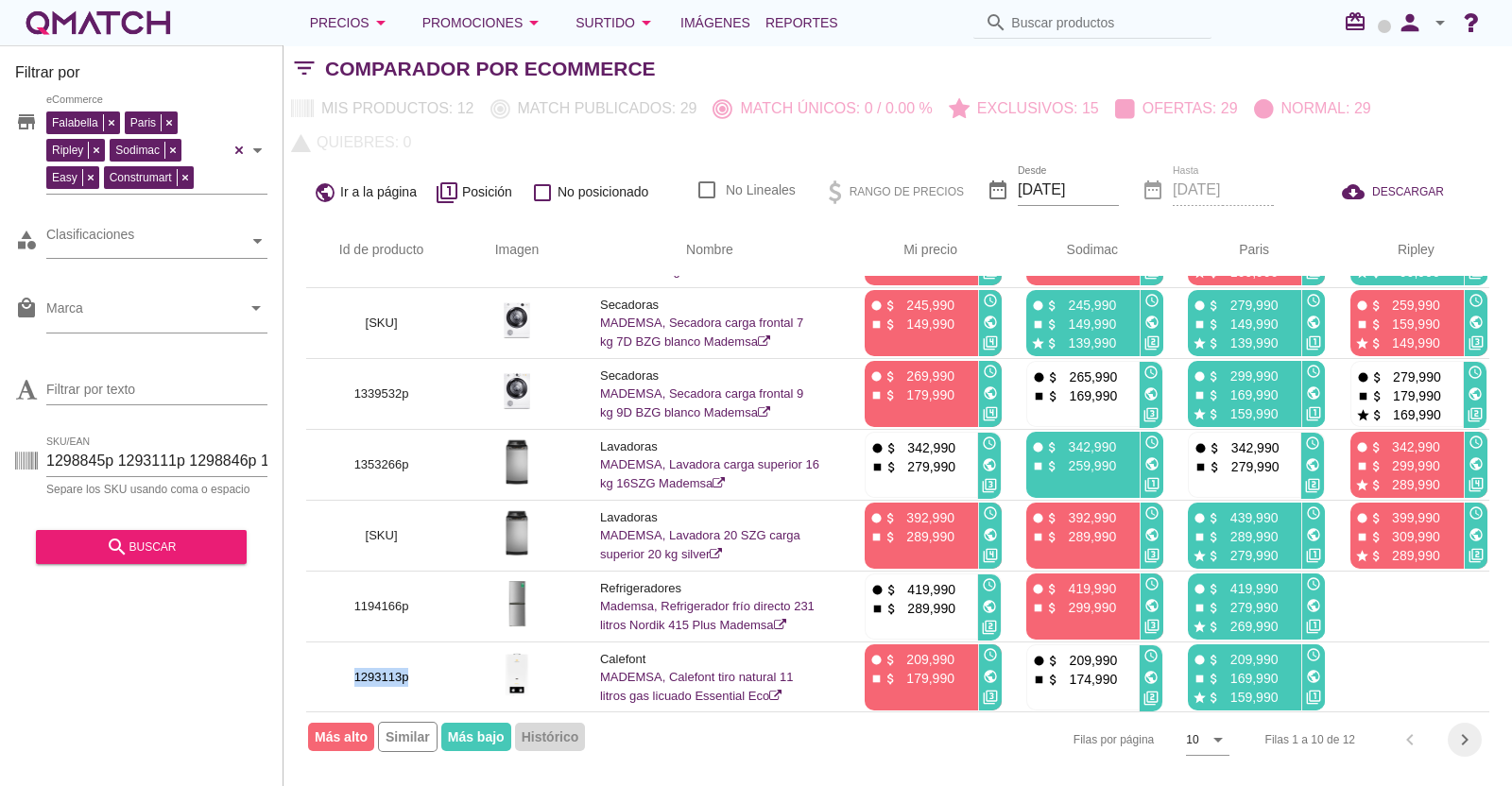click on "chevron_right" at bounding box center [1465, 740] 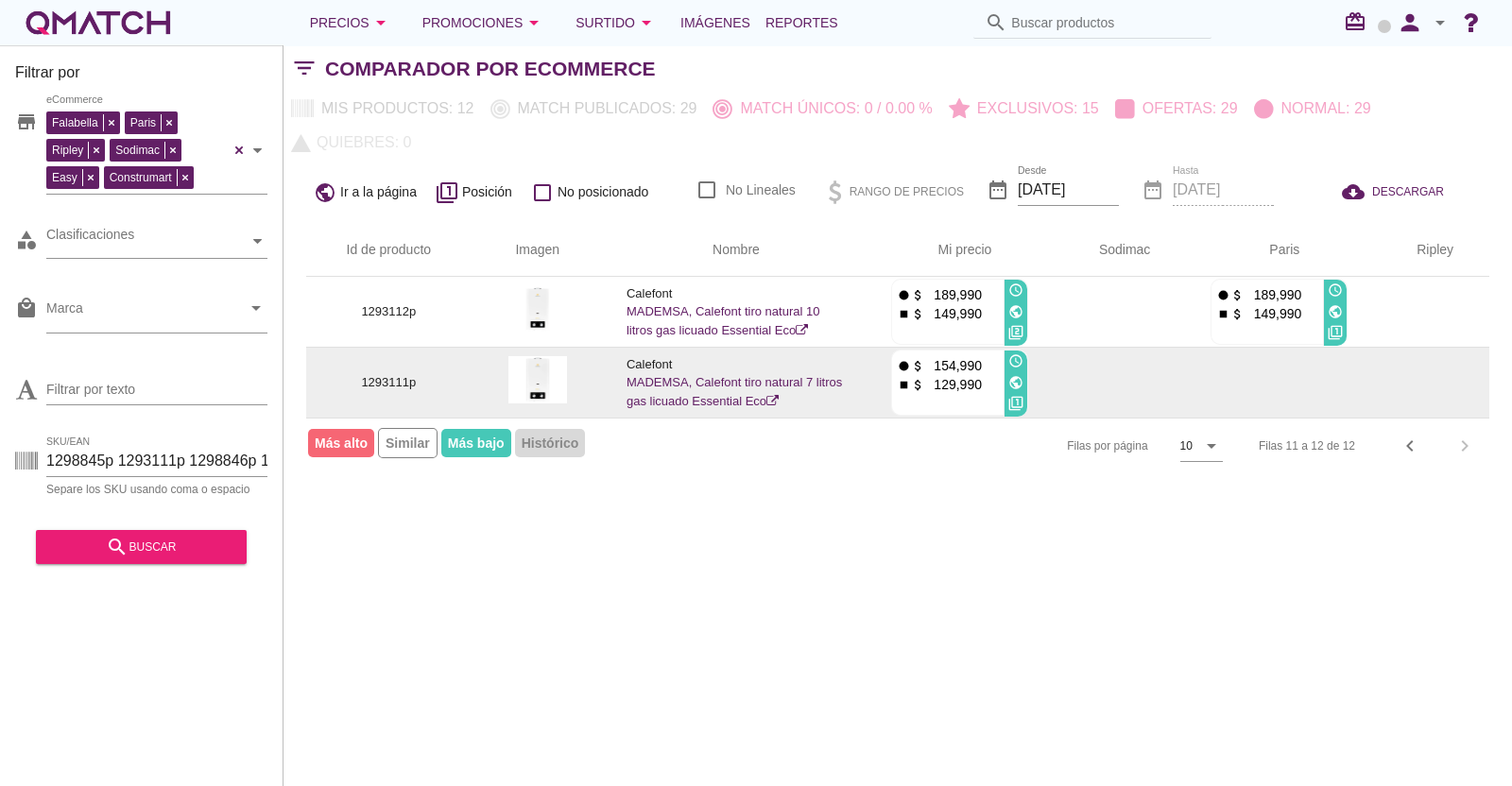scroll, scrollTop: 0, scrollLeft: 0, axis: both 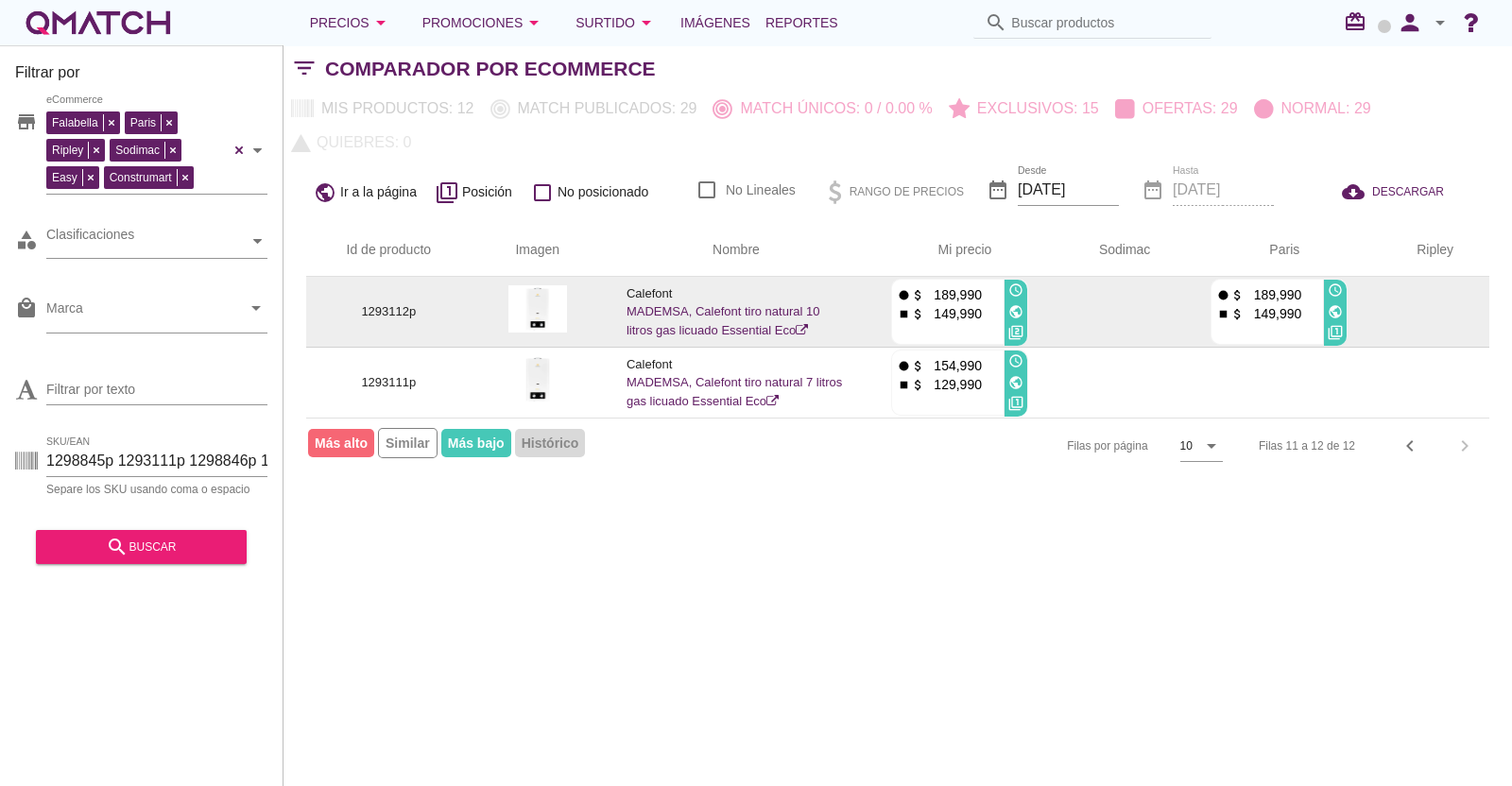 click on "1293112p" at bounding box center [388, 312] 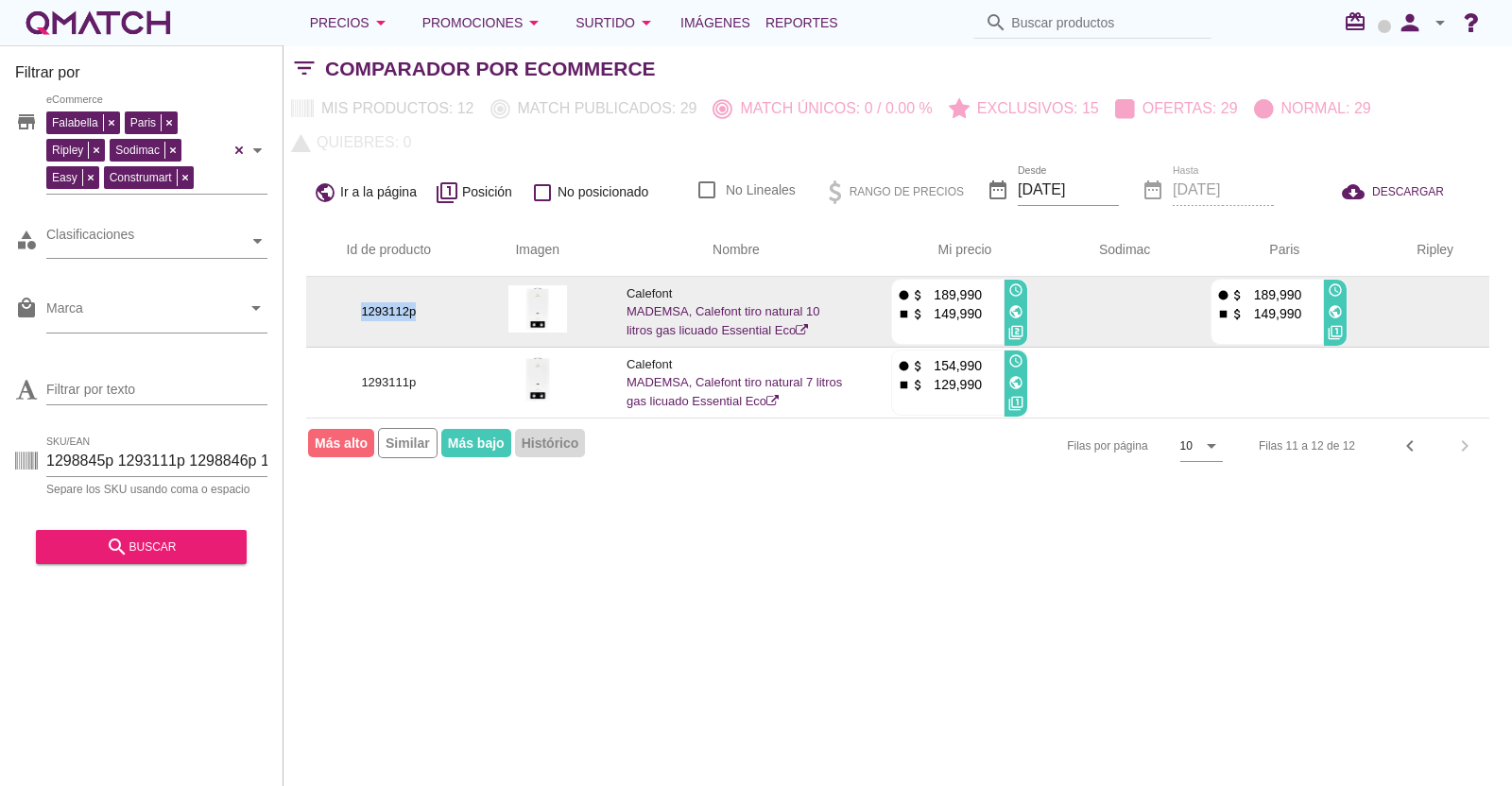 click on "1293112p" at bounding box center (388, 312) 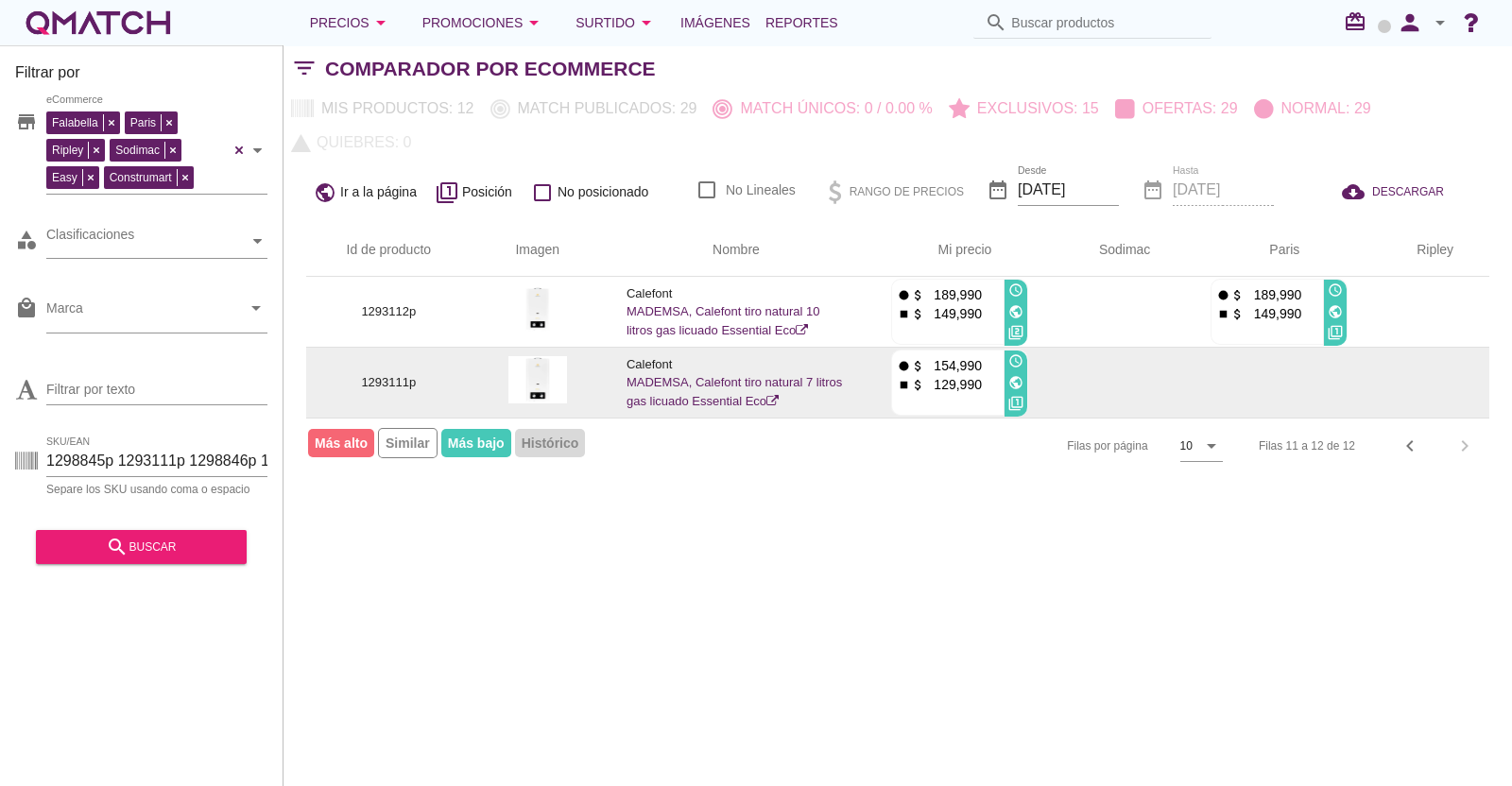 click on "1293111p" at bounding box center [388, 383] 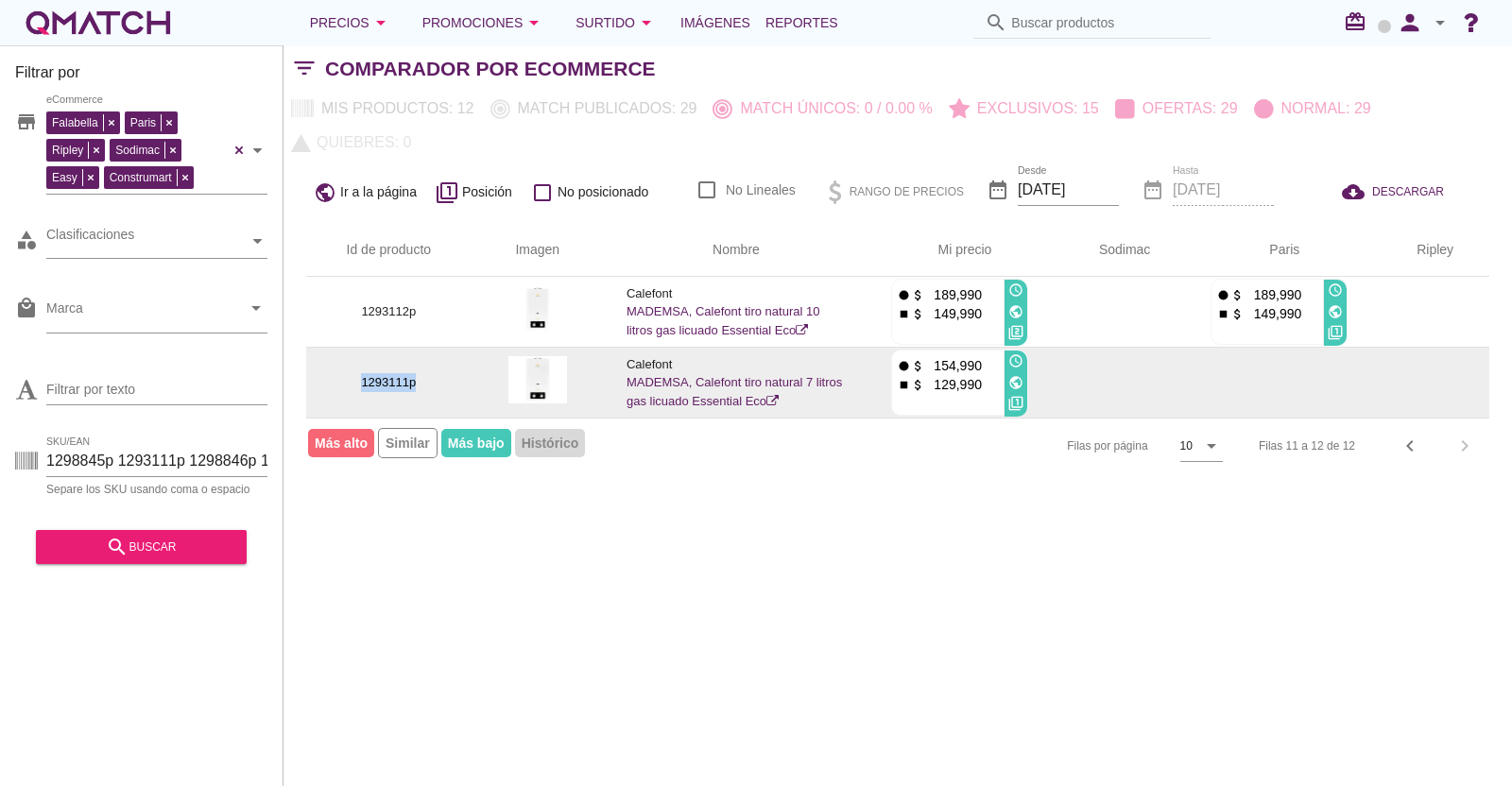 click on "1293111p" at bounding box center (388, 383) 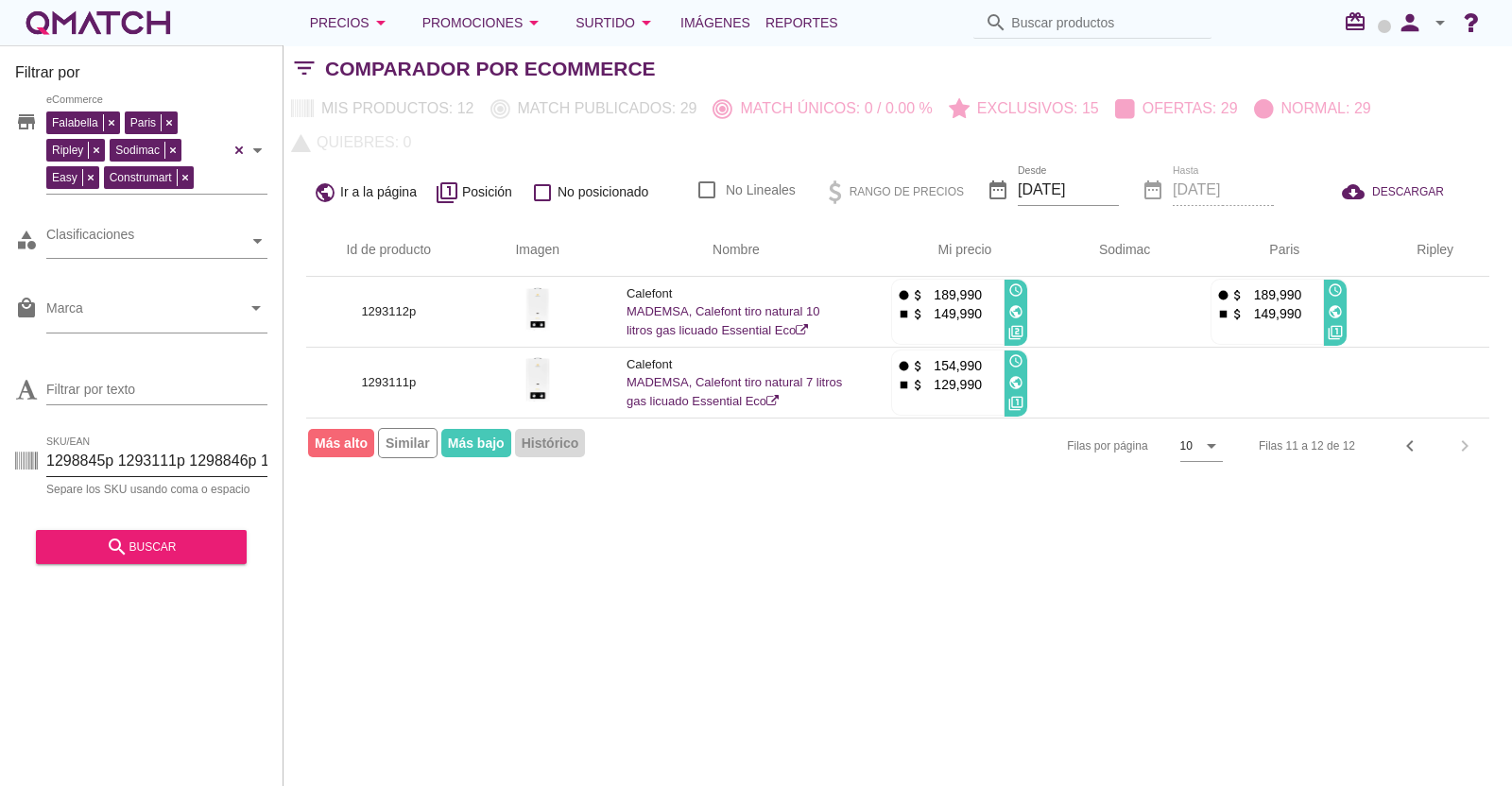 click on "1298845p 1293111p 1298846p 1293112p 1293113p 1308912p 926085p 1290541p 876566p 825250p 1333849p 1338966p 1338967p 1320493p 1353266p 1353267p 1353269p 1194166p 1395747p 1339531p 1339532p 1377678p 1443588p" at bounding box center (157, 461) 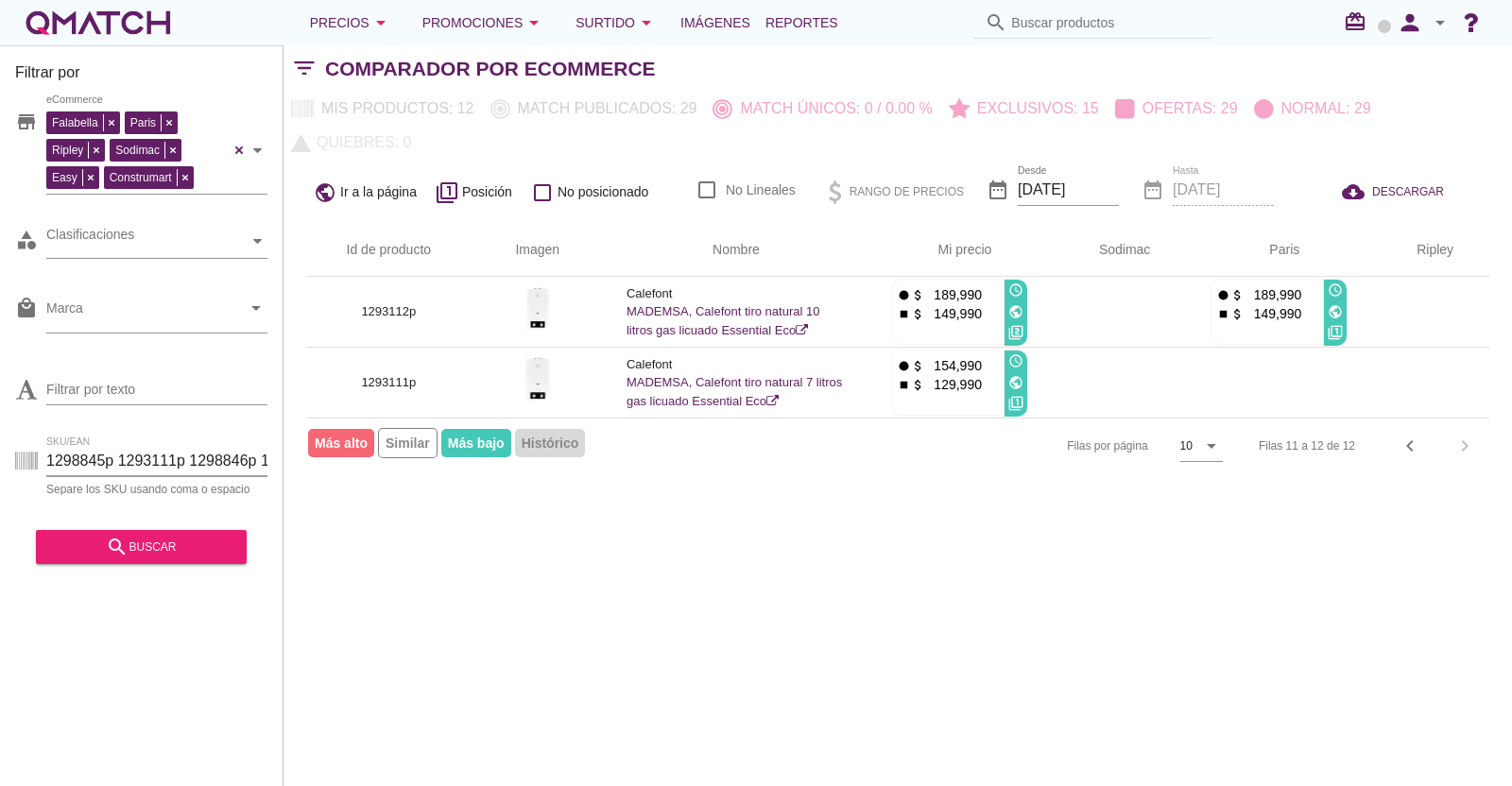 click on "1298845p 1293111p 1298846p 1293112p 1293113p 1308912p 926085p 1290541p 876566p 825250p 1333849p 1338966p 1338967p 1320493p 1353266p 1353267p 1353269p 1194166p 1395747p 1339531p 1339532p 1377678p 1443588p" at bounding box center (157, 461) 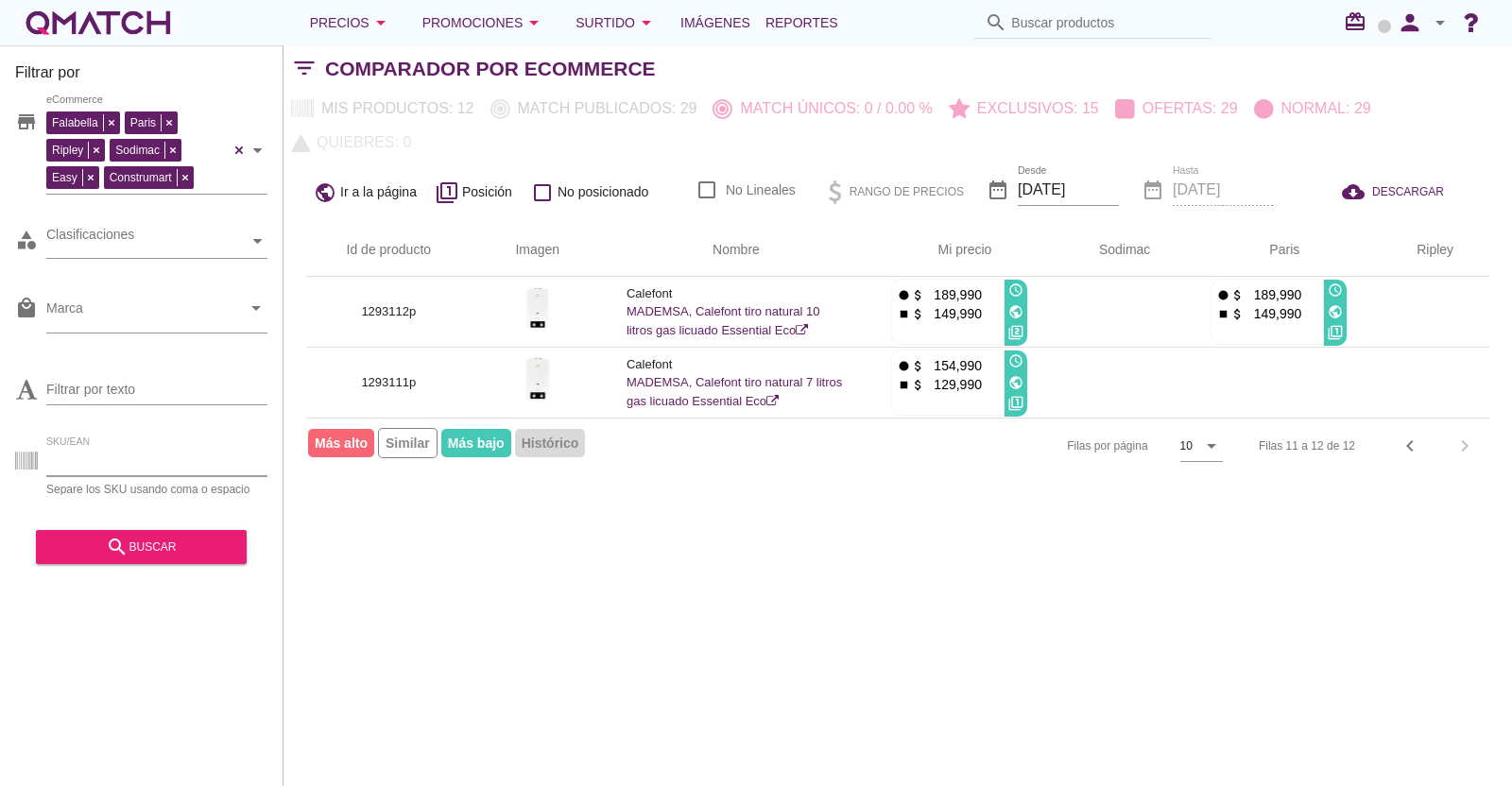 paste on "1327997p 1327998p 1327999p 1200296p 1200297p 1200298p 1200299p 1200605p 1311568p 1311569p 1200611p" 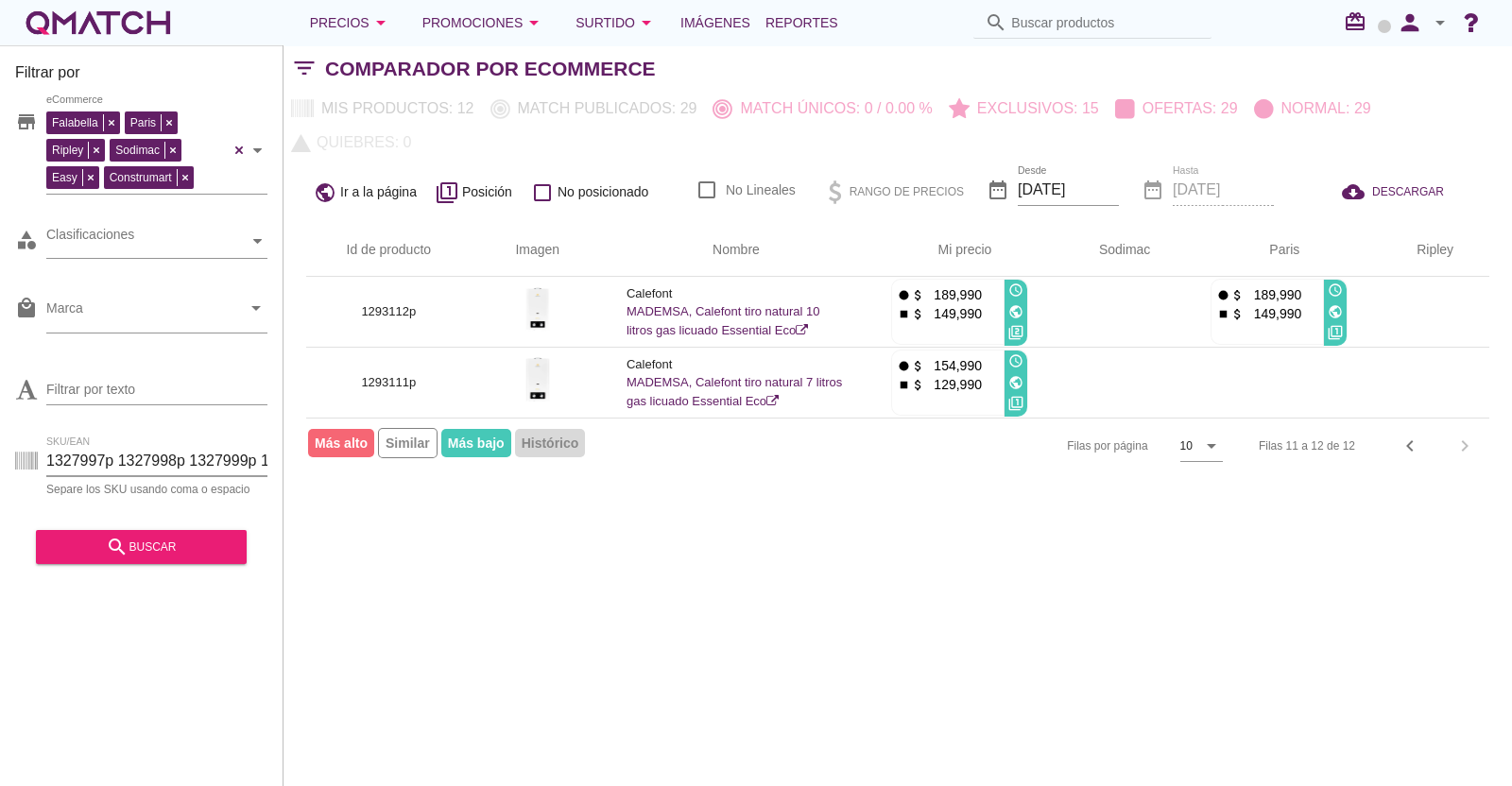 scroll, scrollTop: 0, scrollLeft: 558, axis: horizontal 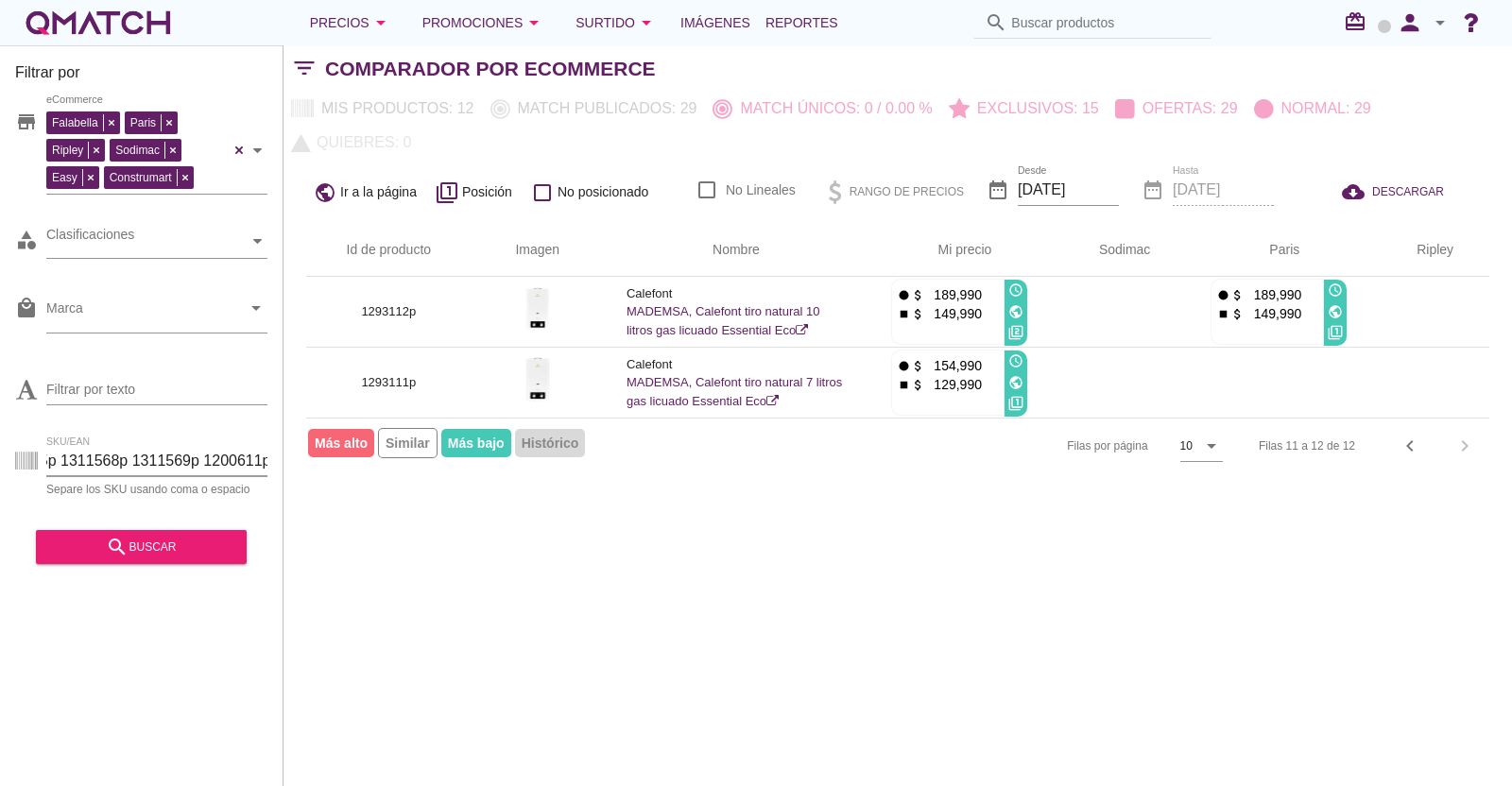 click on "1327997p 1327998p 1327999p 1200296p 1200297p 1200298p 1200299p 1200605p 1311568p 1311569p 1200611p" at bounding box center [157, 461] 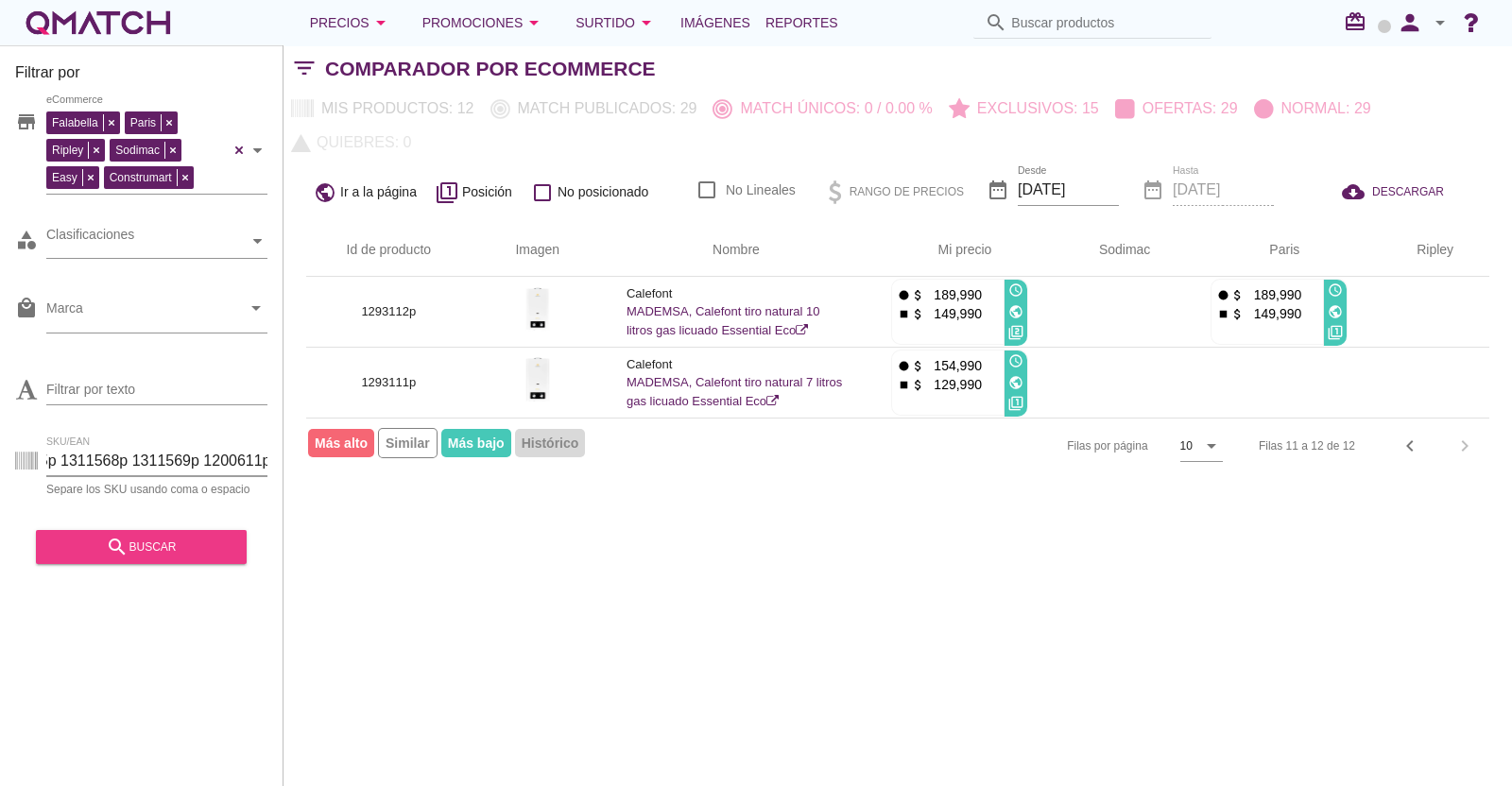 click on "search
buscar" at bounding box center [141, 547] 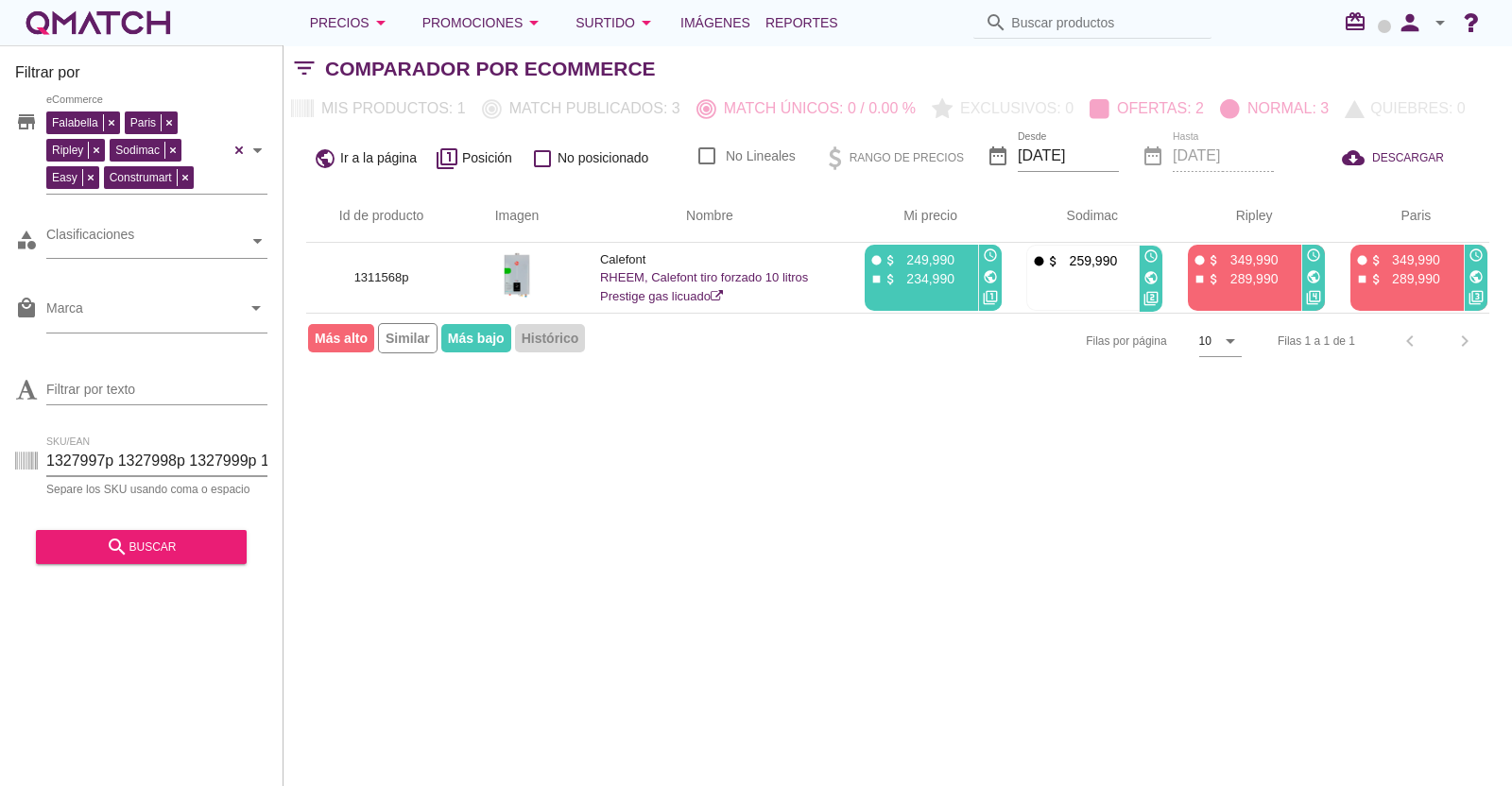 drag, startPoint x: 108, startPoint y: 453, endPoint x: 0, endPoint y: 457, distance: 108.07405 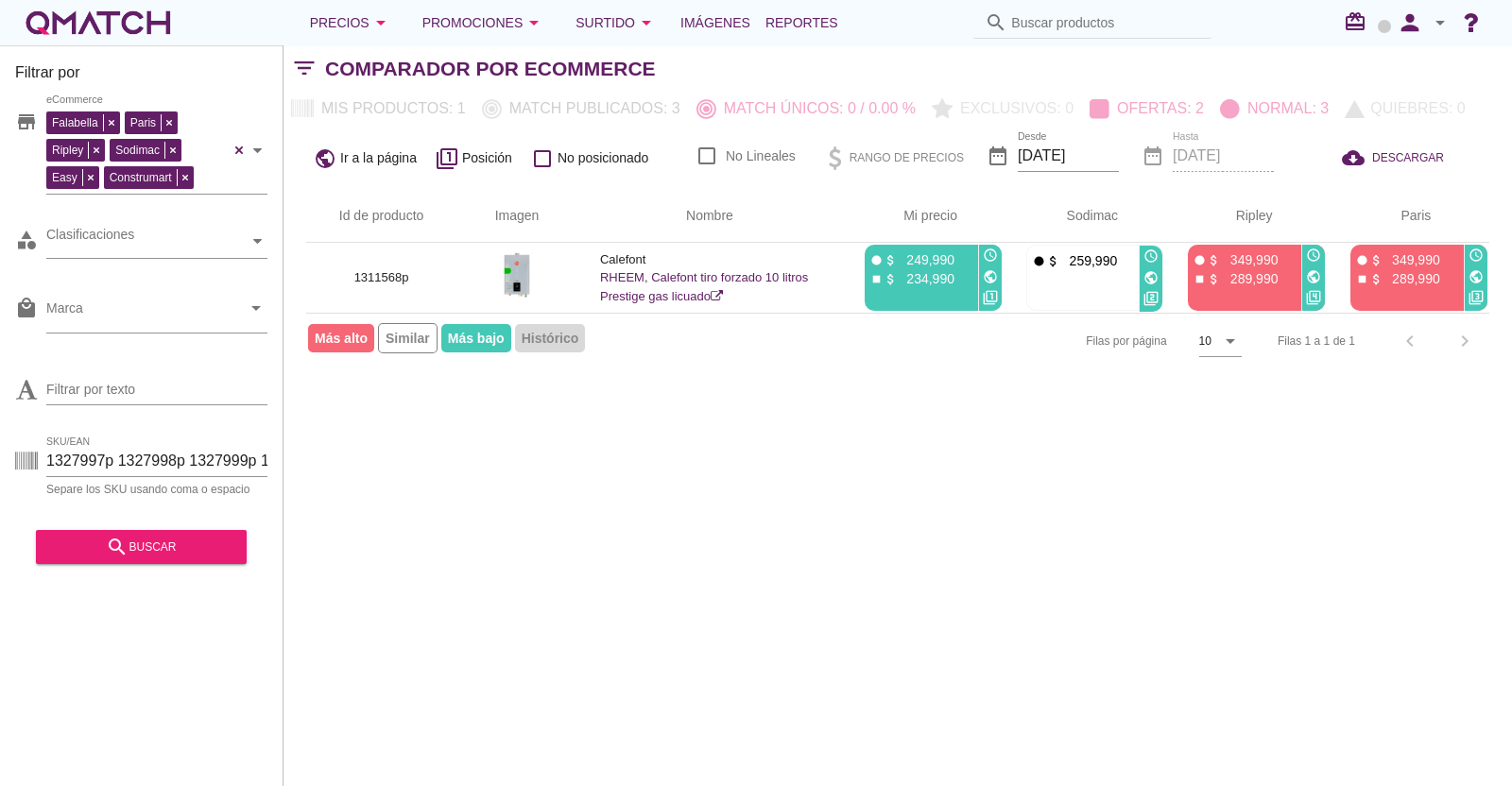 click on "SKU/EAN [SKU] Separe los SKU usando coma o espacio" at bounding box center (141, 465) 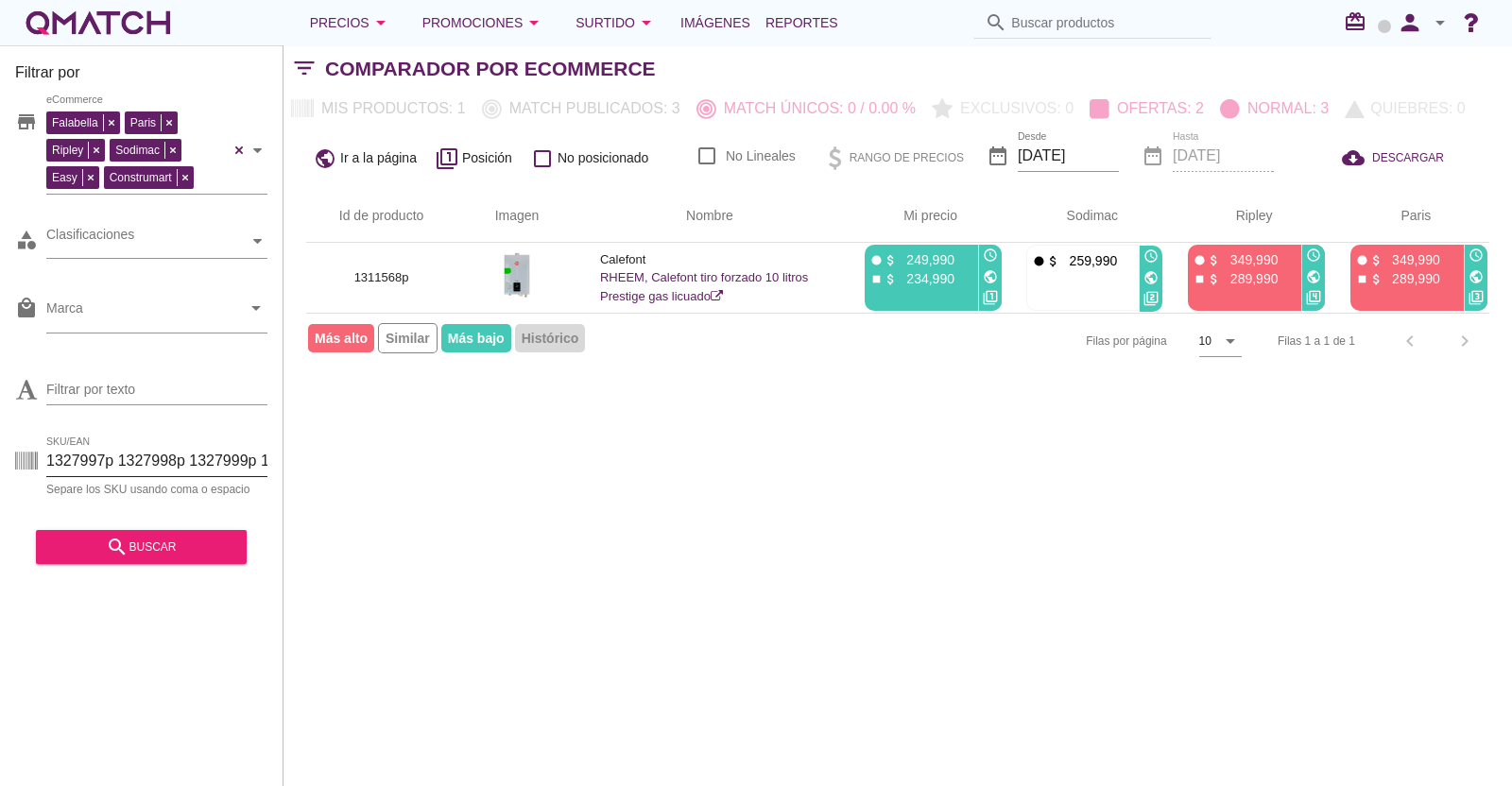 click on "1327997p 1327998p 1327999p 1200296p 1200297p 1200298p 1200299p 1200605p 1311568p 1311569p 1200611p" at bounding box center [157, 461] 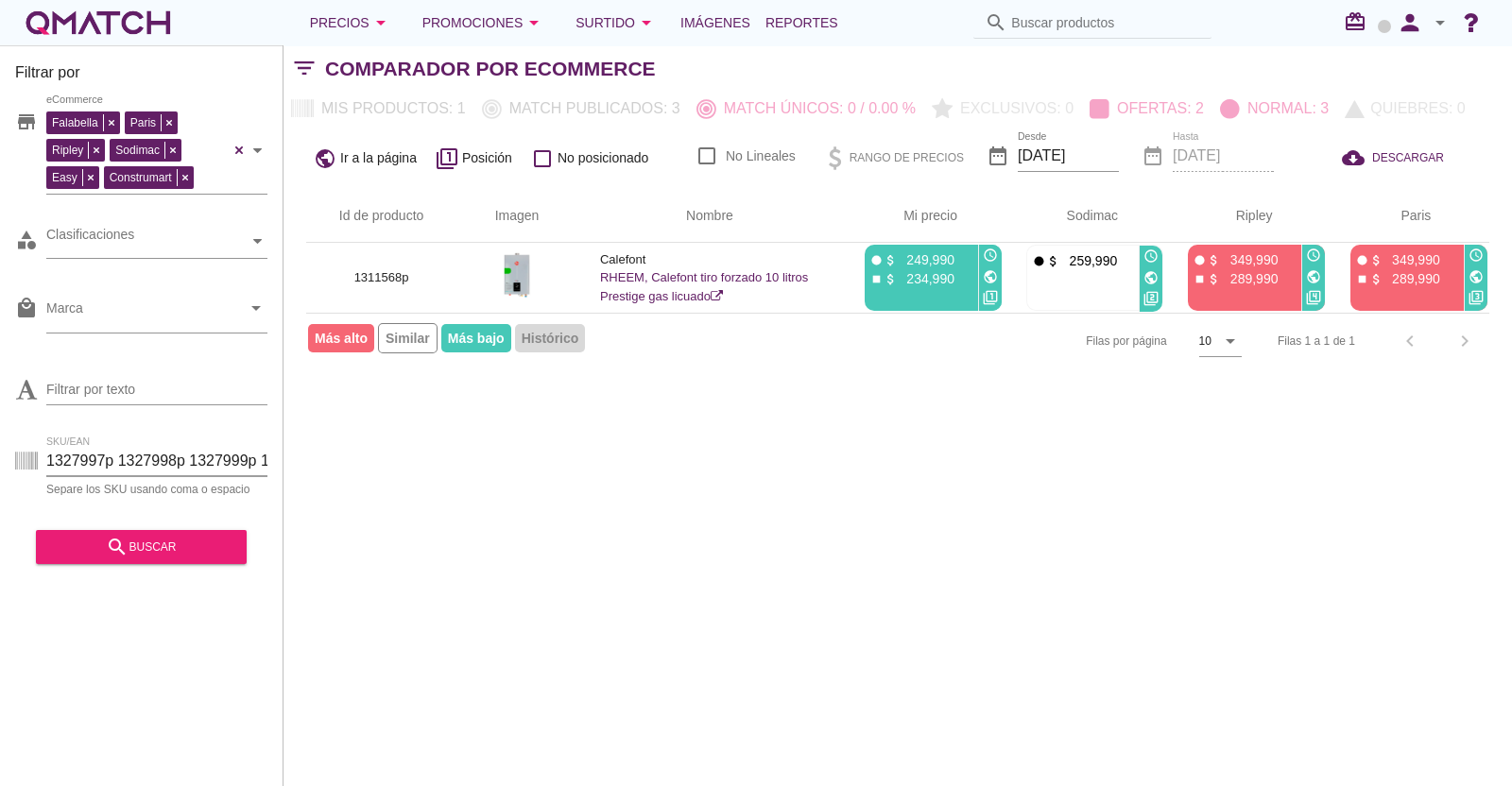 click on "1327997p 1327998p 1327999p 1200296p 1200297p 1200298p 1200299p 1200605p 1311568p 1311569p 1200611p" at bounding box center (157, 461) 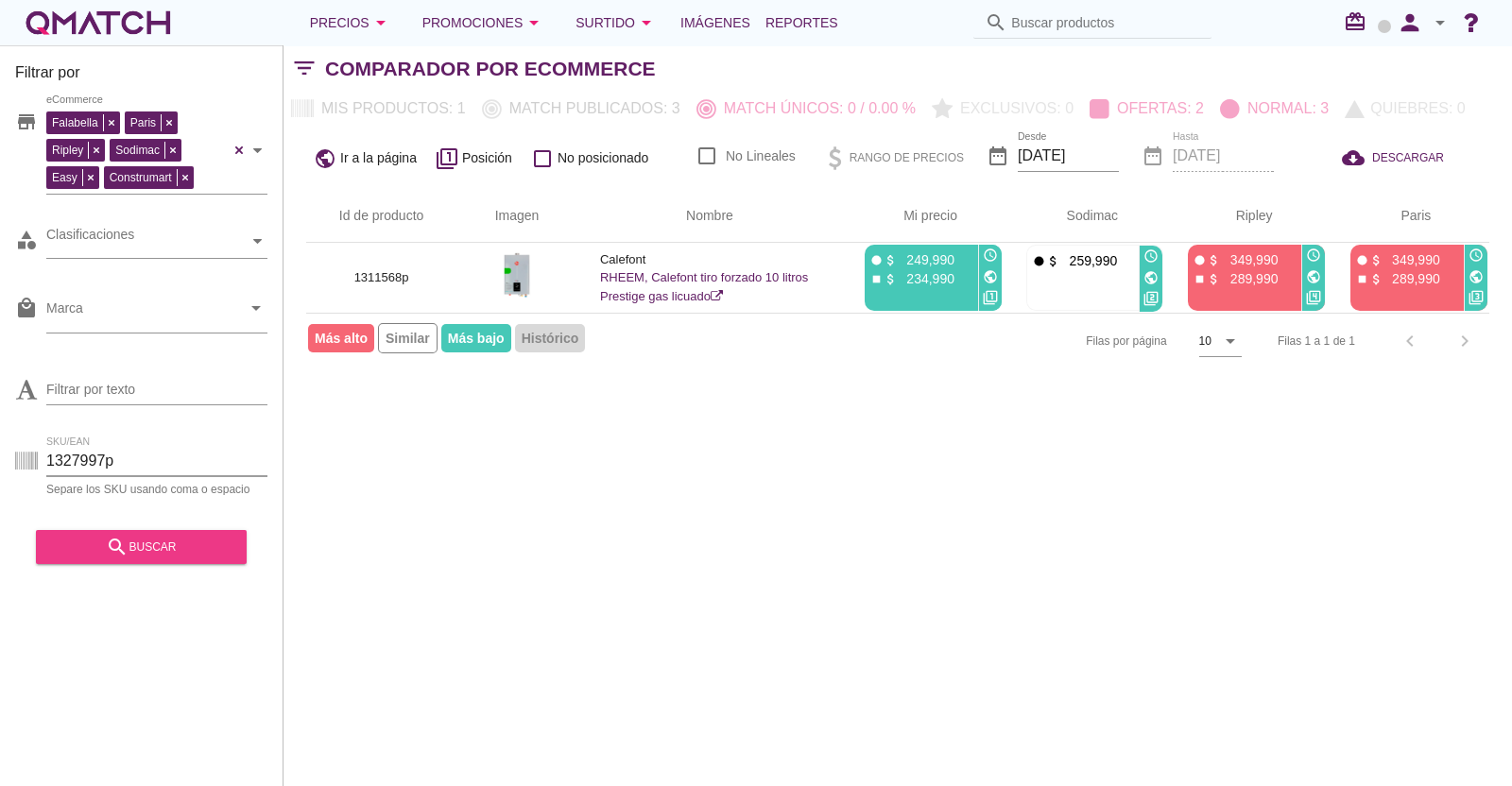 click on "search
buscar" at bounding box center (141, 547) 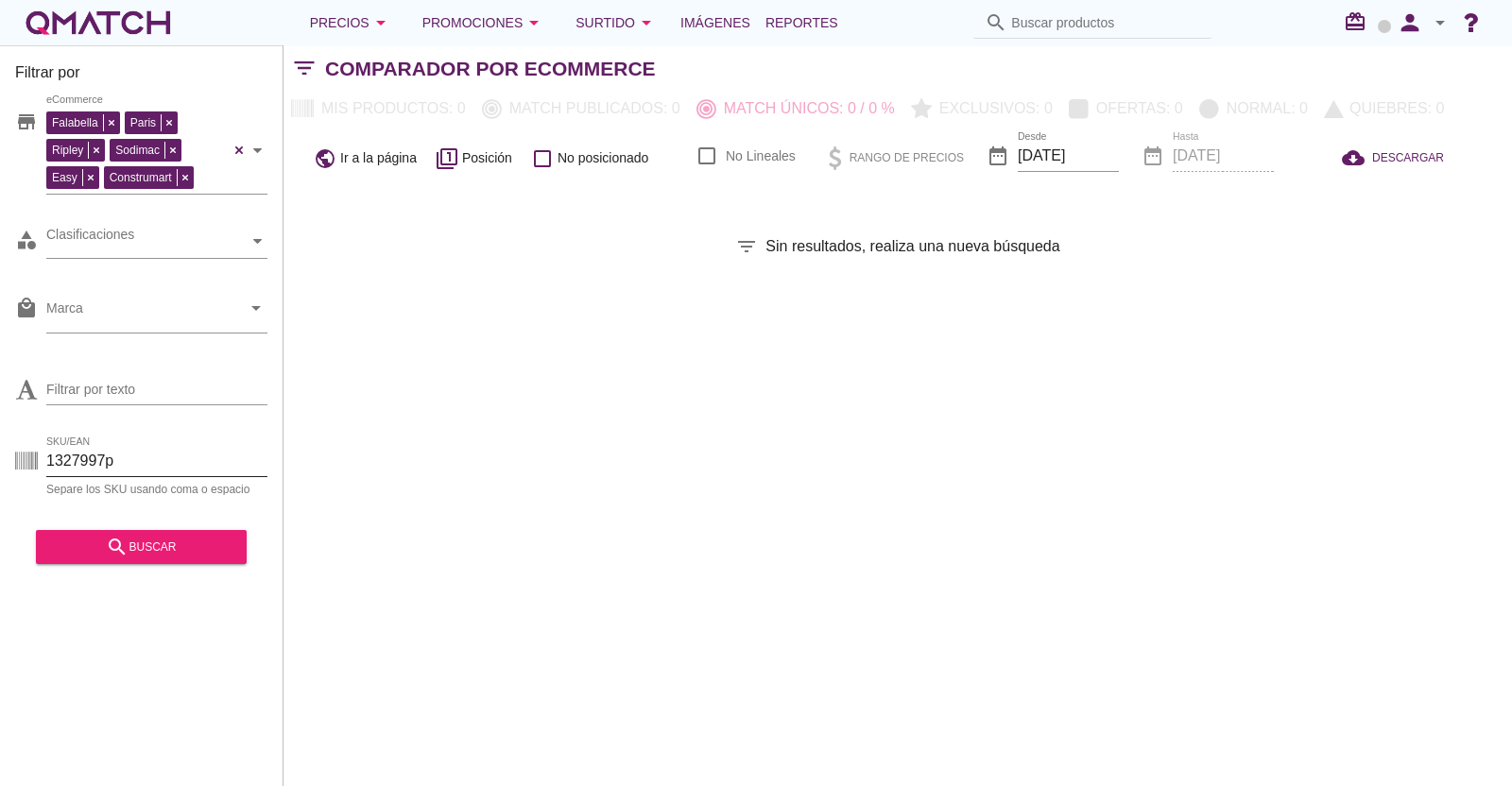 click on "1327997p" at bounding box center [157, 461] 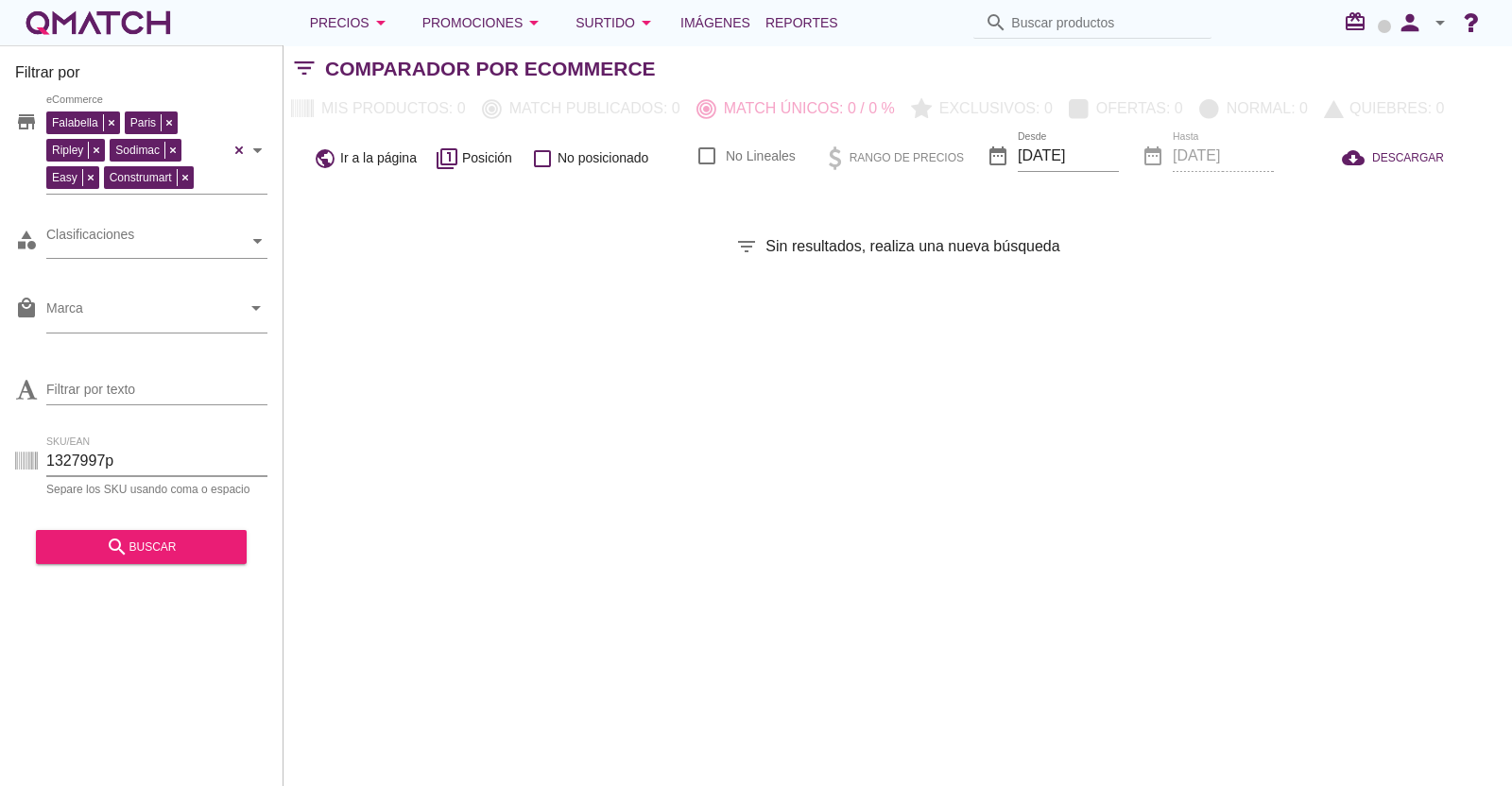 click on "1327997p" at bounding box center [157, 461] 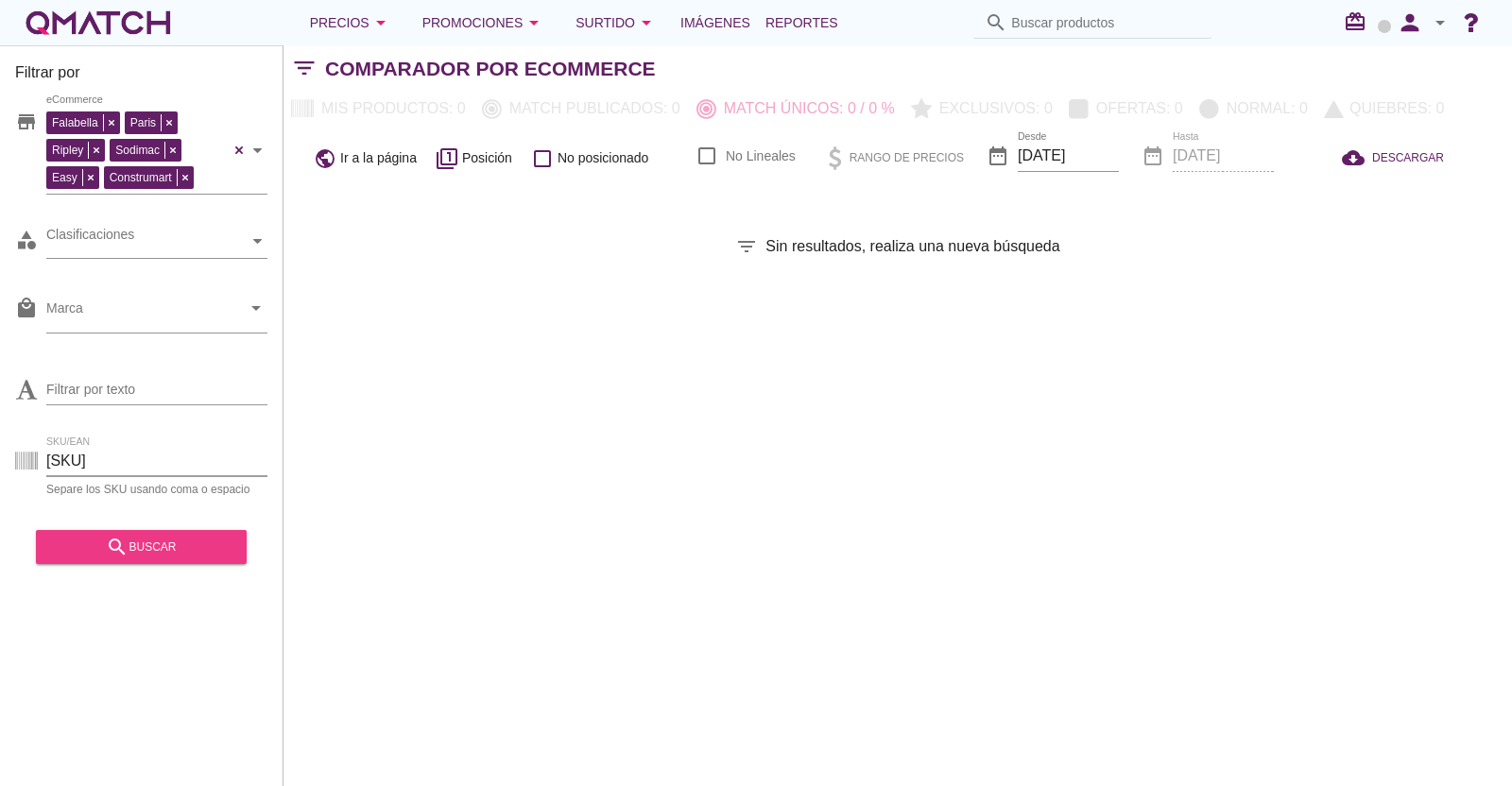 click on "search
buscar" at bounding box center [141, 547] 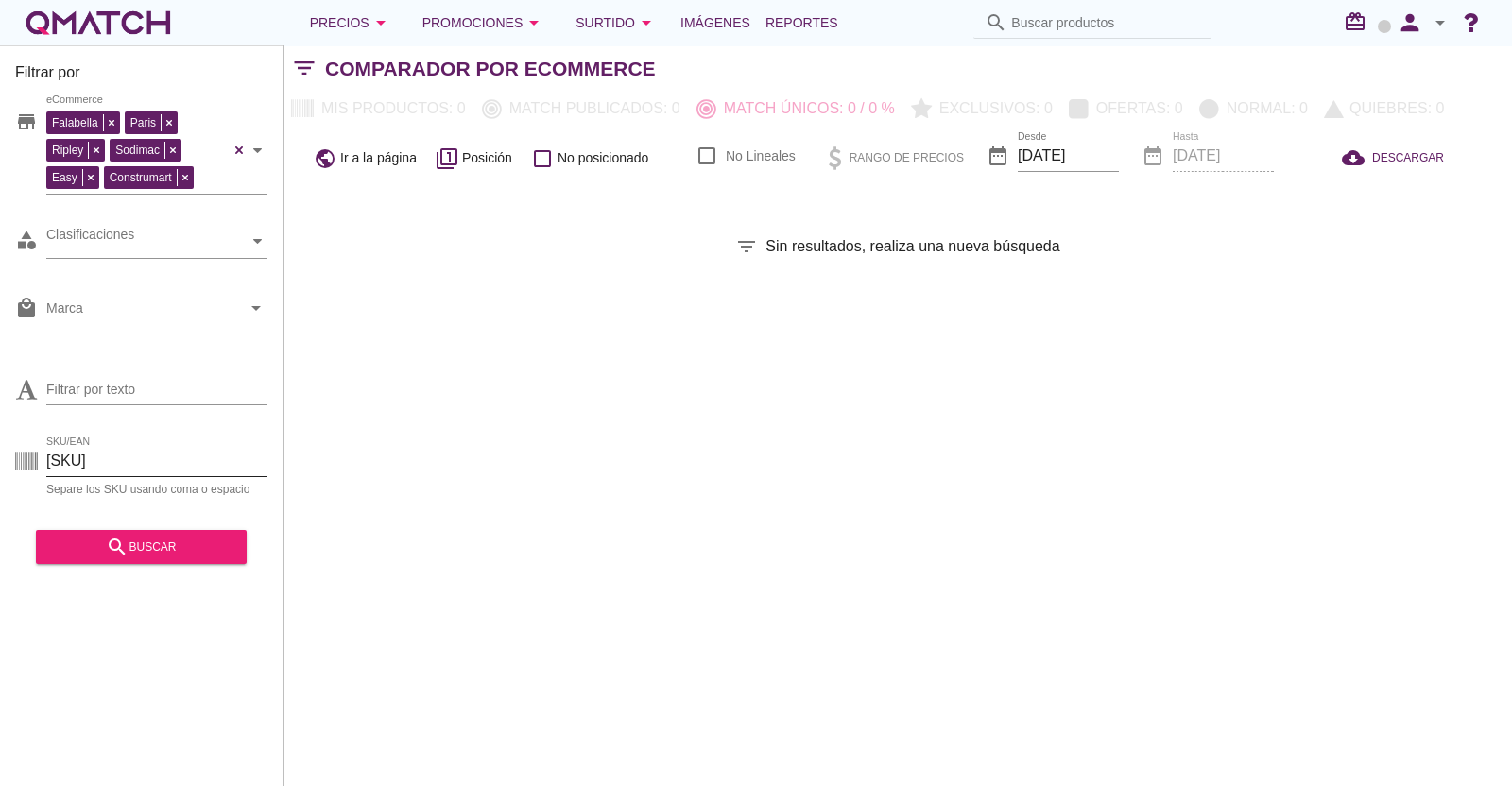 click on "[SKU]" at bounding box center (157, 461) 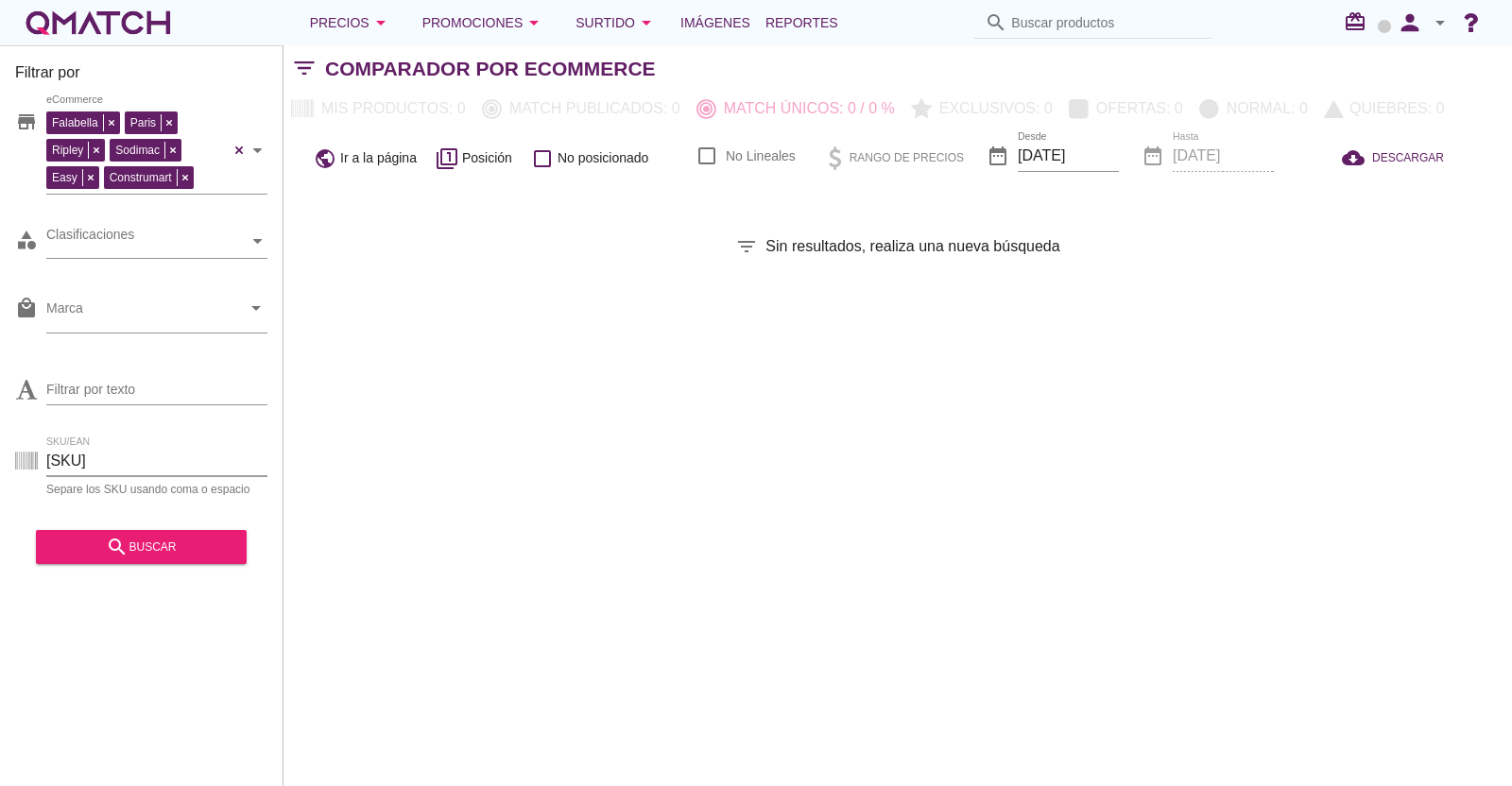 click on "[SKU]" at bounding box center [157, 461] 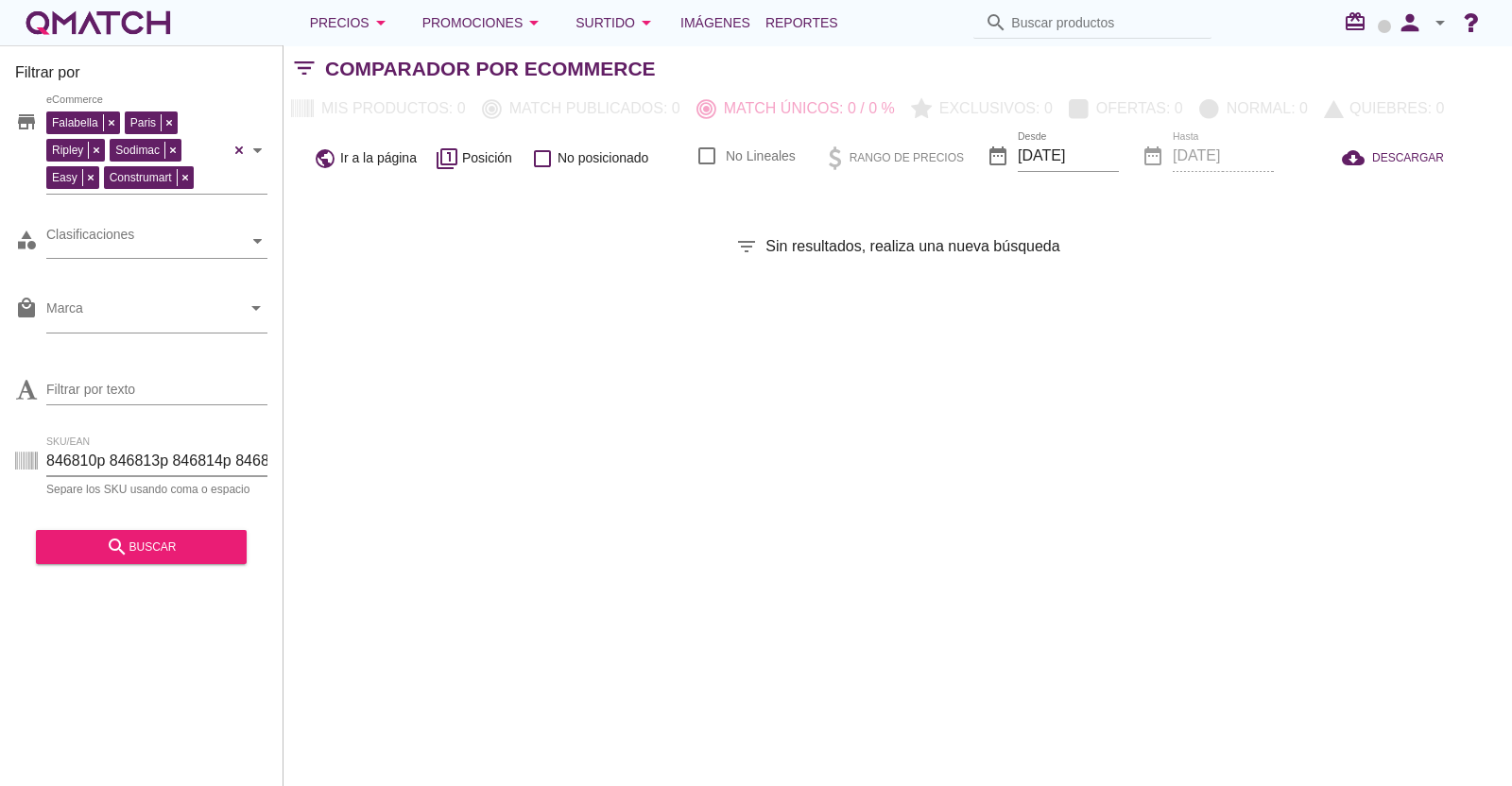 scroll, scrollTop: 0, scrollLeft: 350, axis: horizontal 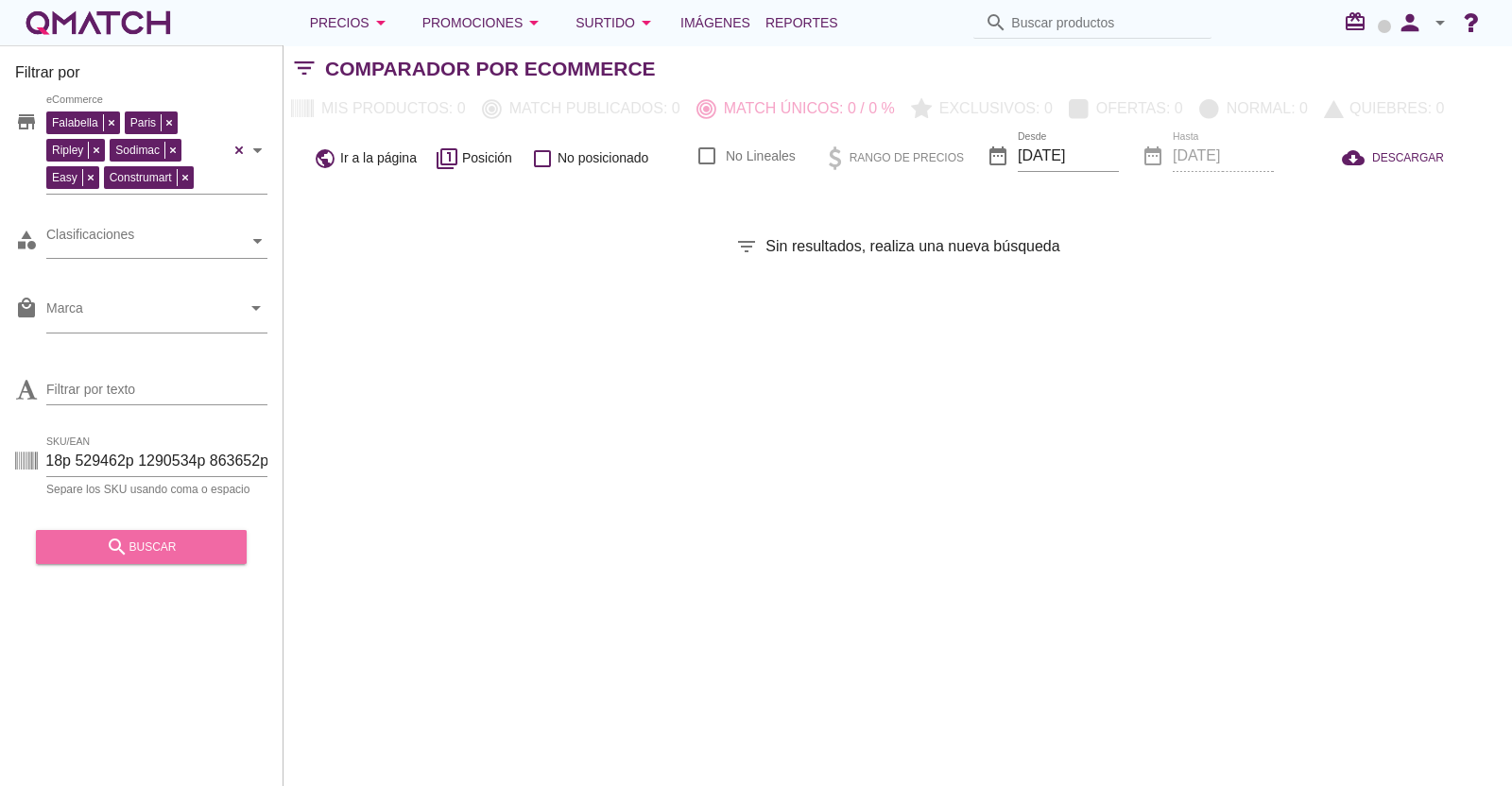 click on "search
buscar" at bounding box center (141, 547) 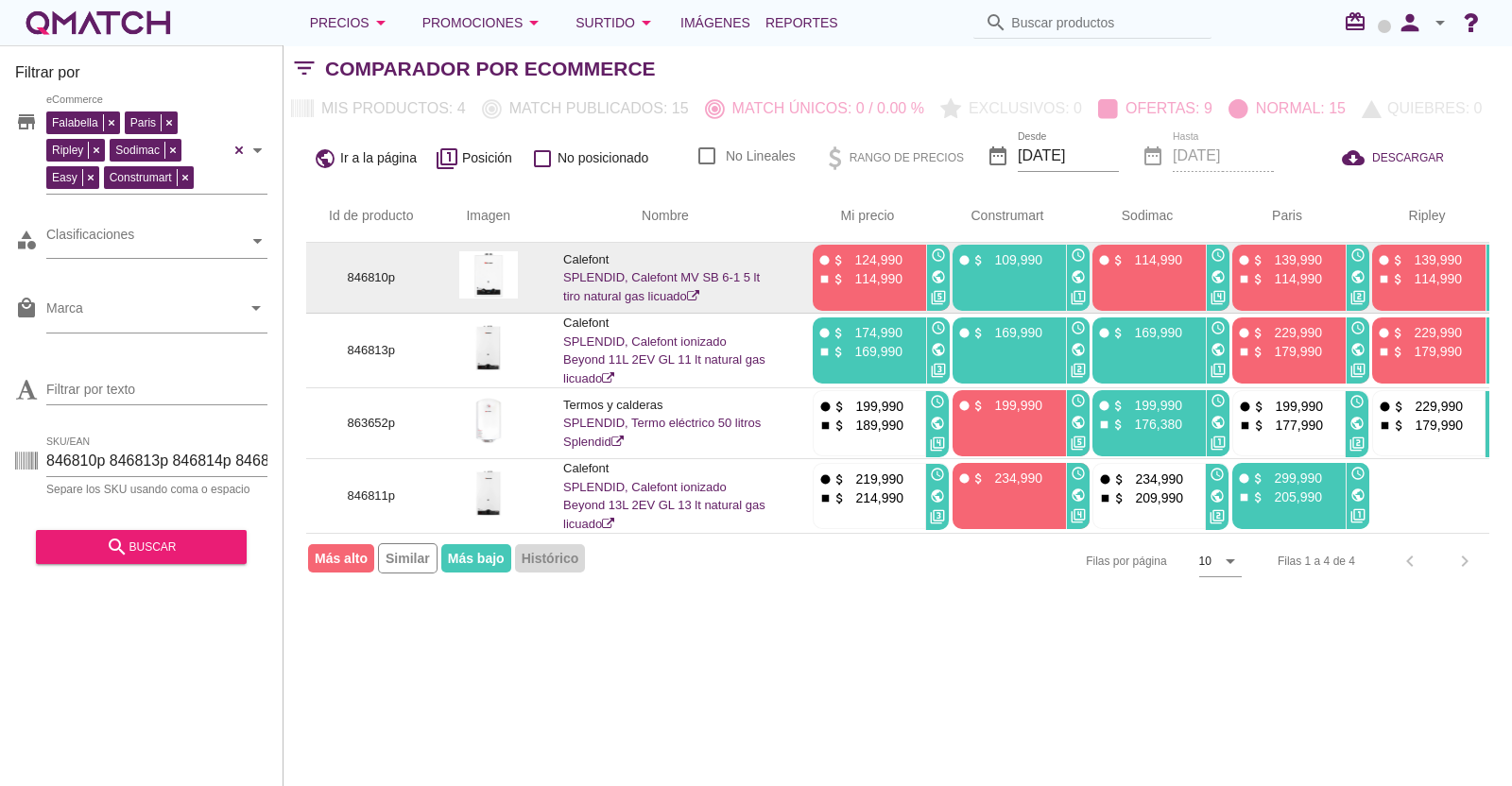 drag, startPoint x: 421, startPoint y: 328, endPoint x: 392, endPoint y: 298, distance: 41.725292 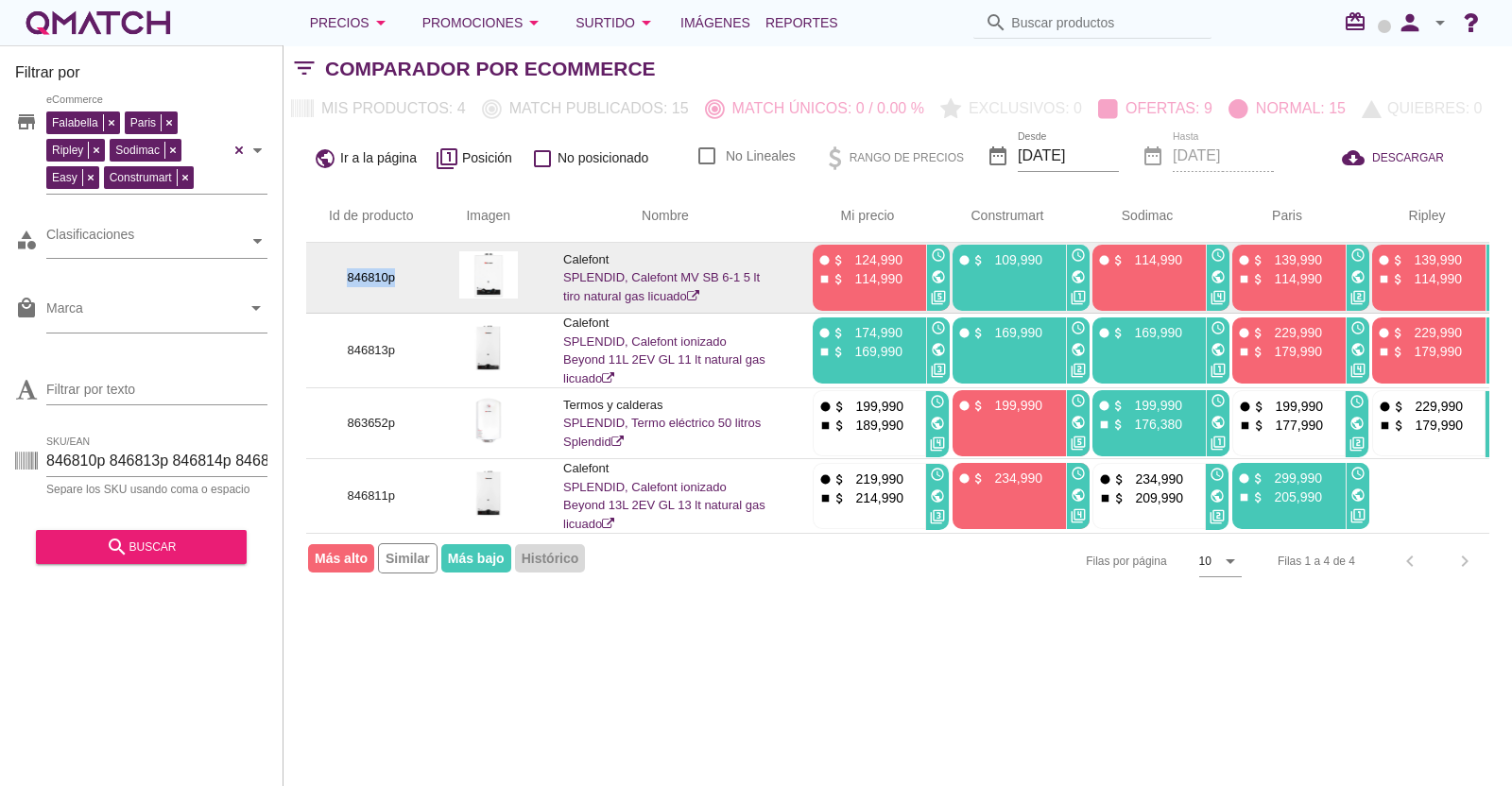 click on "846810p" at bounding box center [371, 278] 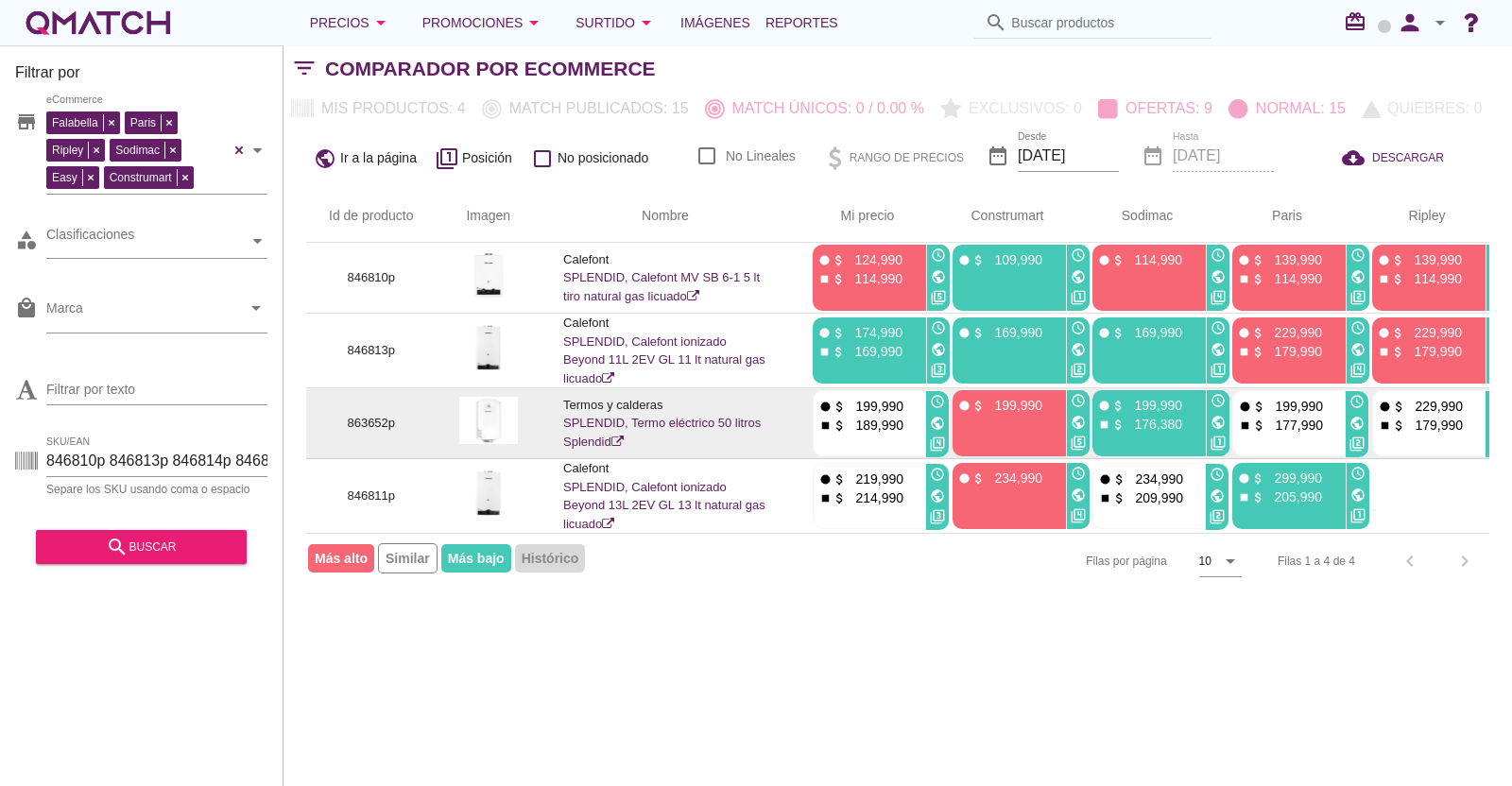 click on "863652p" at bounding box center (371, 423) 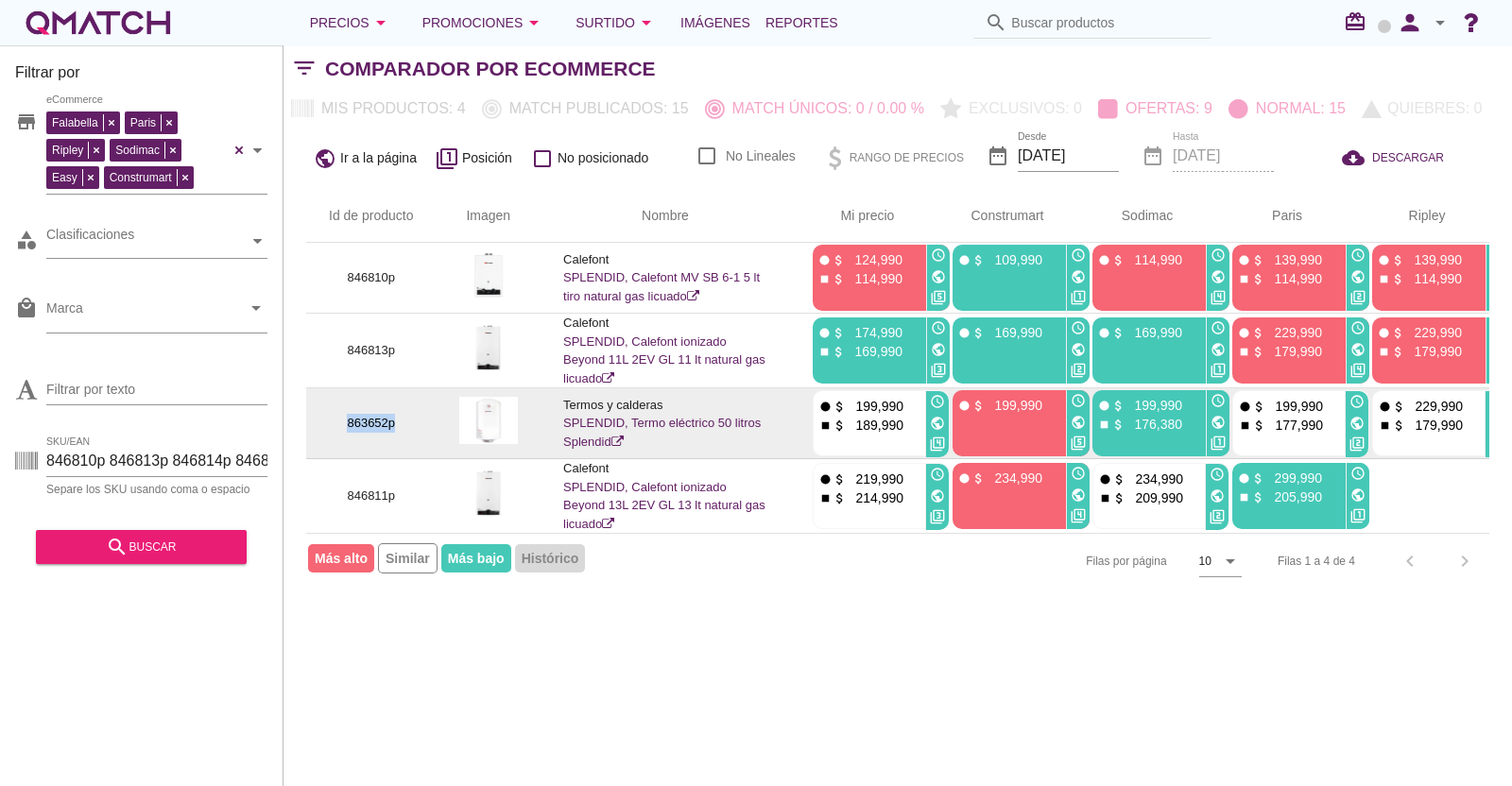 click on "863652p" at bounding box center (371, 423) 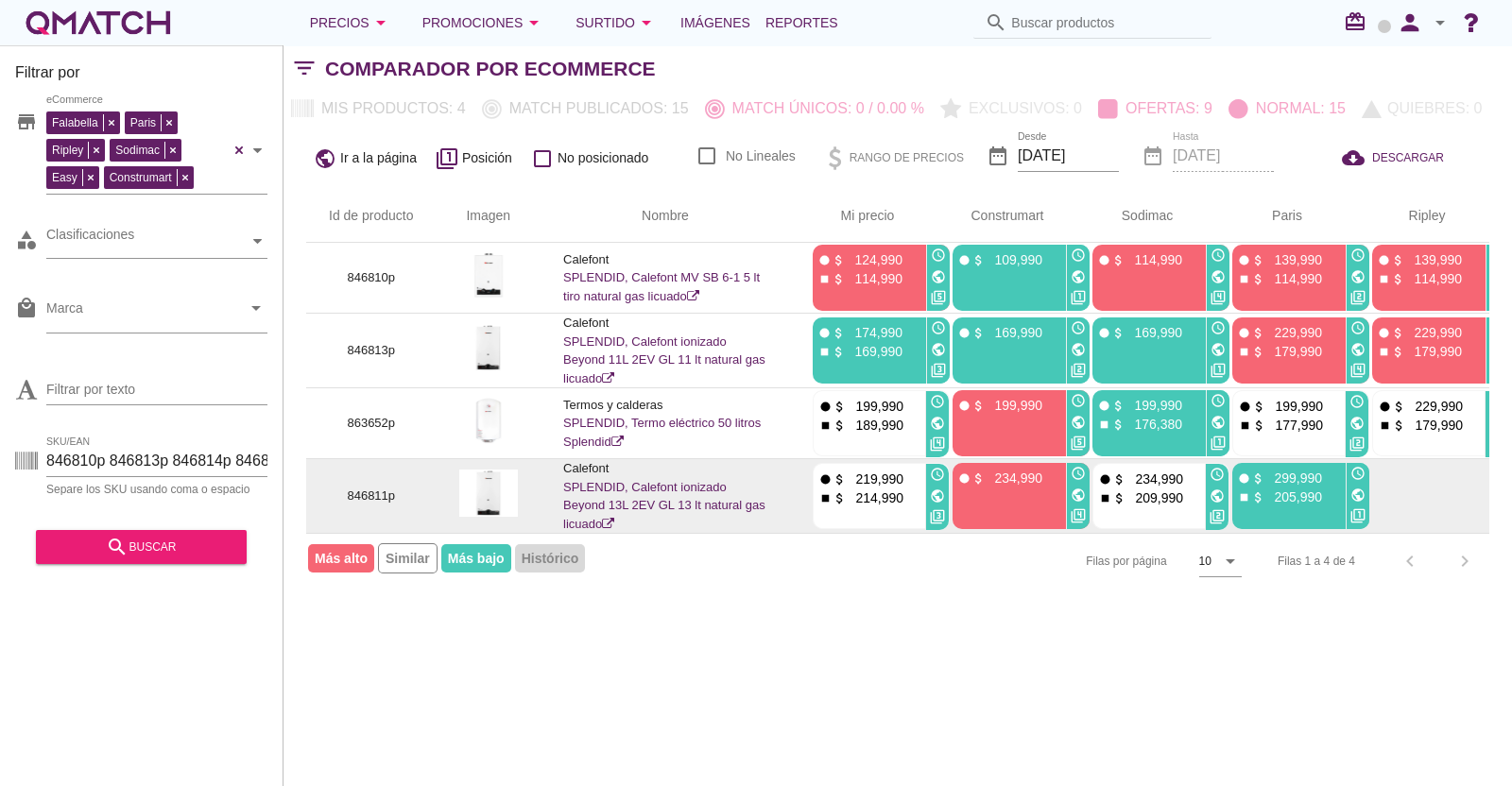 click on "846811p" at bounding box center (371, 496) 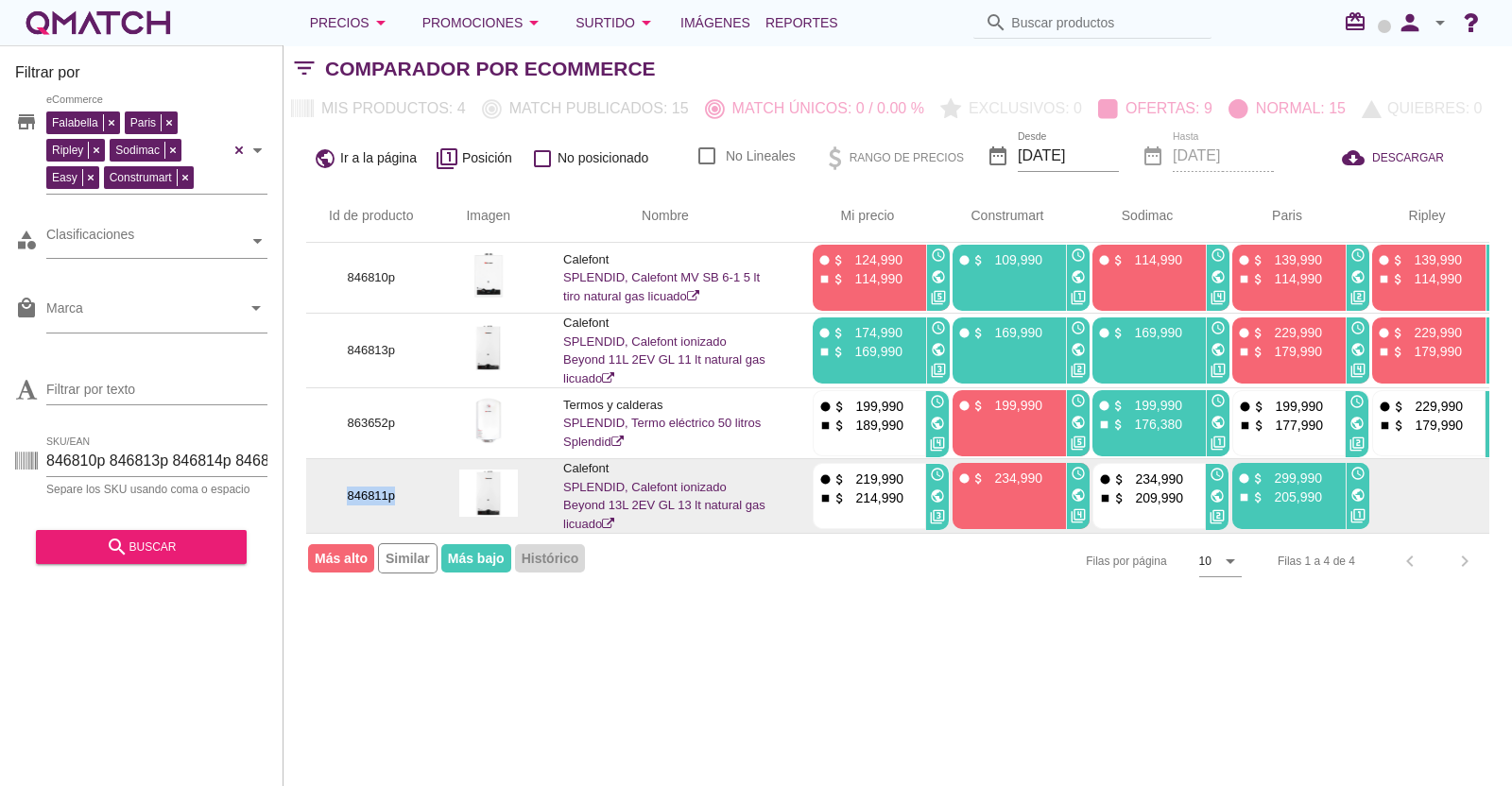 click on "846811p" at bounding box center (371, 496) 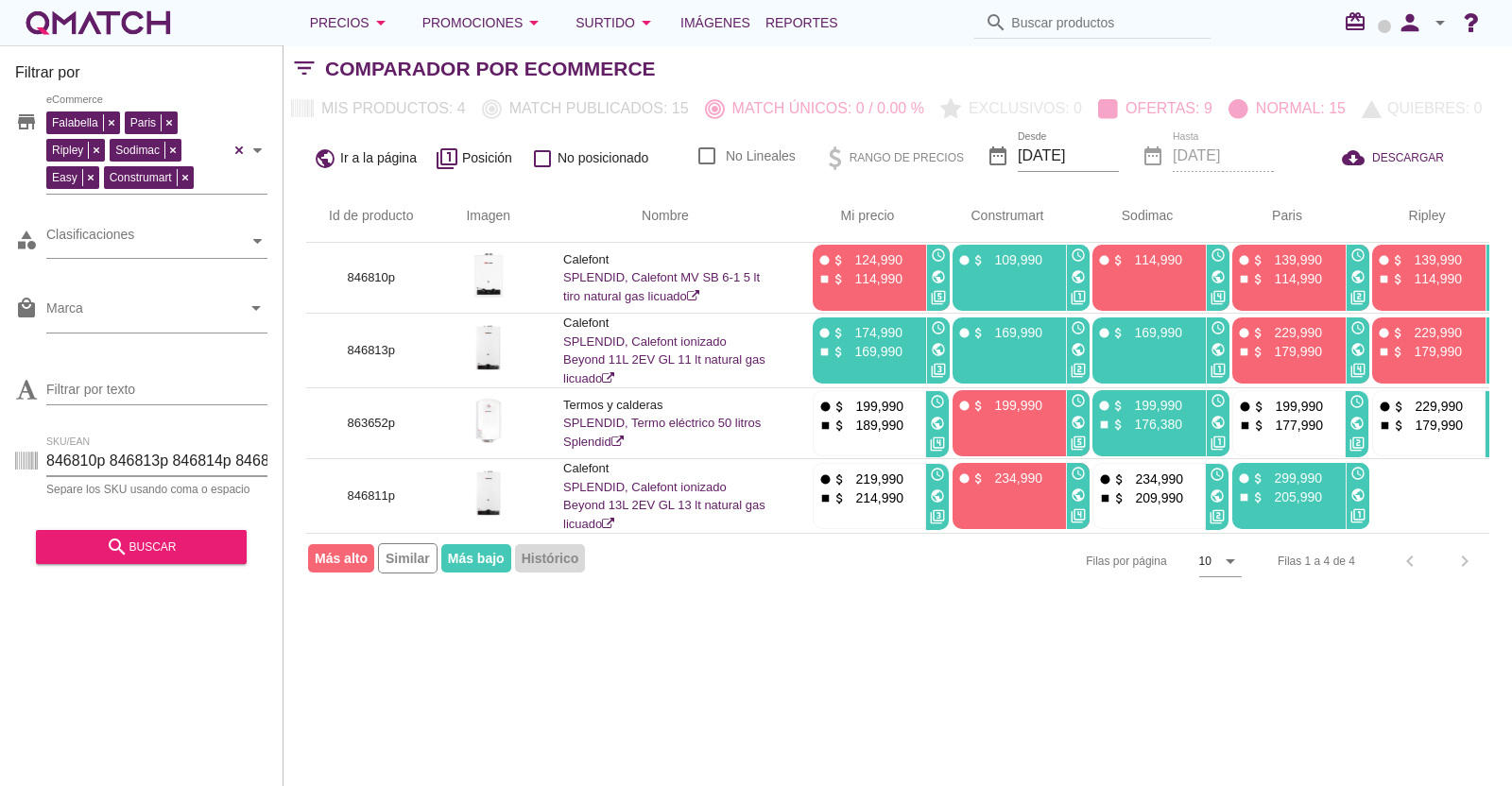 click on "846810p 846813p 846814p 846811p 846812p 240018p 529462p 1290534p 863652p" at bounding box center [157, 461] 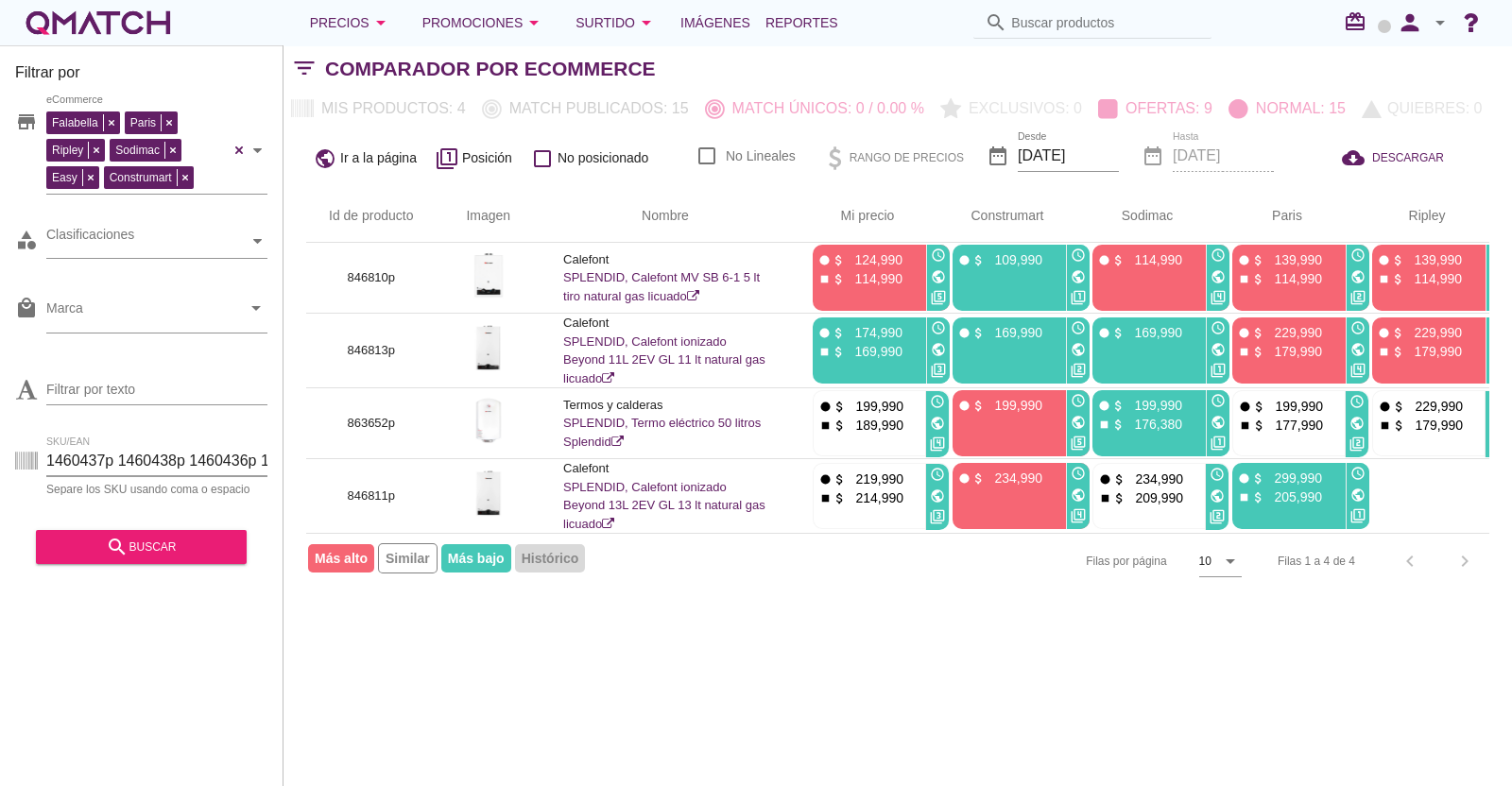 scroll, scrollTop: 0, scrollLeft: 962, axis: horizontal 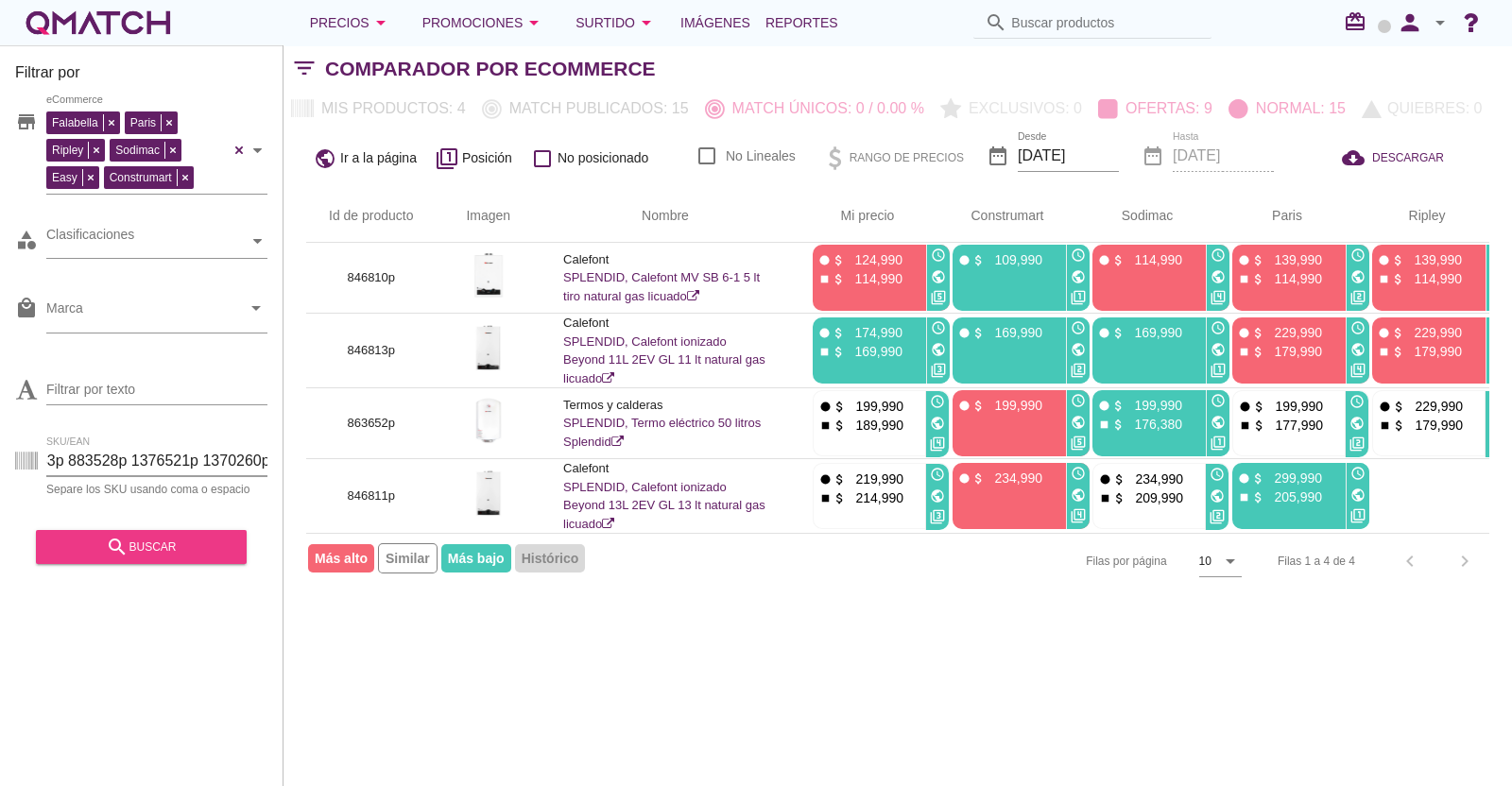 type on "1460437p 1460438p 1460436p 1460439p 1460440p 1460441p 935139p 926568p 1207233p 1209225p 1125483p 1254621p 1125485p 1081633p 883528p 1376521p 1370260p" 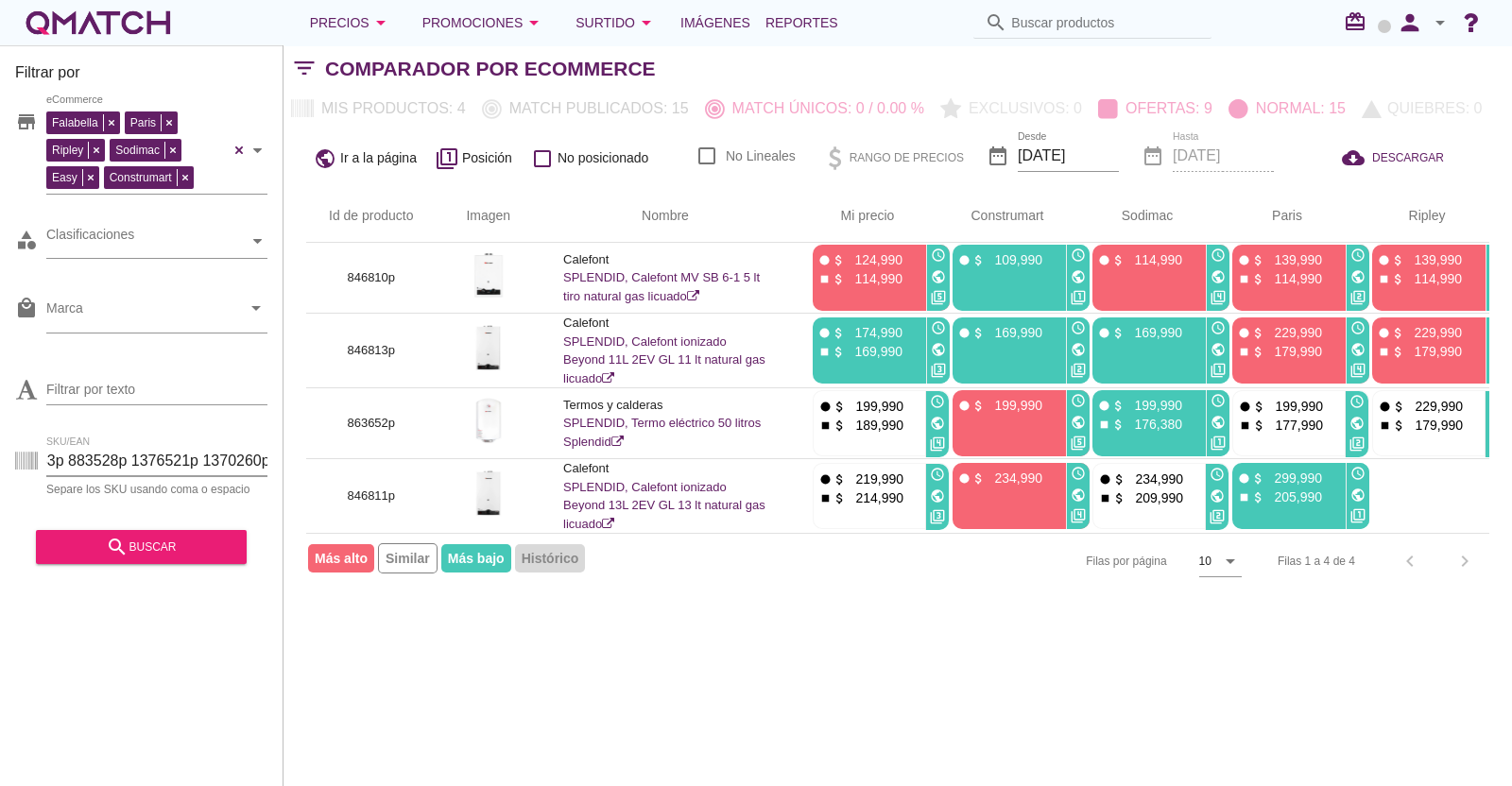 scroll, scrollTop: 0, scrollLeft: 0, axis: both 